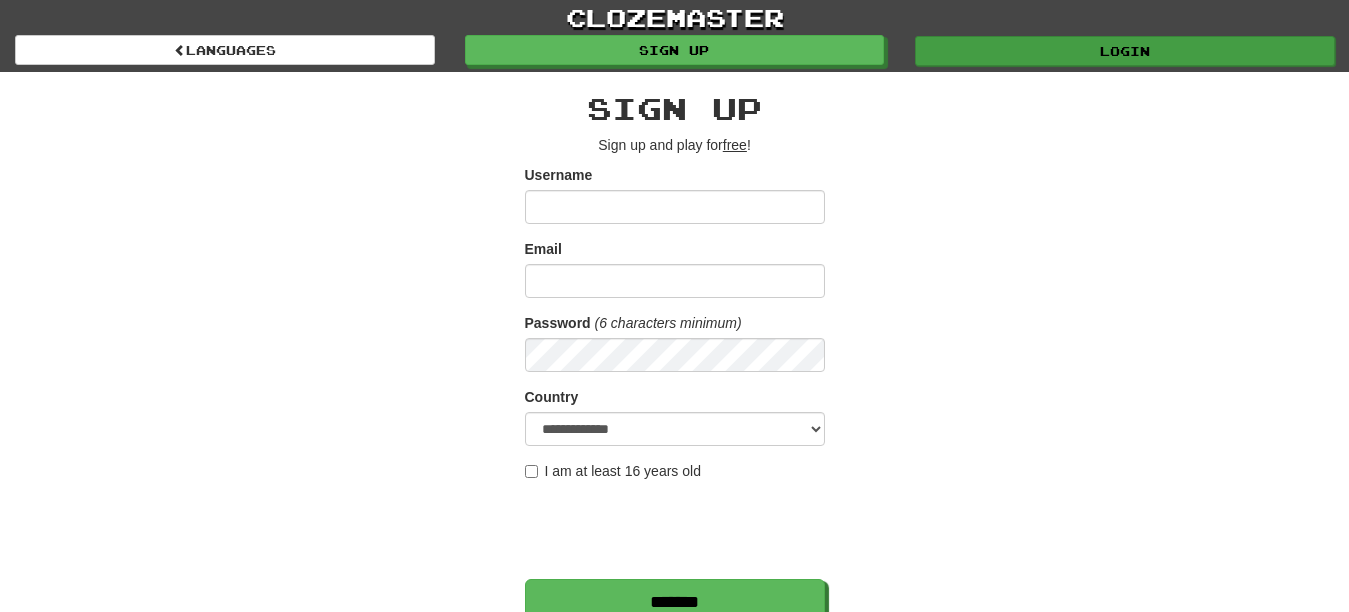 scroll, scrollTop: 0, scrollLeft: 0, axis: both 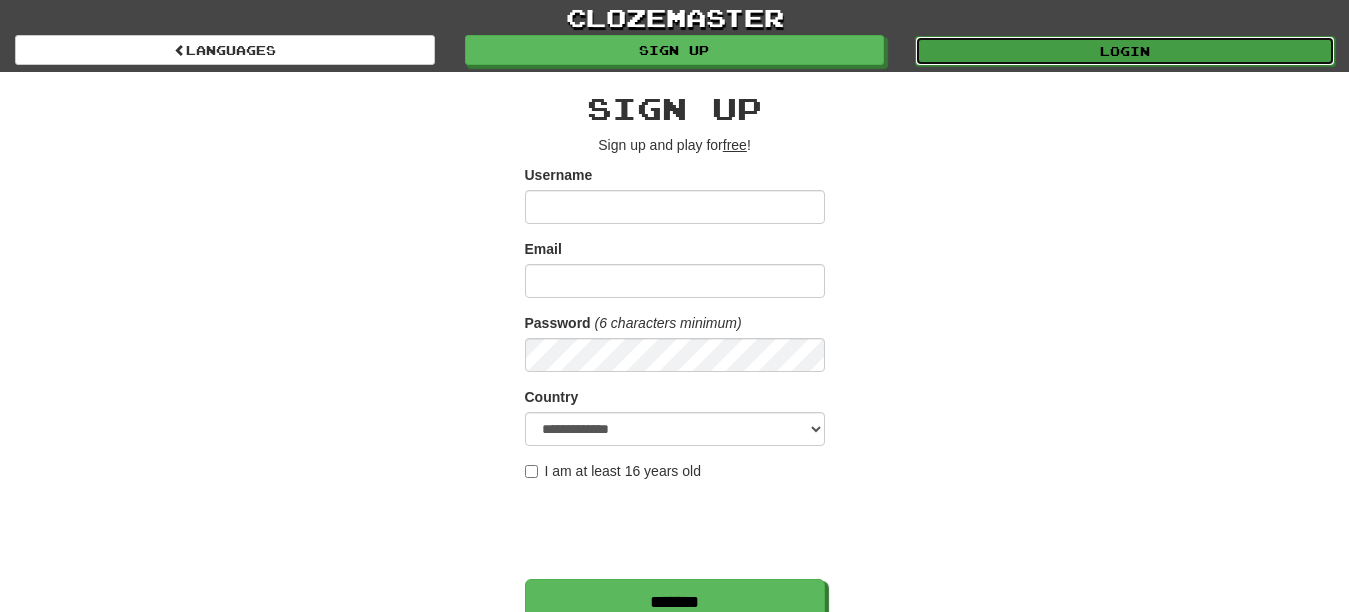 click on "Login" at bounding box center (1125, 51) 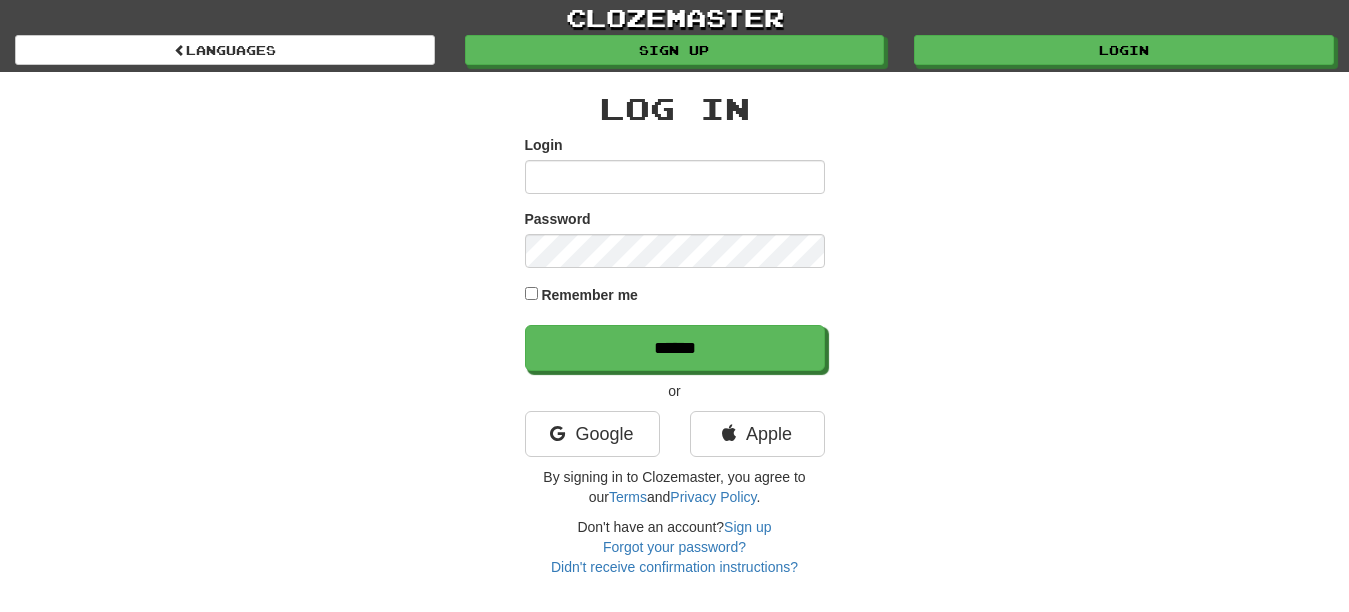 scroll, scrollTop: 0, scrollLeft: 0, axis: both 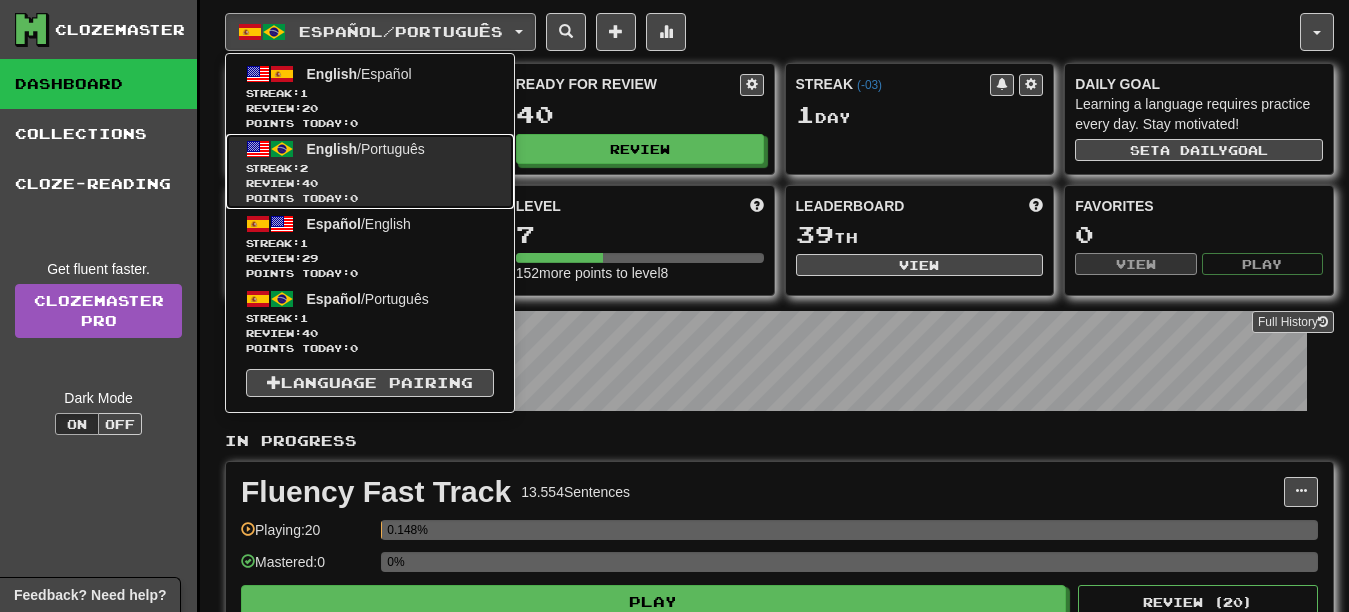 click on "Streak:  2" at bounding box center [370, 168] 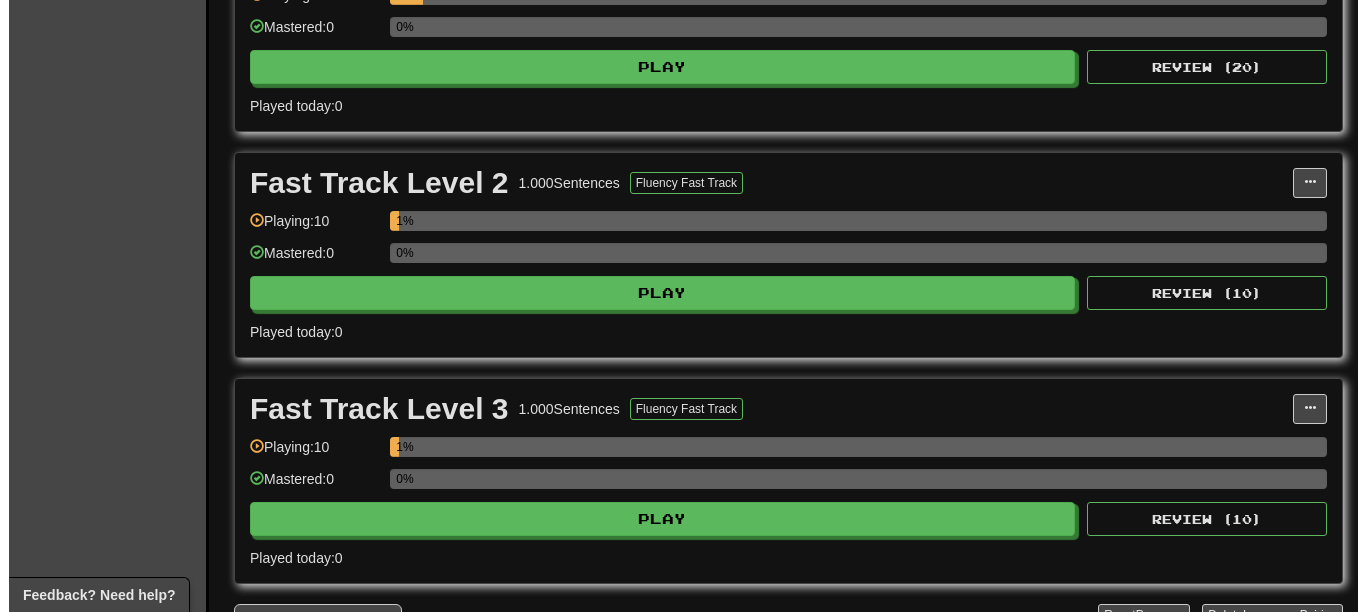 scroll, scrollTop: 742, scrollLeft: 0, axis: vertical 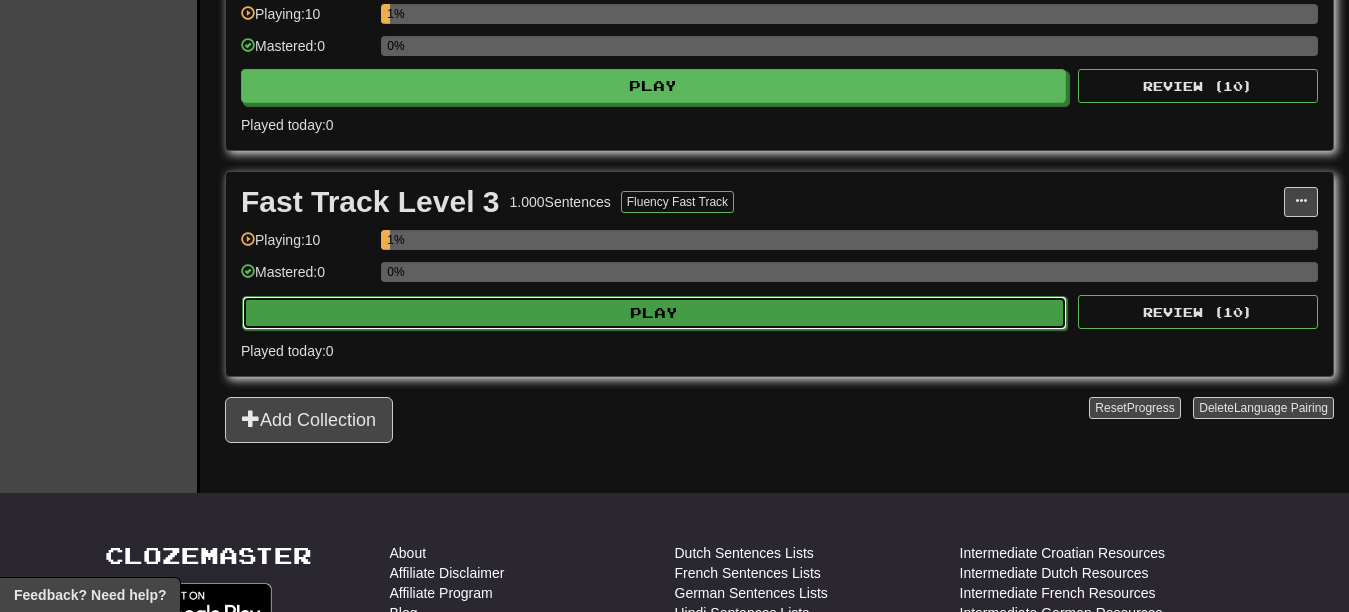 click on "Play" at bounding box center [654, 313] 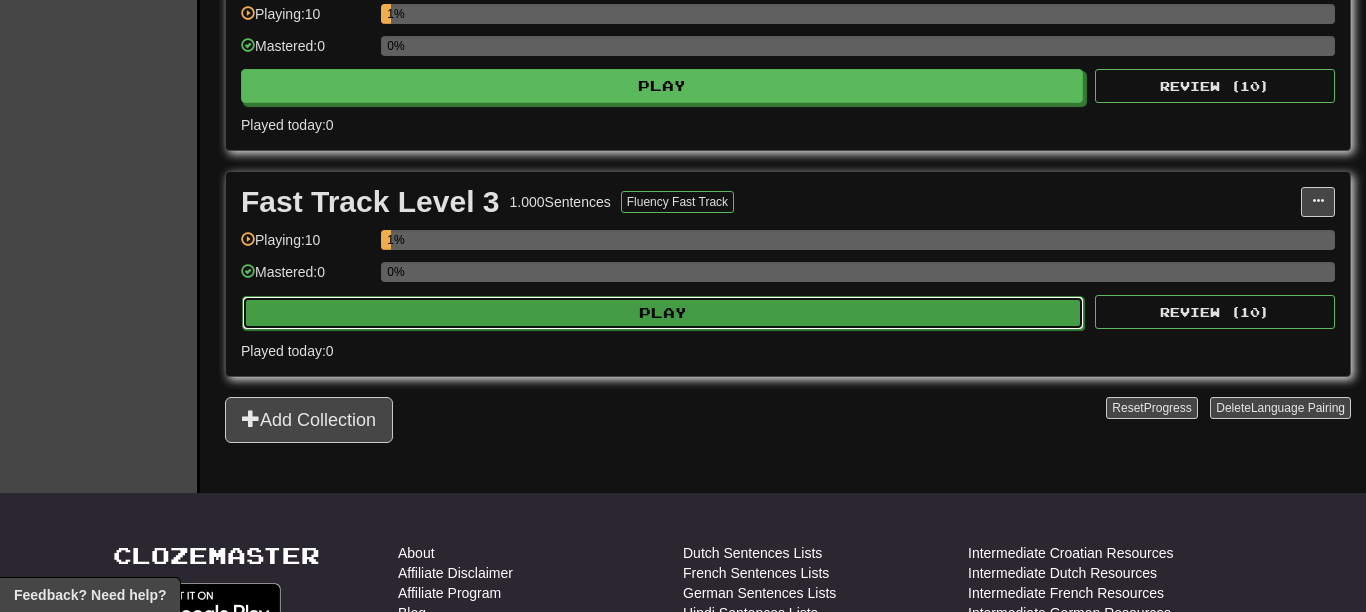 select on "**" 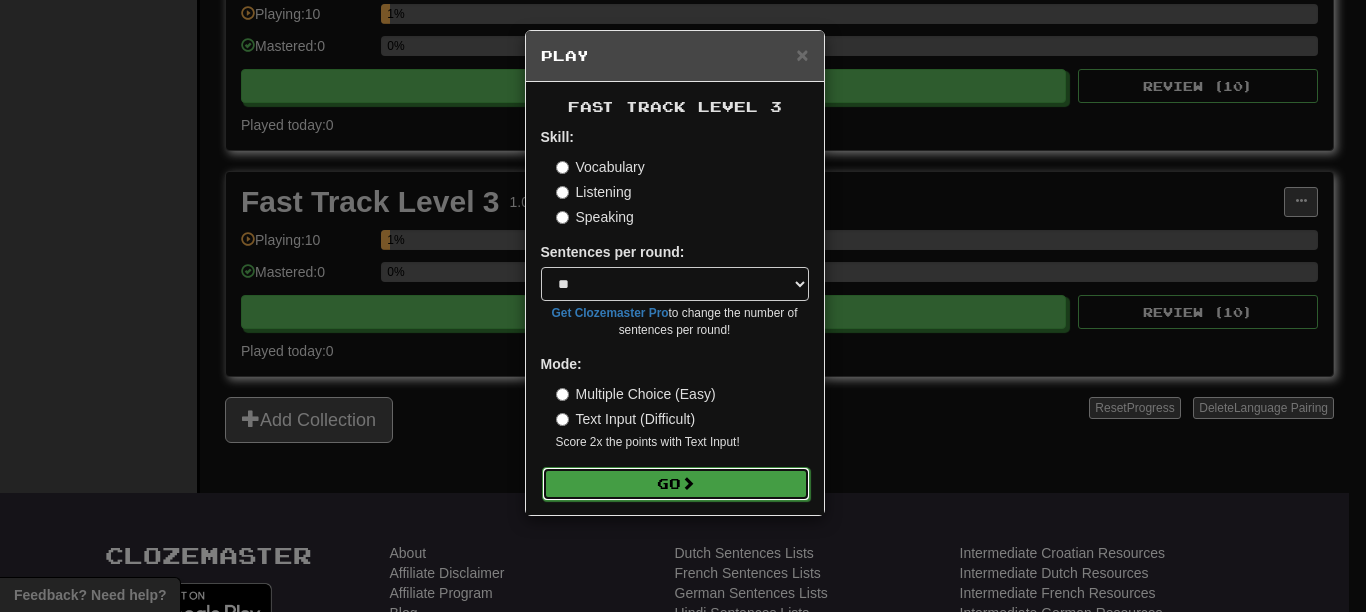click on "Go" at bounding box center (676, 484) 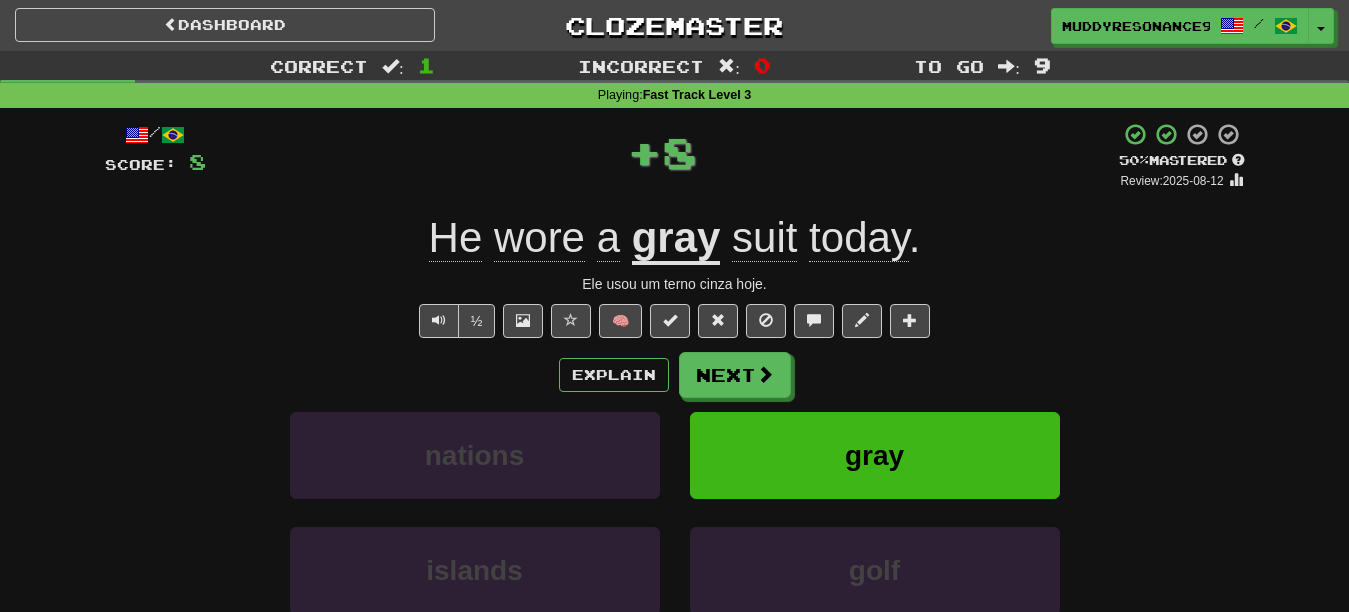 scroll, scrollTop: 0, scrollLeft: 0, axis: both 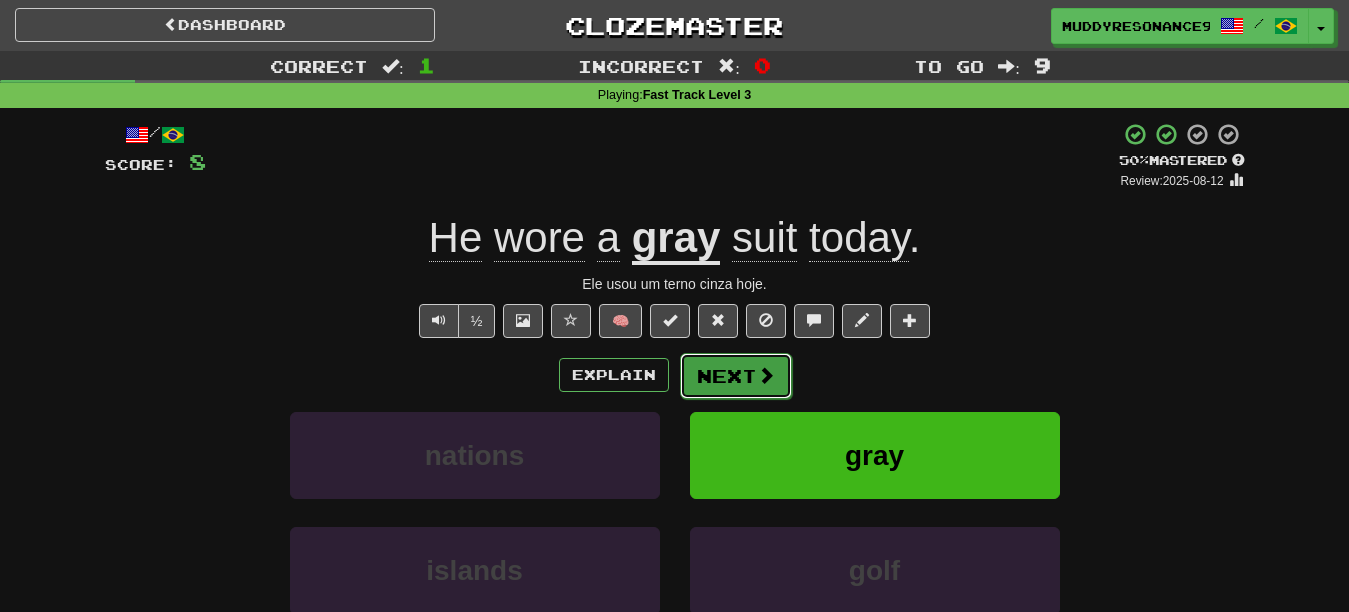 click at bounding box center (766, 375) 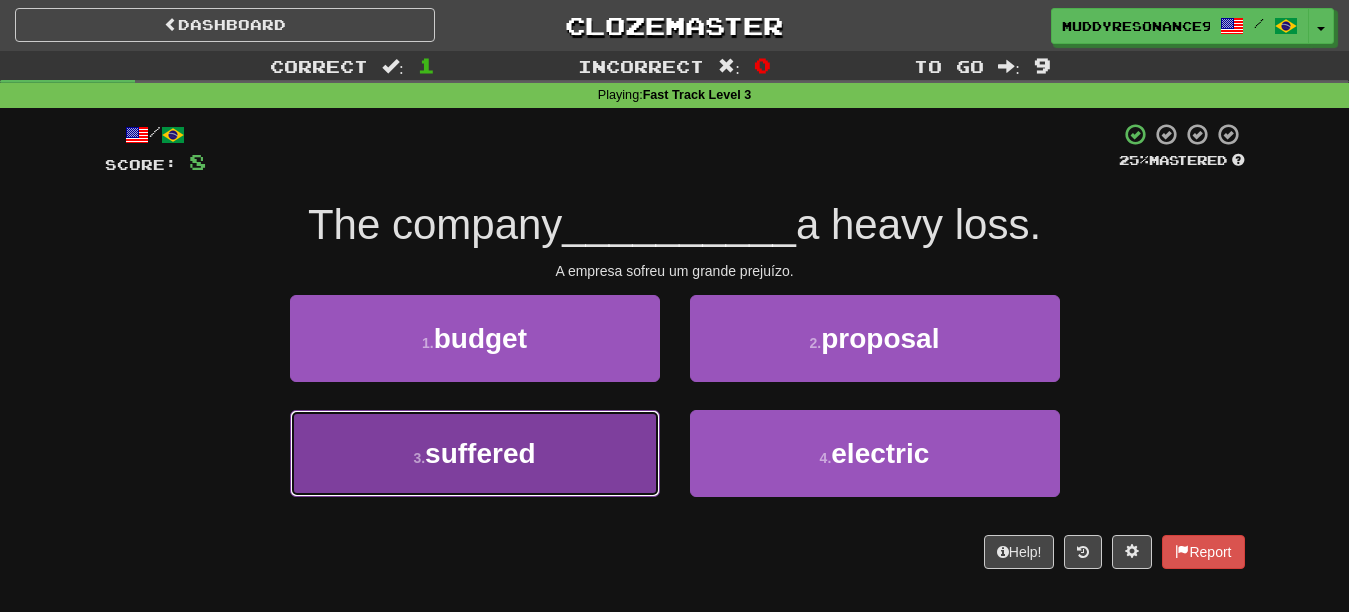 click on "3 .  suffered" at bounding box center [475, 453] 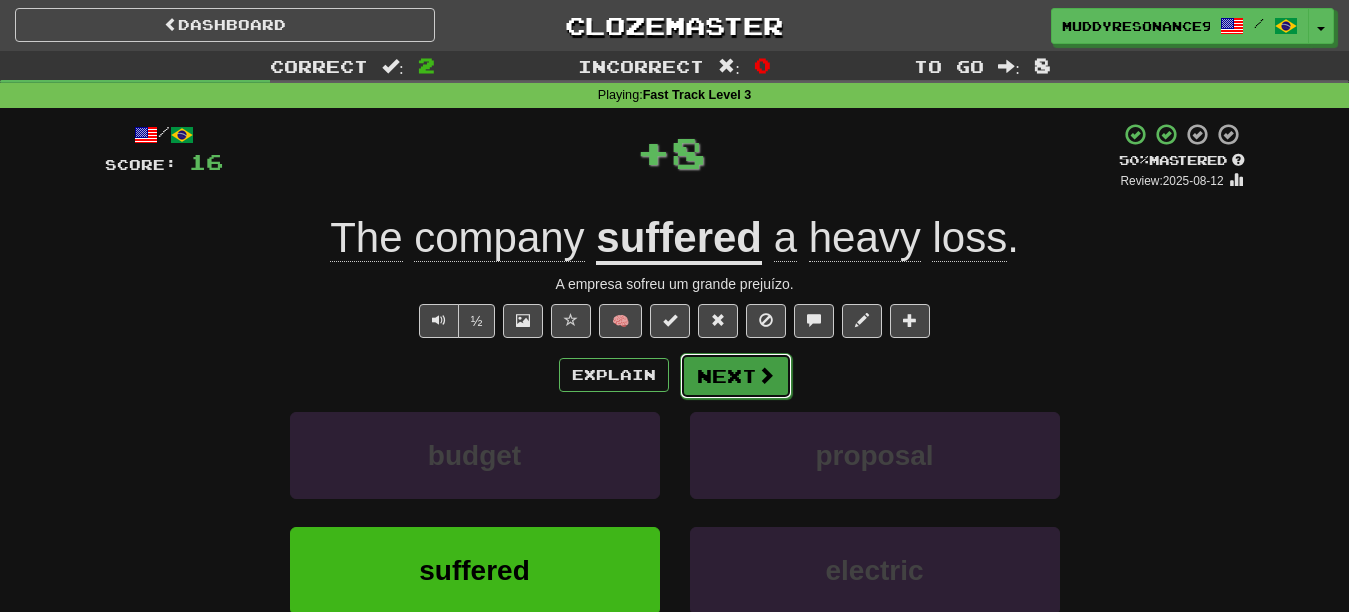 click on "Next" at bounding box center (736, 376) 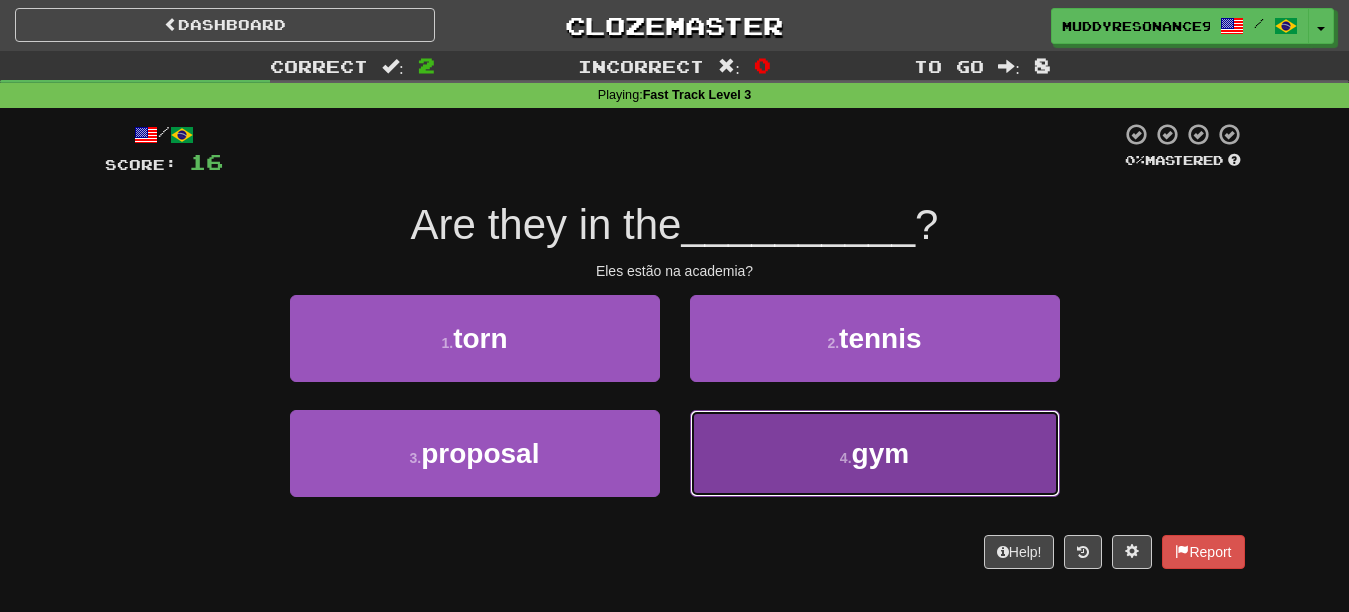 click on "gym" at bounding box center [881, 453] 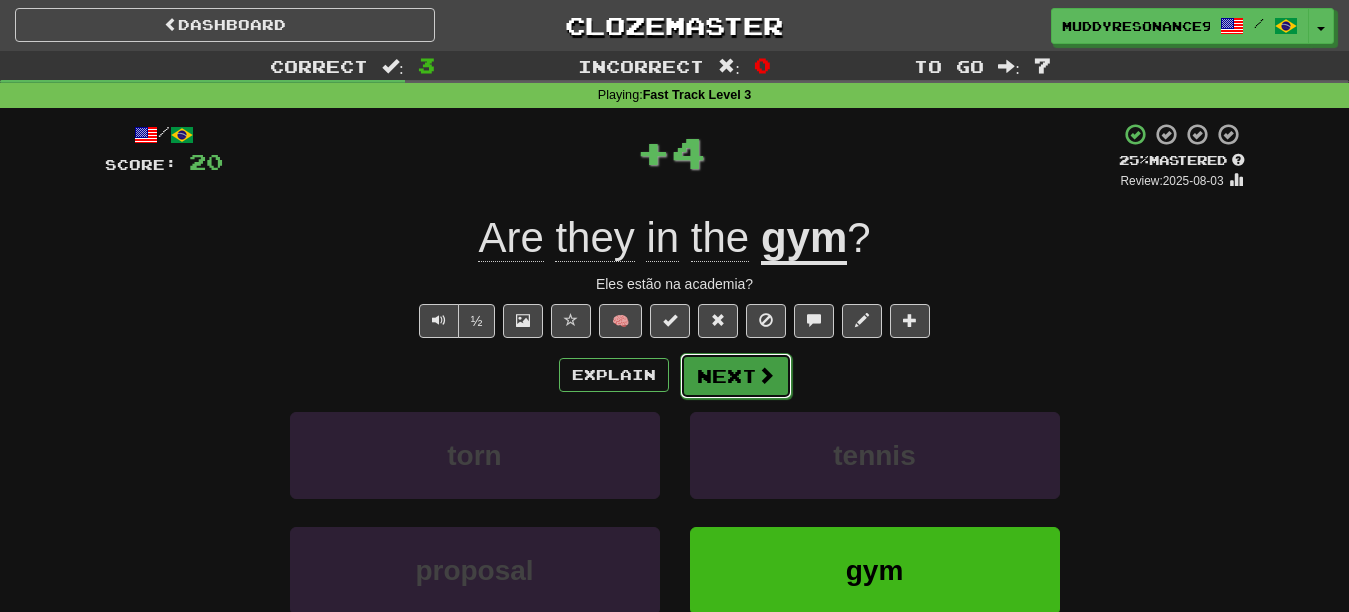 click at bounding box center (766, 375) 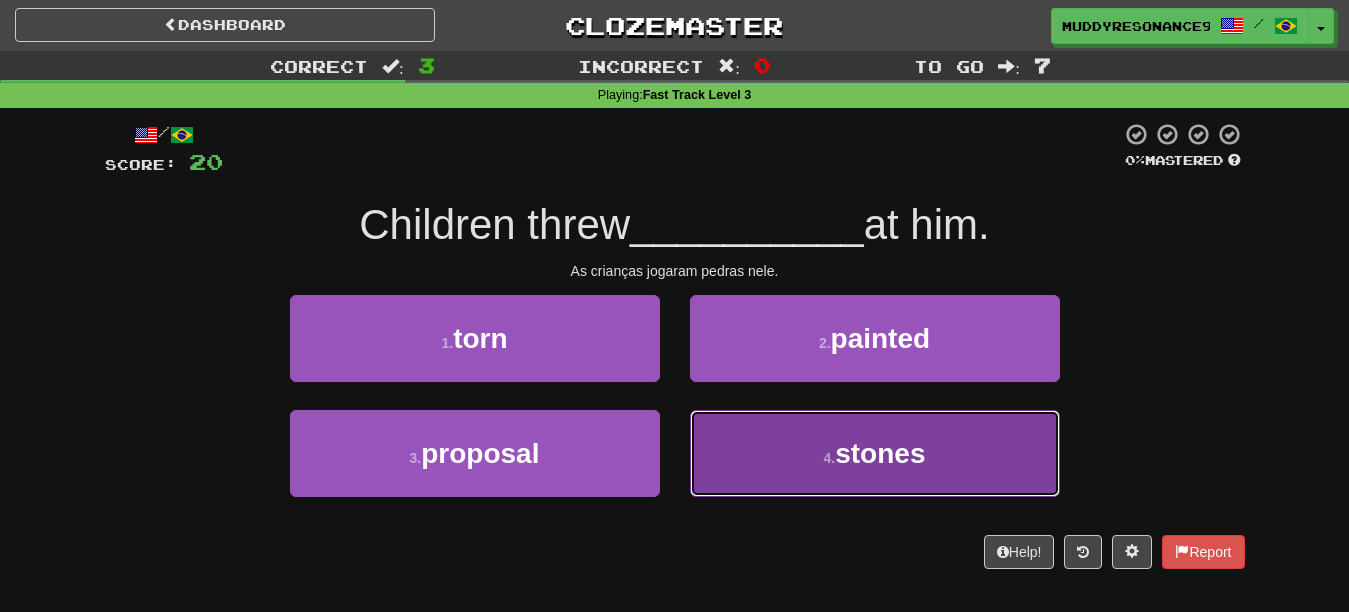 click on "4 .  stones" at bounding box center [875, 453] 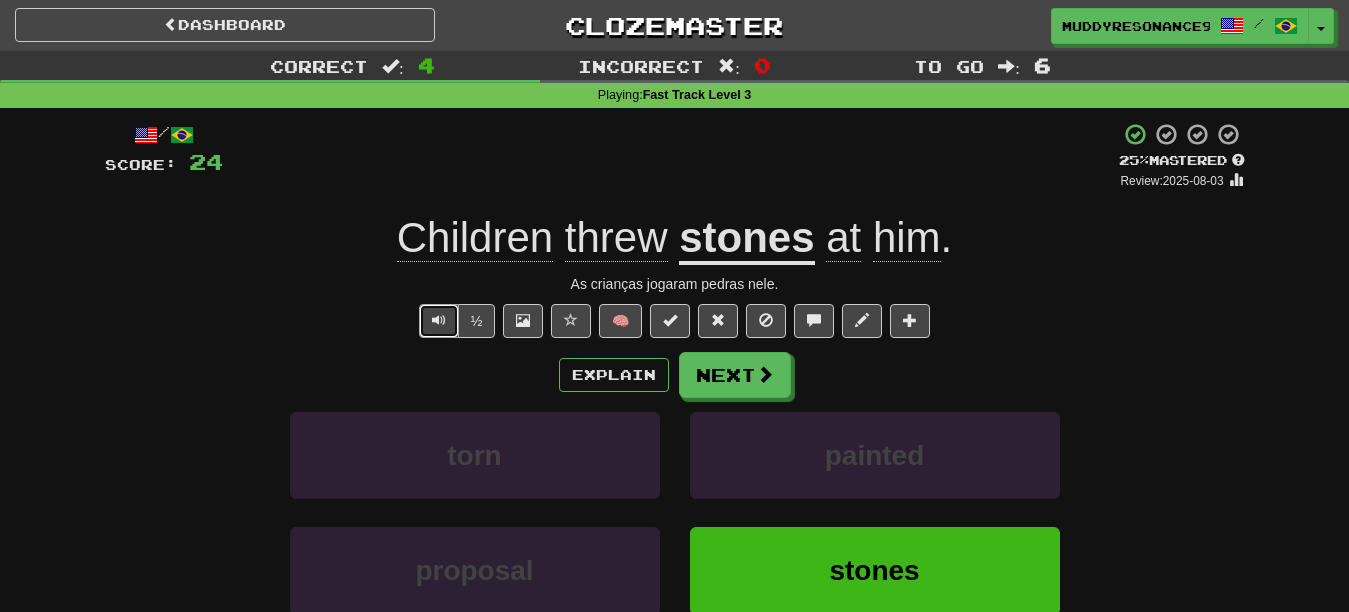 click at bounding box center [439, 320] 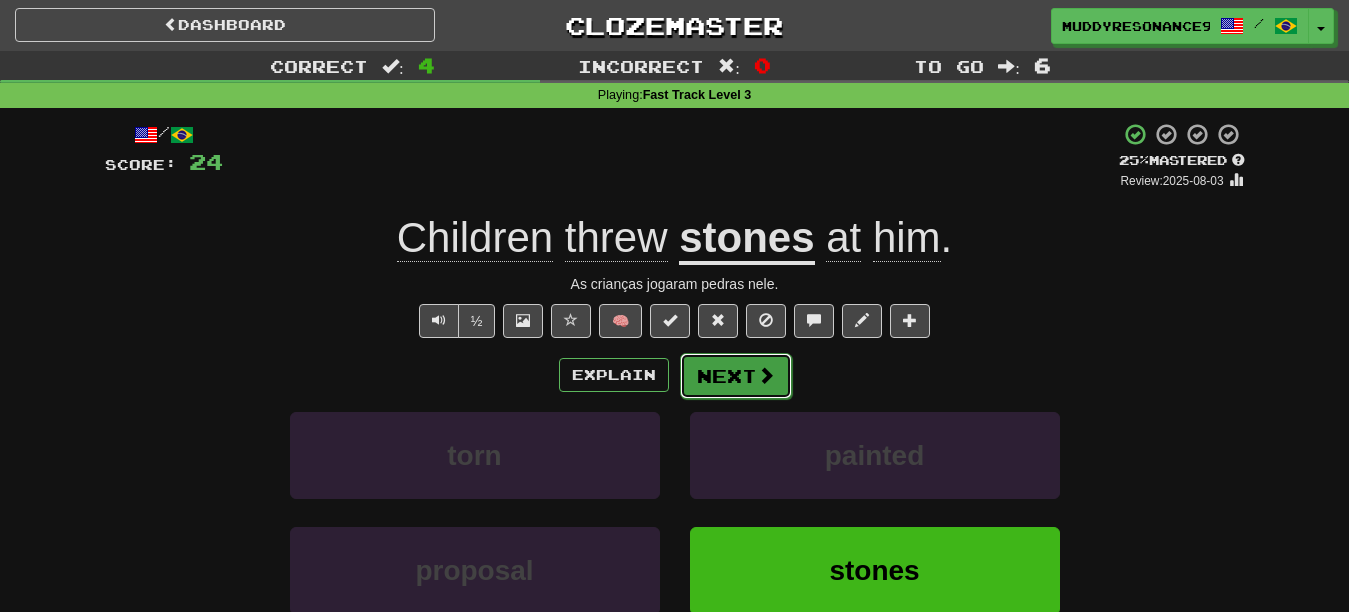 click on "Next" at bounding box center (736, 376) 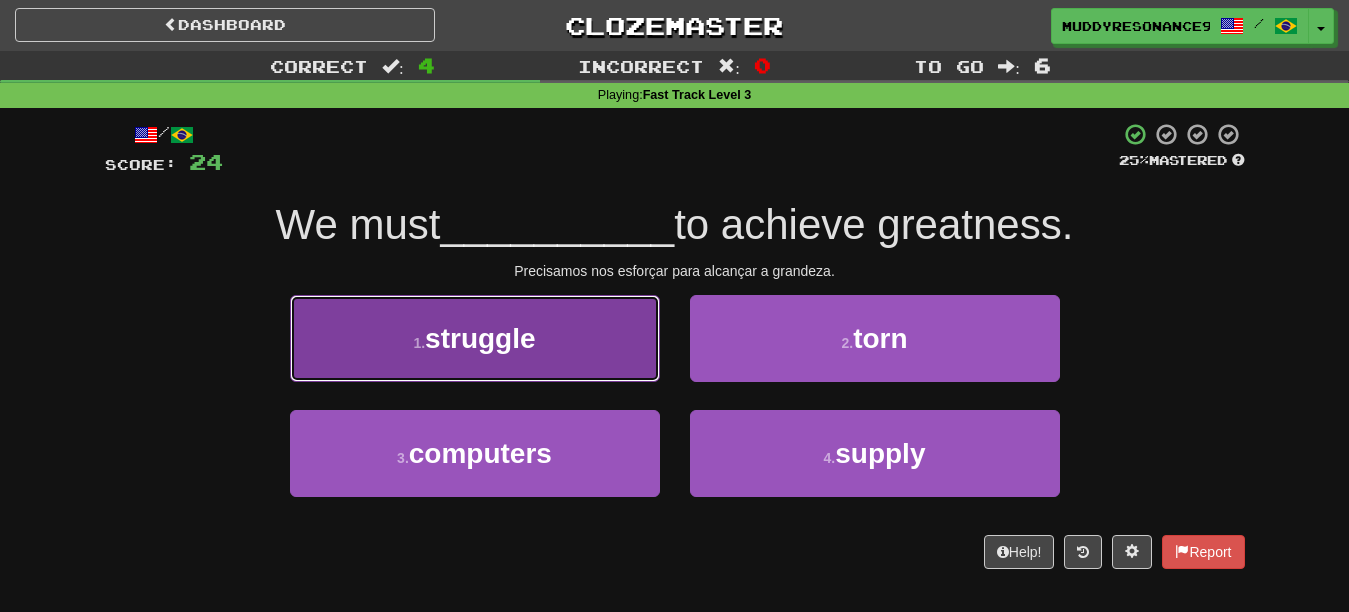 click on "1 .  struggle" at bounding box center [475, 338] 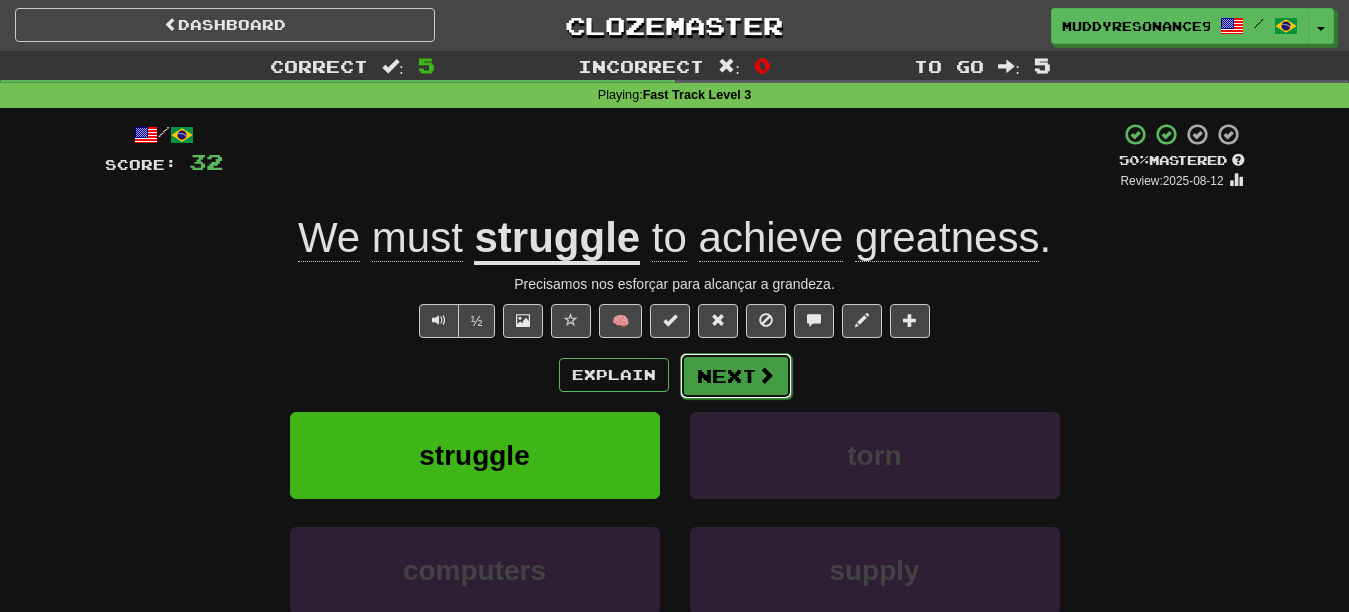 click at bounding box center [766, 375] 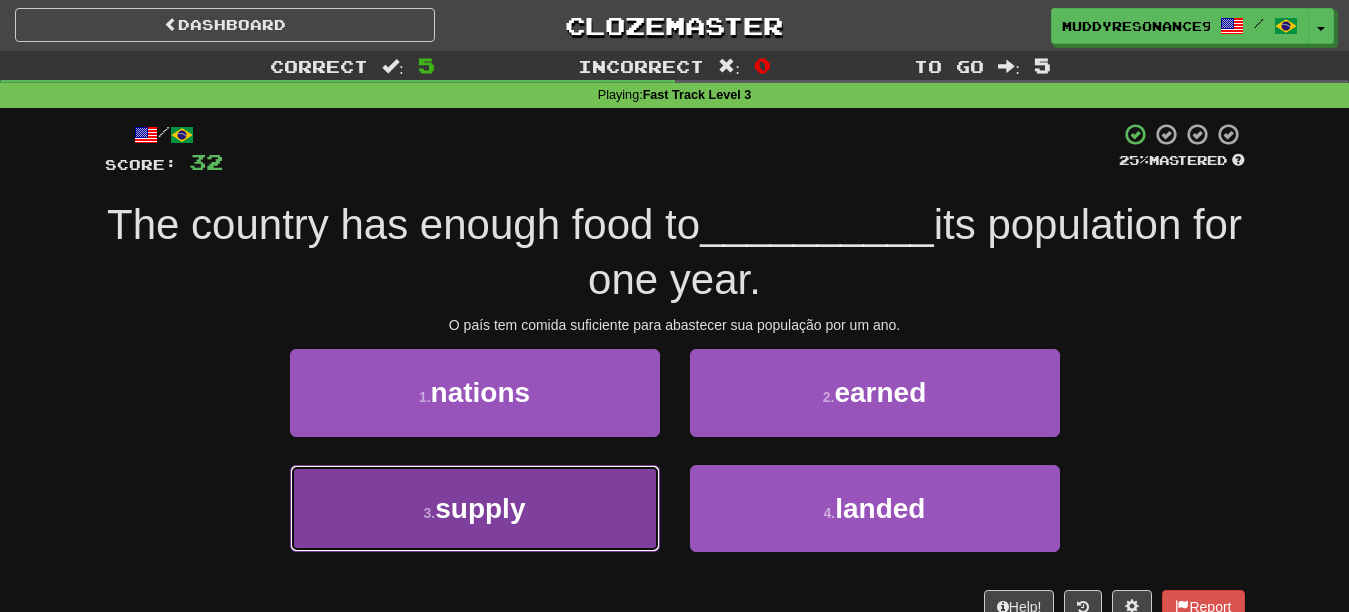 click on "3 .  supply" at bounding box center [475, 508] 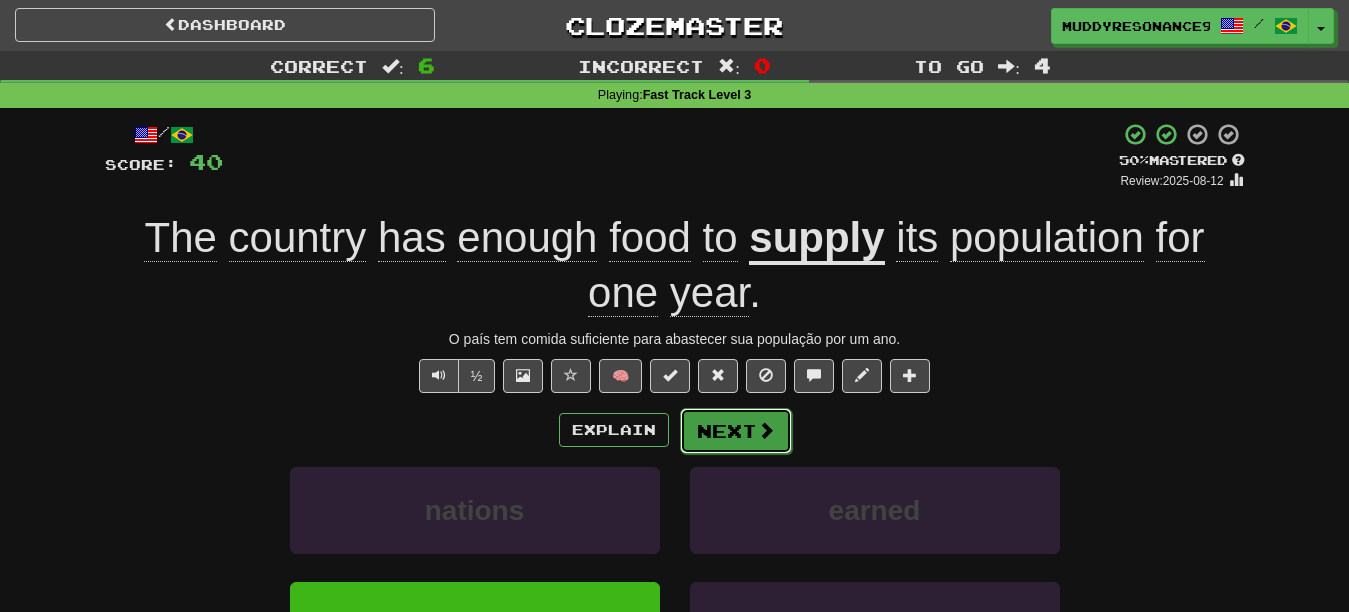 click at bounding box center [766, 430] 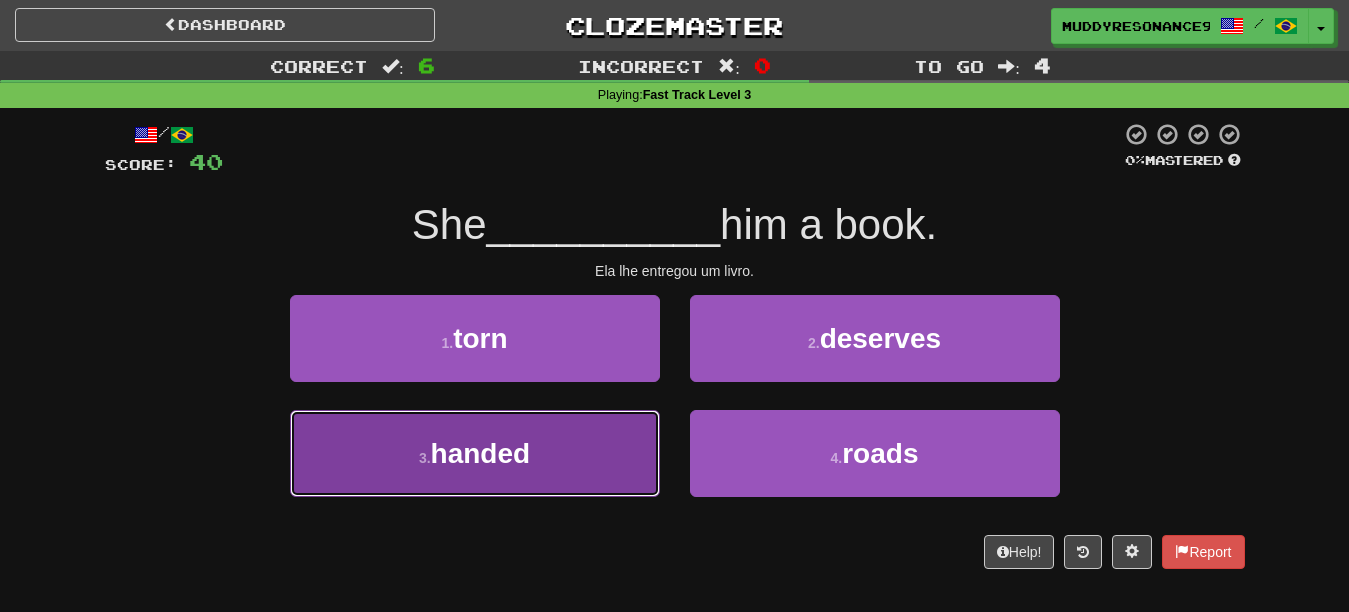 click on "3 .  handed" at bounding box center [475, 453] 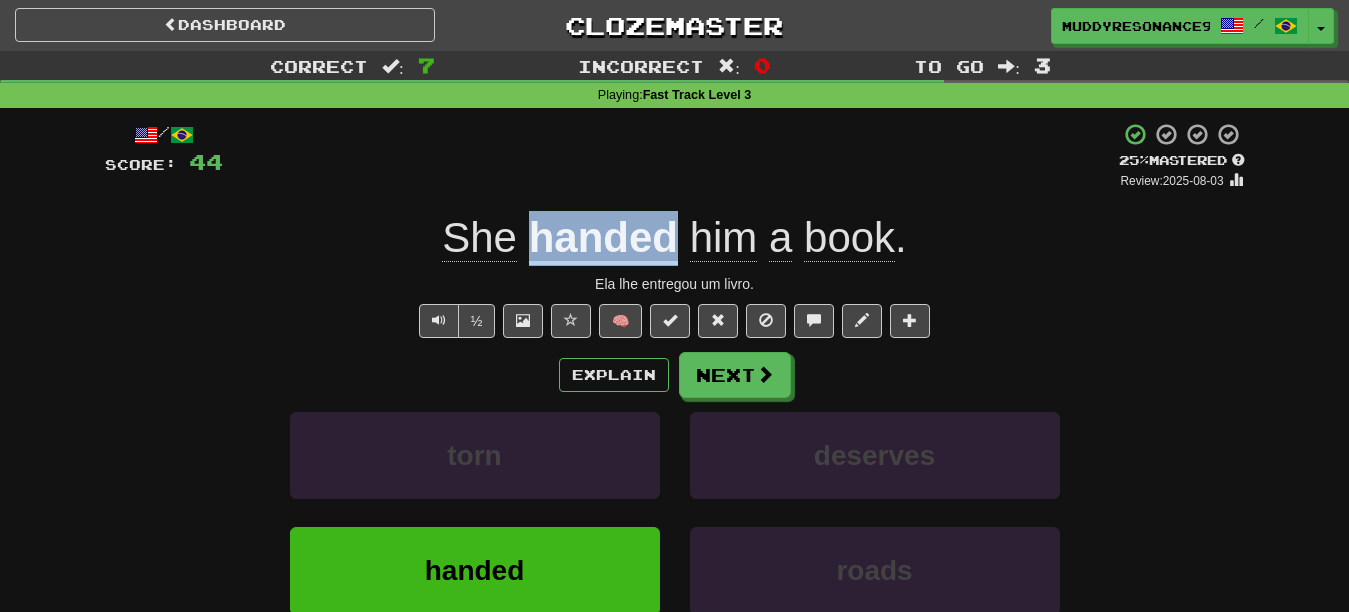 drag, startPoint x: 525, startPoint y: 259, endPoint x: 679, endPoint y: 245, distance: 154.63506 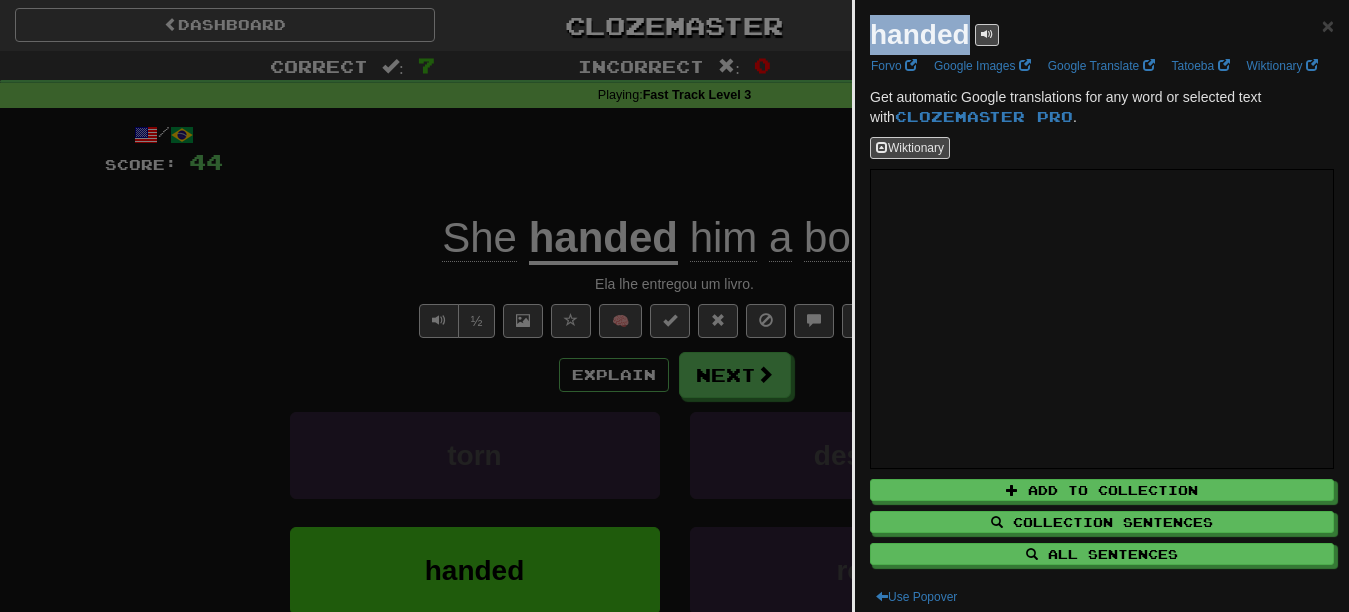 drag, startPoint x: 971, startPoint y: 37, endPoint x: 867, endPoint y: 34, distance: 104.04326 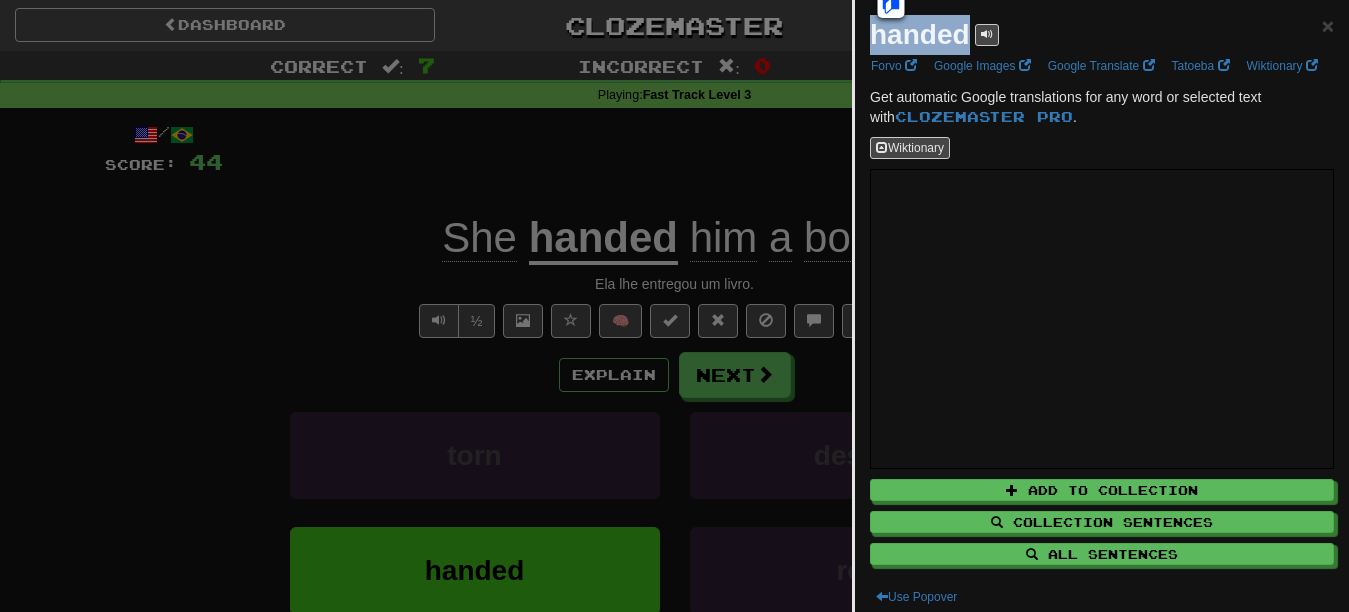 copy on "handed" 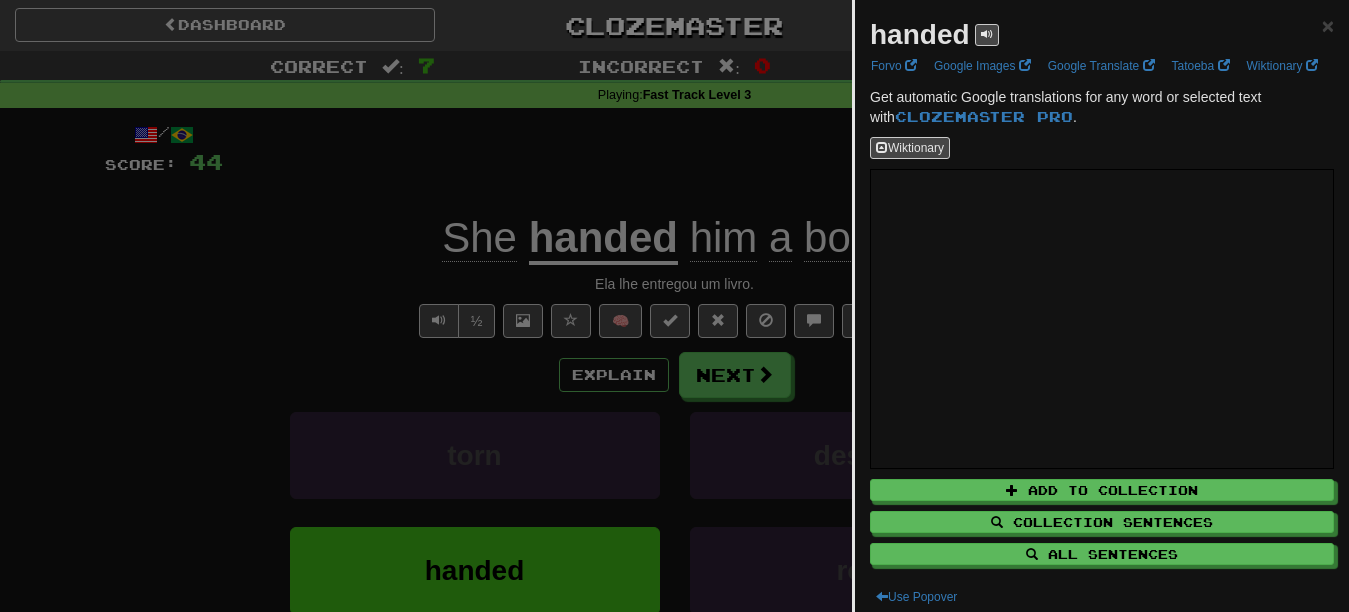 click at bounding box center [674, 306] 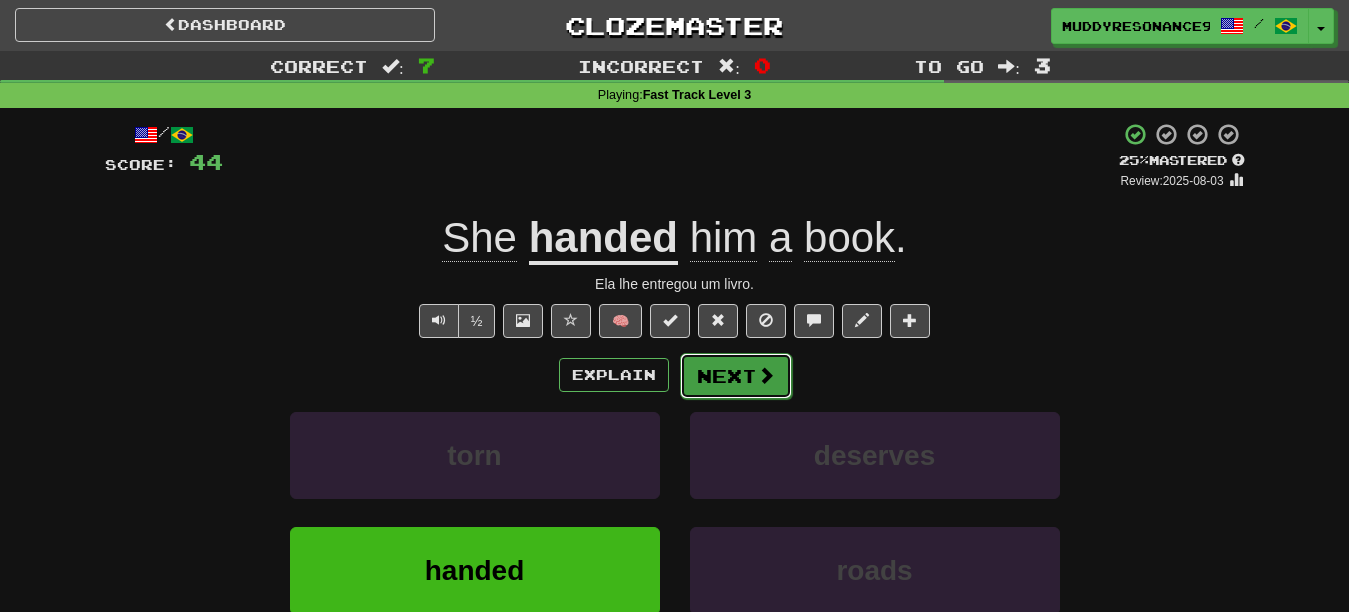 click at bounding box center (766, 375) 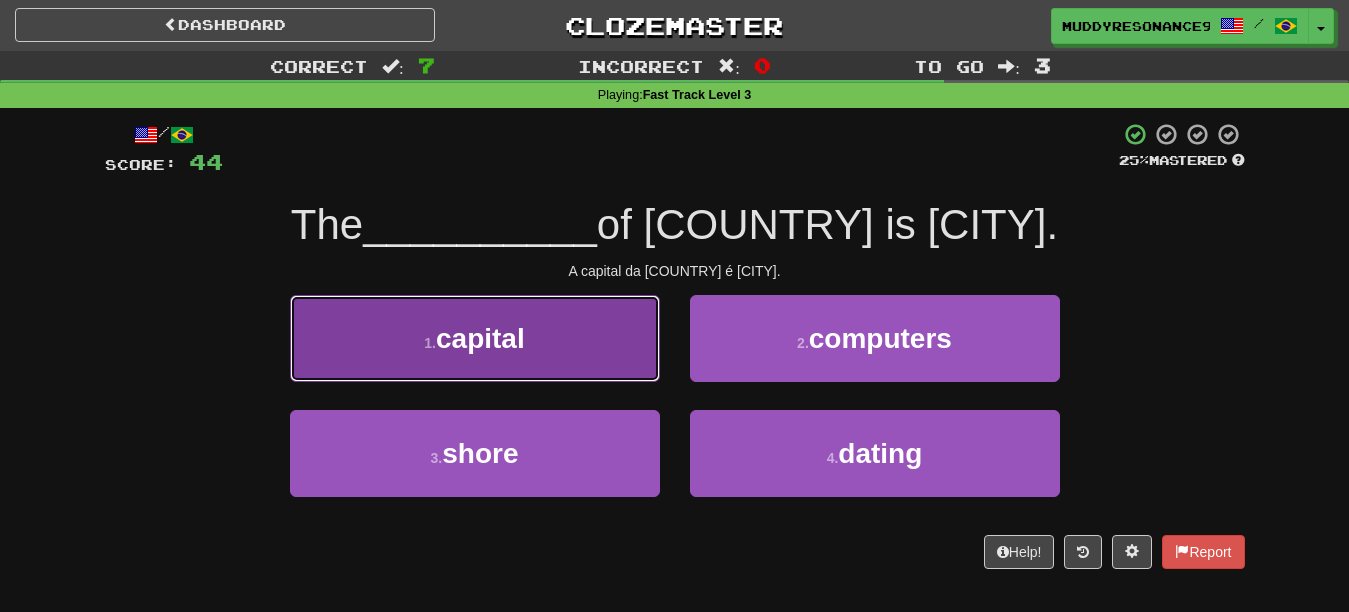 click on "1 .  capital" at bounding box center (475, 338) 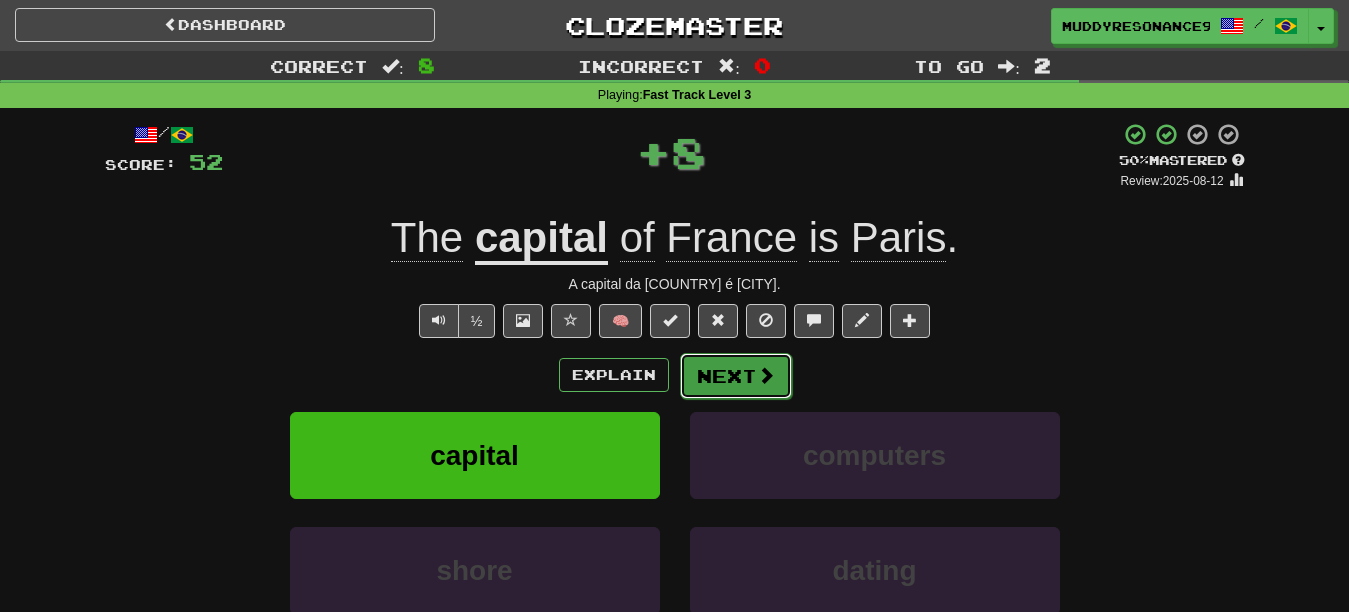 click on "Next" at bounding box center [736, 376] 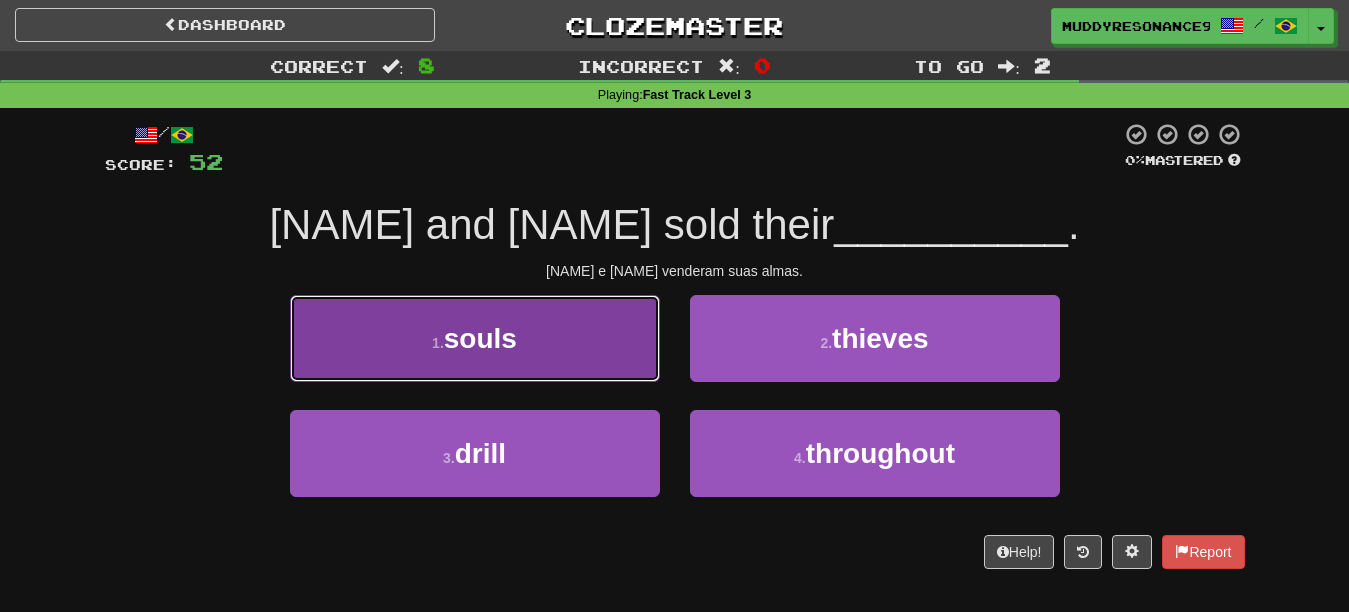 click on "1 .  souls" at bounding box center [475, 338] 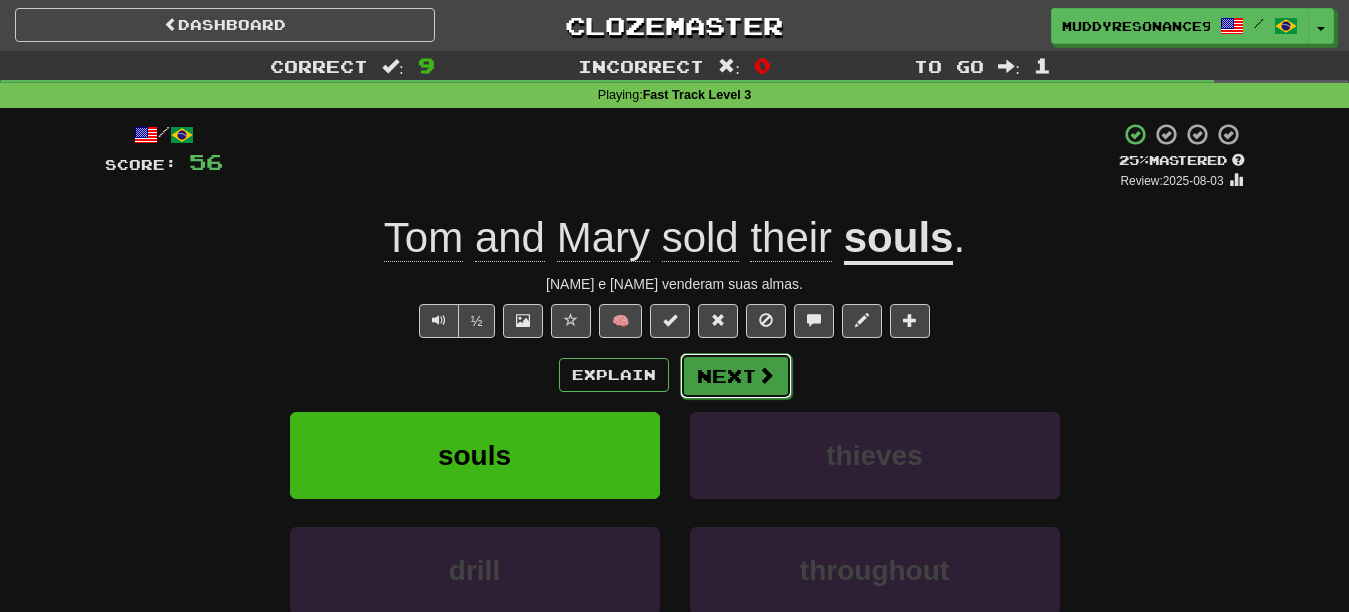 click at bounding box center (766, 375) 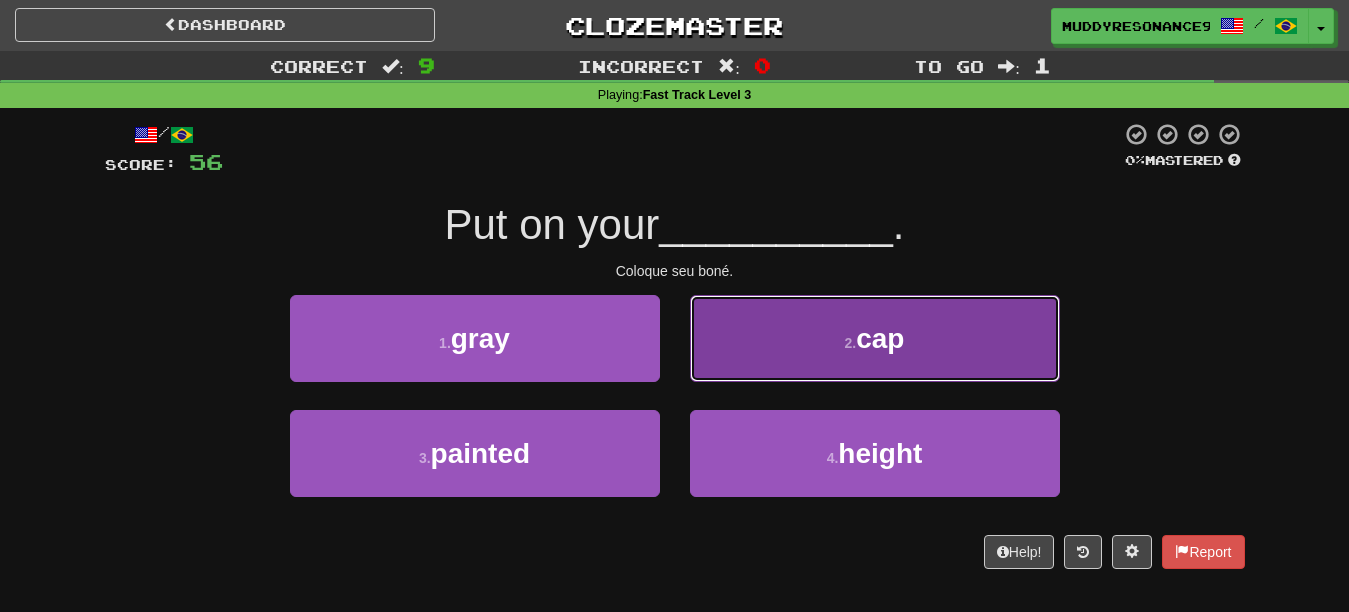 click on "cap" at bounding box center (880, 338) 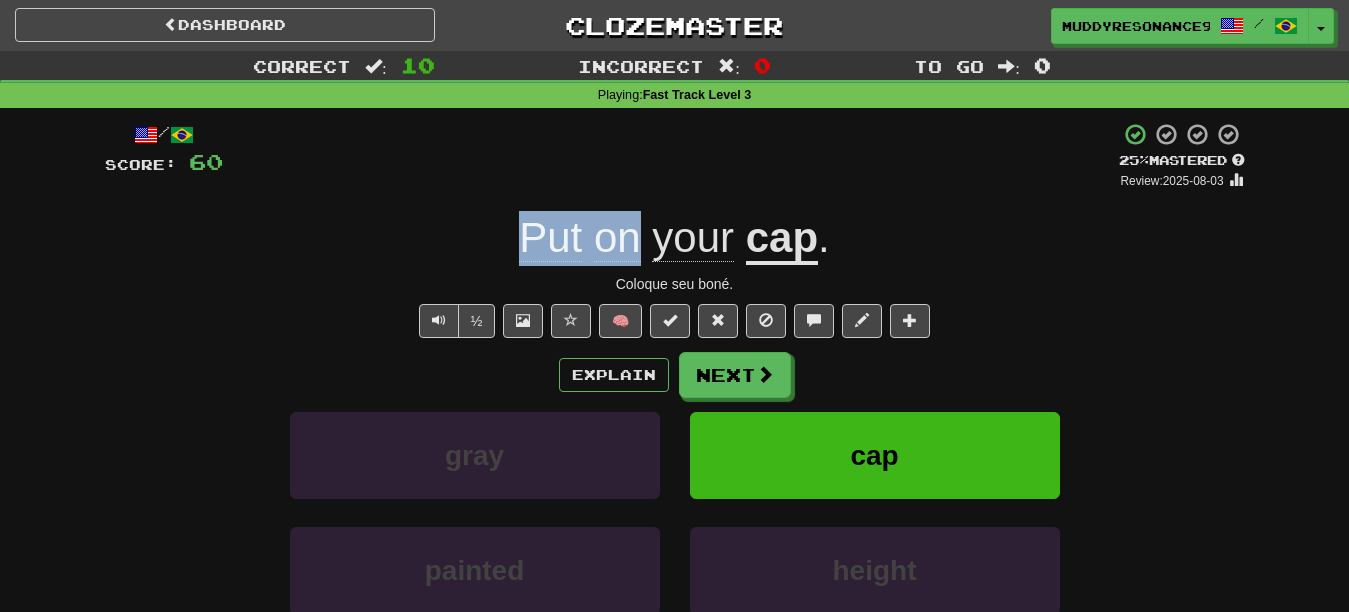 drag, startPoint x: 490, startPoint y: 240, endPoint x: 615, endPoint y: 236, distance: 125.06398 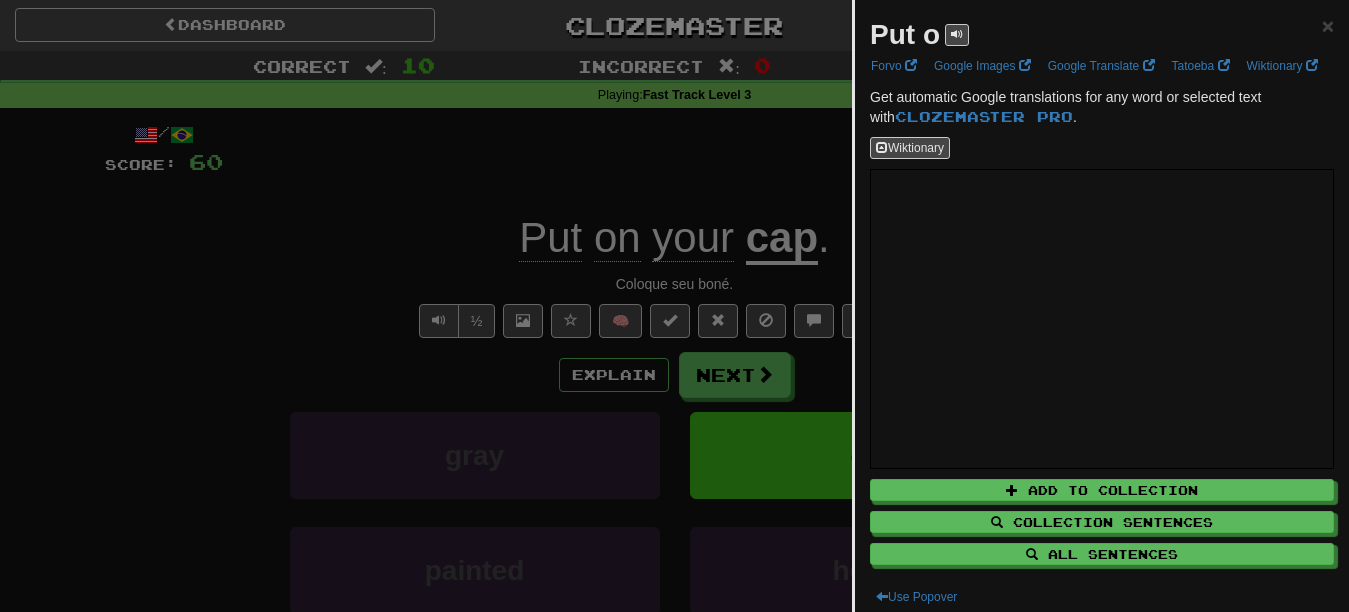 drag, startPoint x: 615, startPoint y: 236, endPoint x: 651, endPoint y: 200, distance: 50.91169 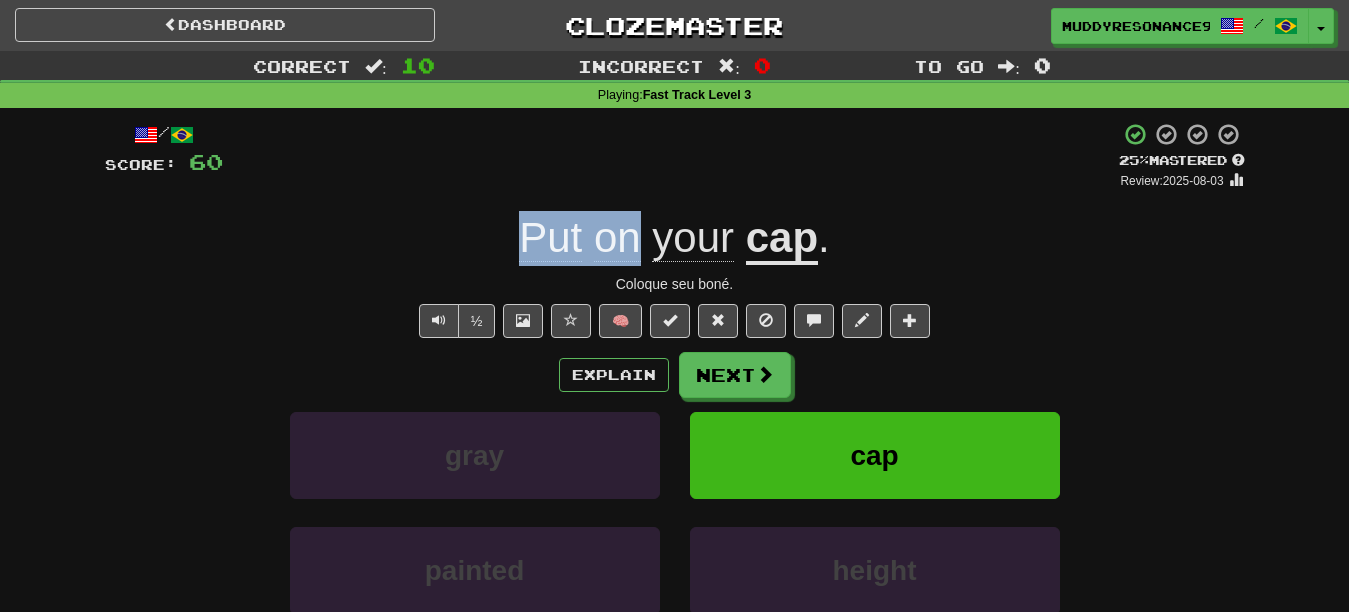 drag, startPoint x: 646, startPoint y: 236, endPoint x: 454, endPoint y: 243, distance: 192.12756 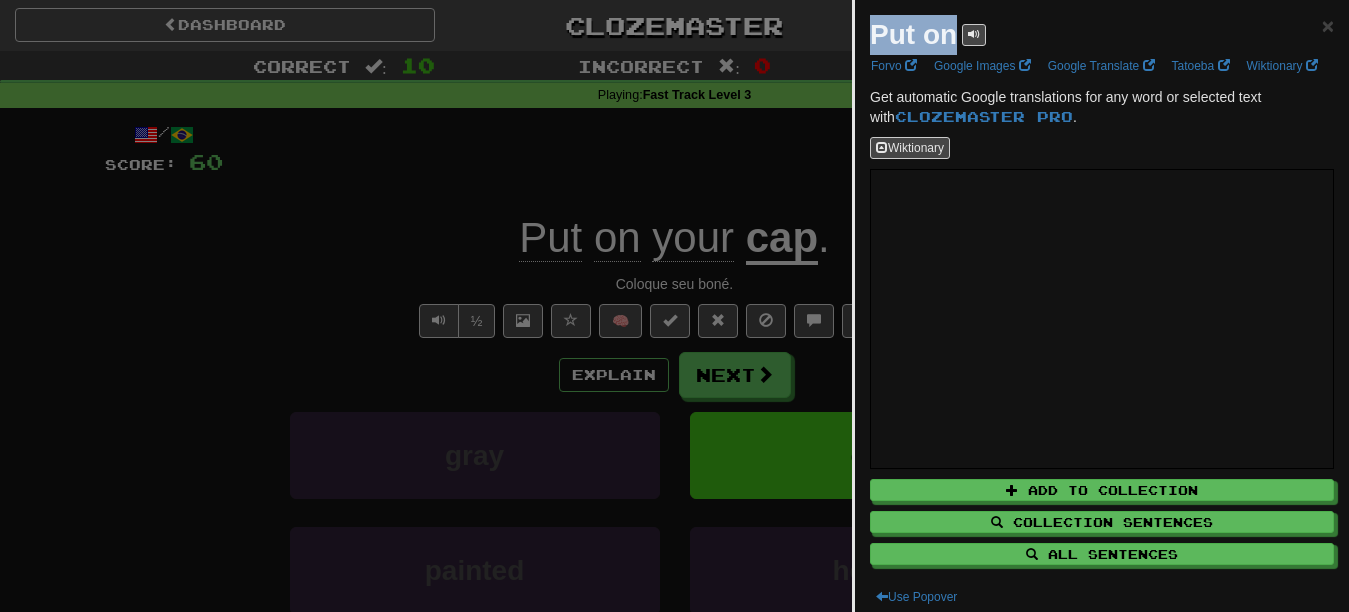 drag, startPoint x: 874, startPoint y: 35, endPoint x: 956, endPoint y: 41, distance: 82.219215 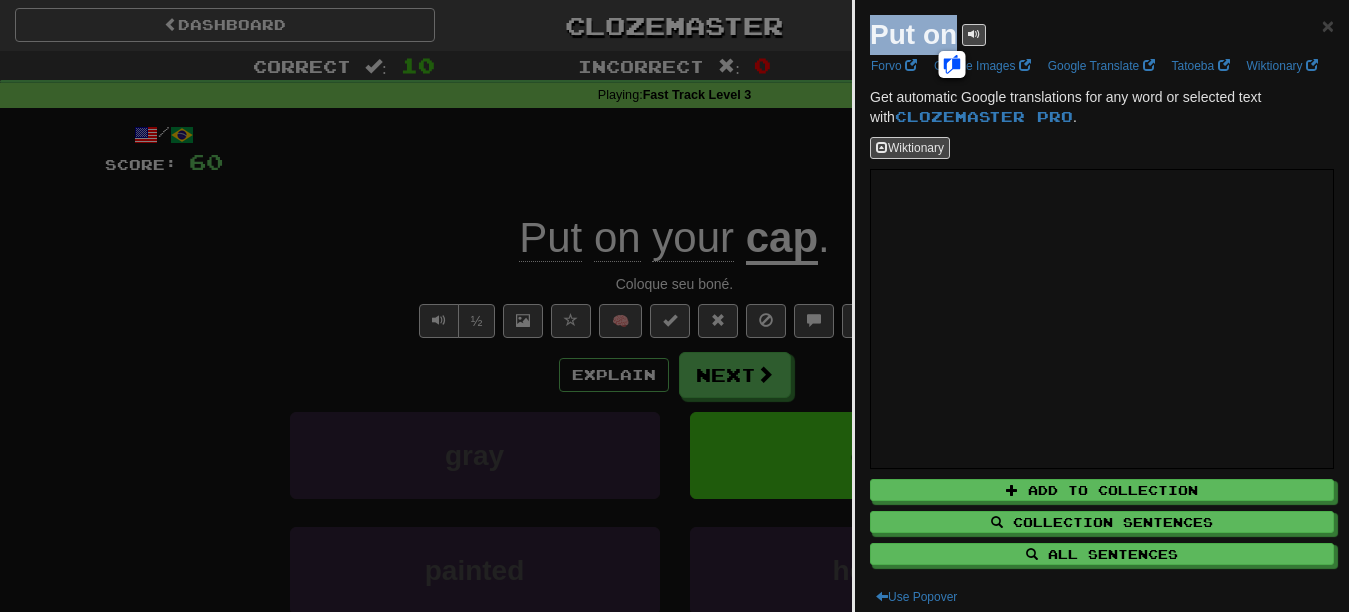 copy on "Put on" 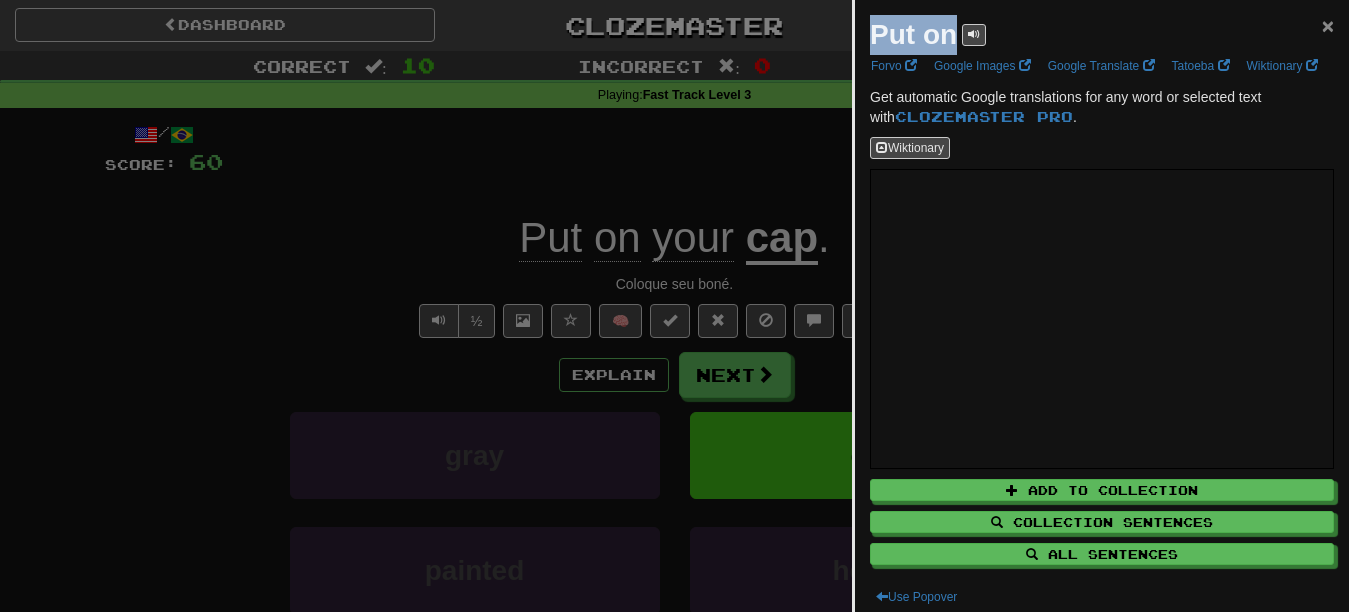 click on "×" at bounding box center (1328, 25) 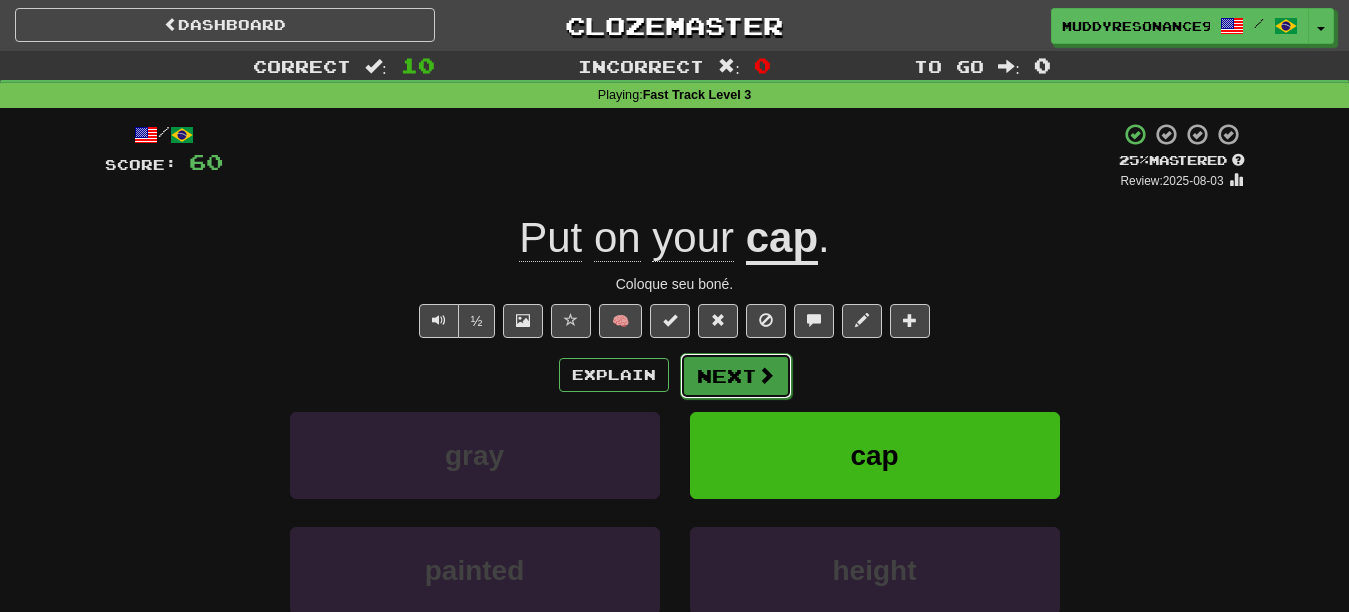click on "Next" at bounding box center [736, 376] 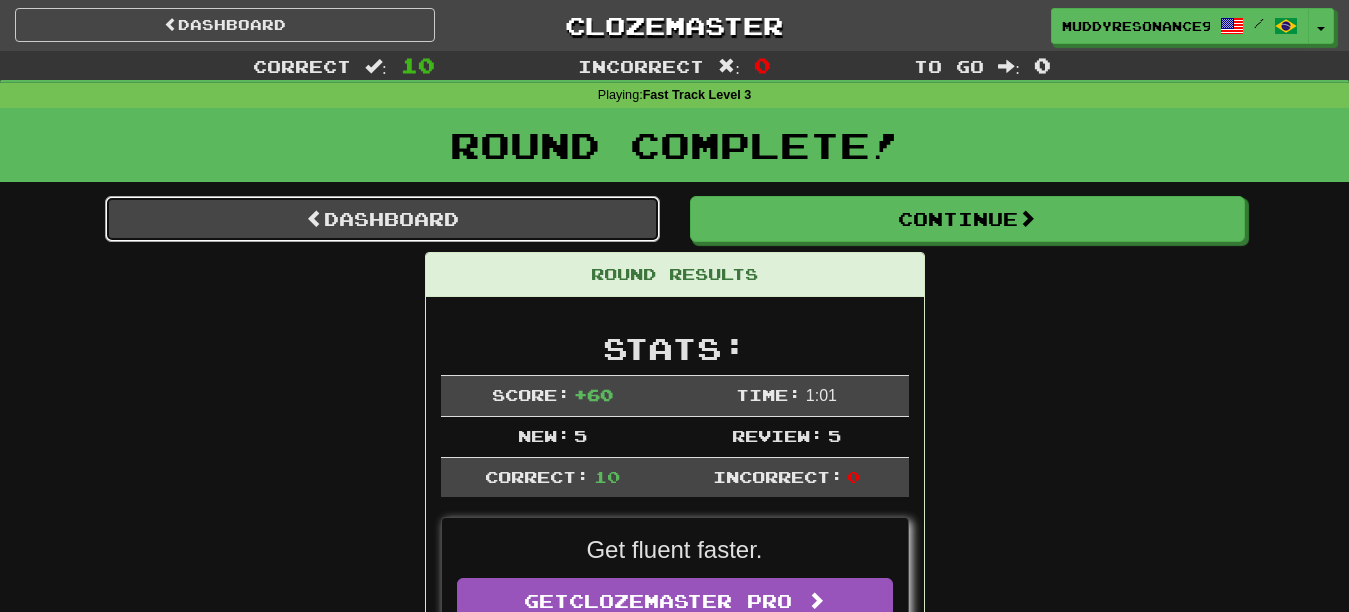 click on "Dashboard" at bounding box center (382, 219) 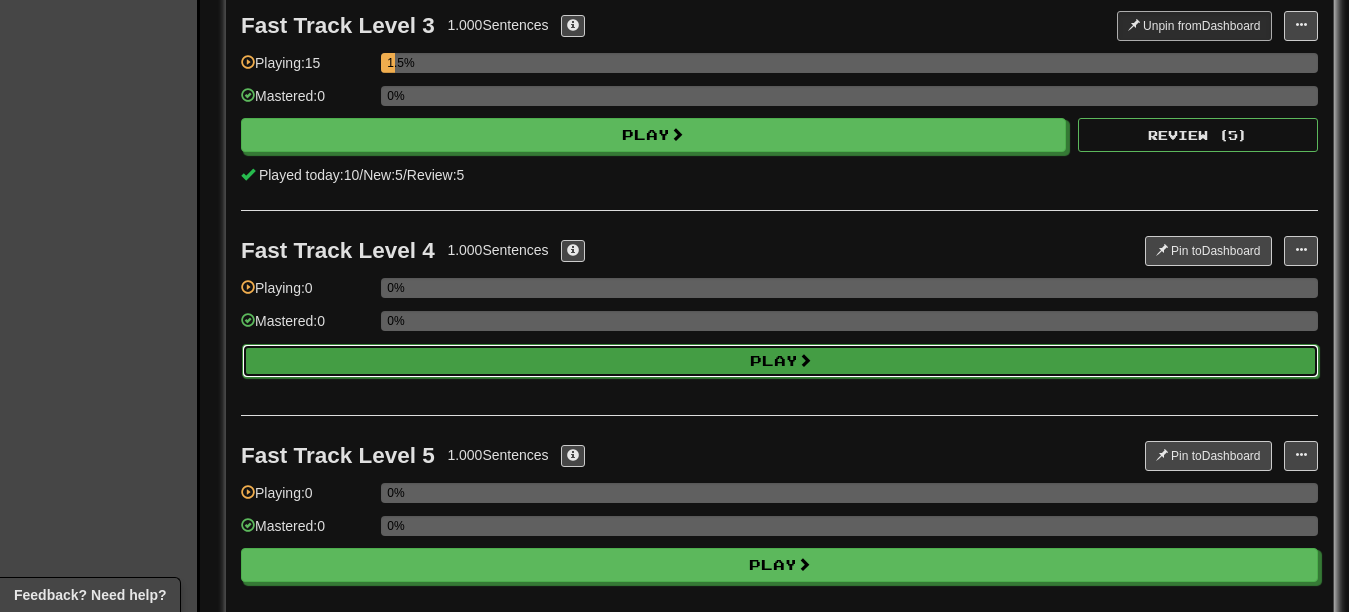 click on "Play" at bounding box center (780, 361) 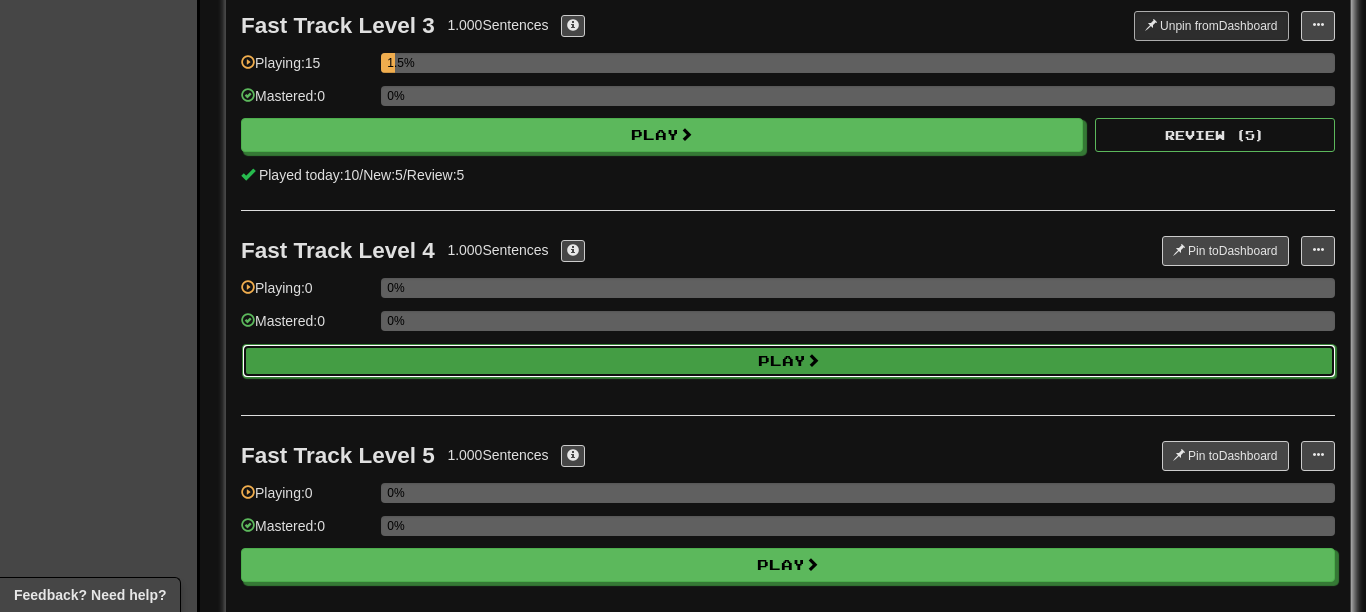 scroll, scrollTop: 640, scrollLeft: 0, axis: vertical 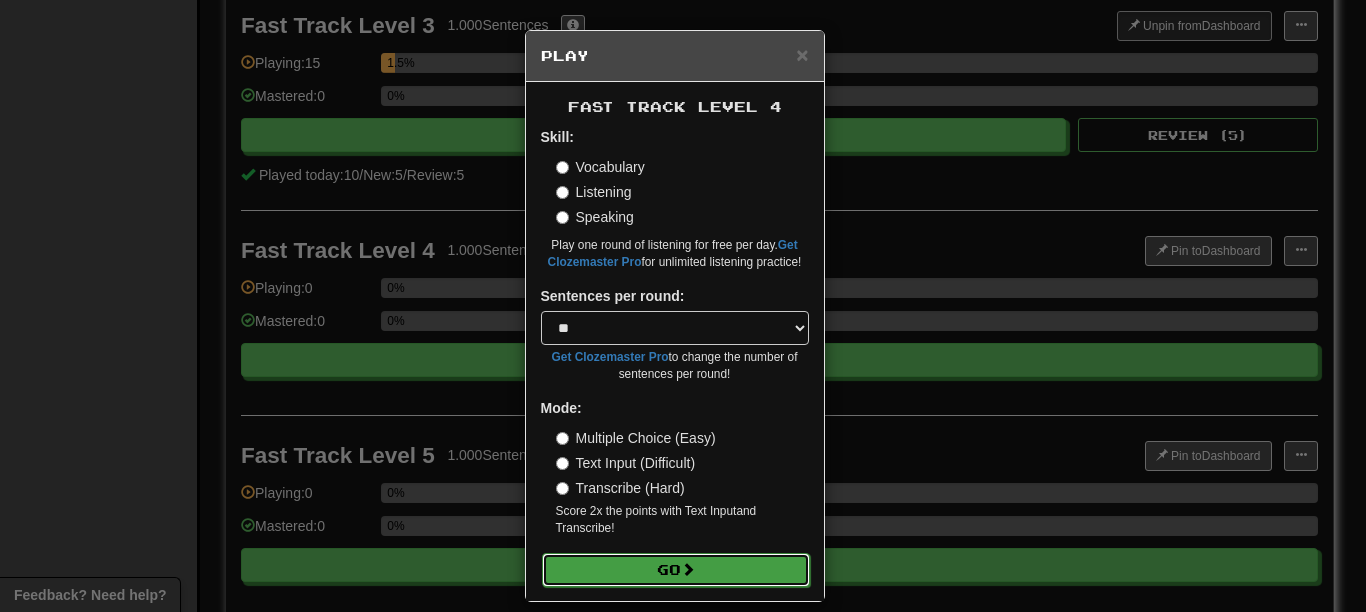 click on "Go" at bounding box center [676, 570] 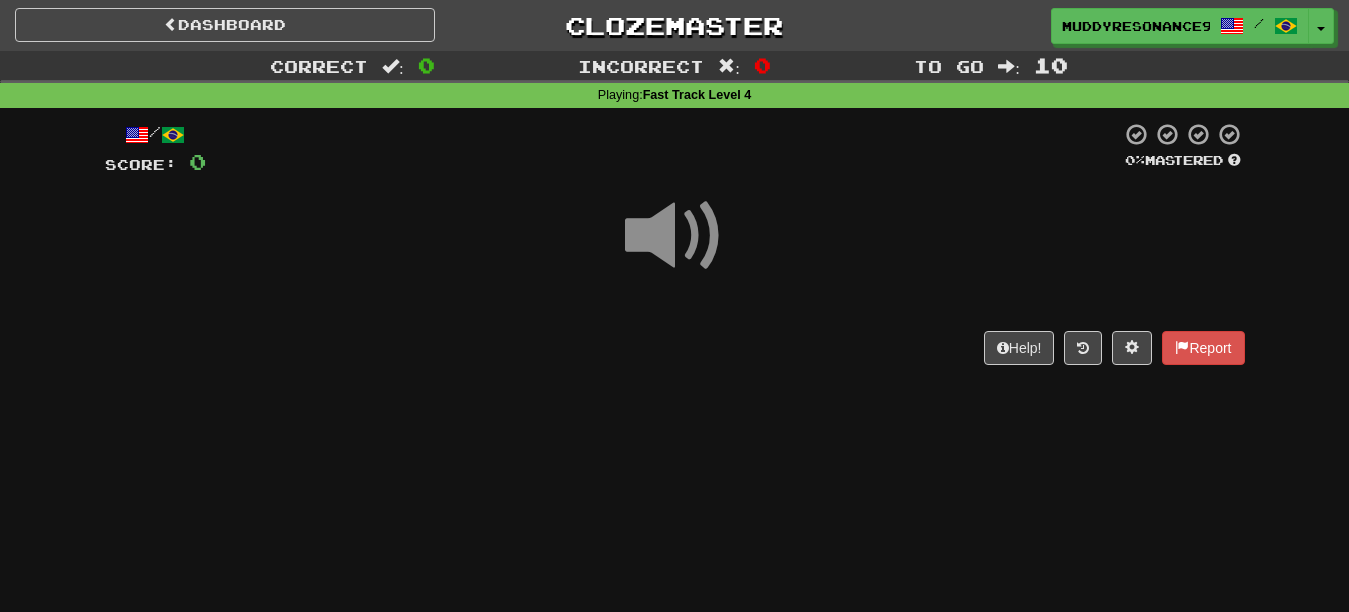 scroll, scrollTop: 0, scrollLeft: 0, axis: both 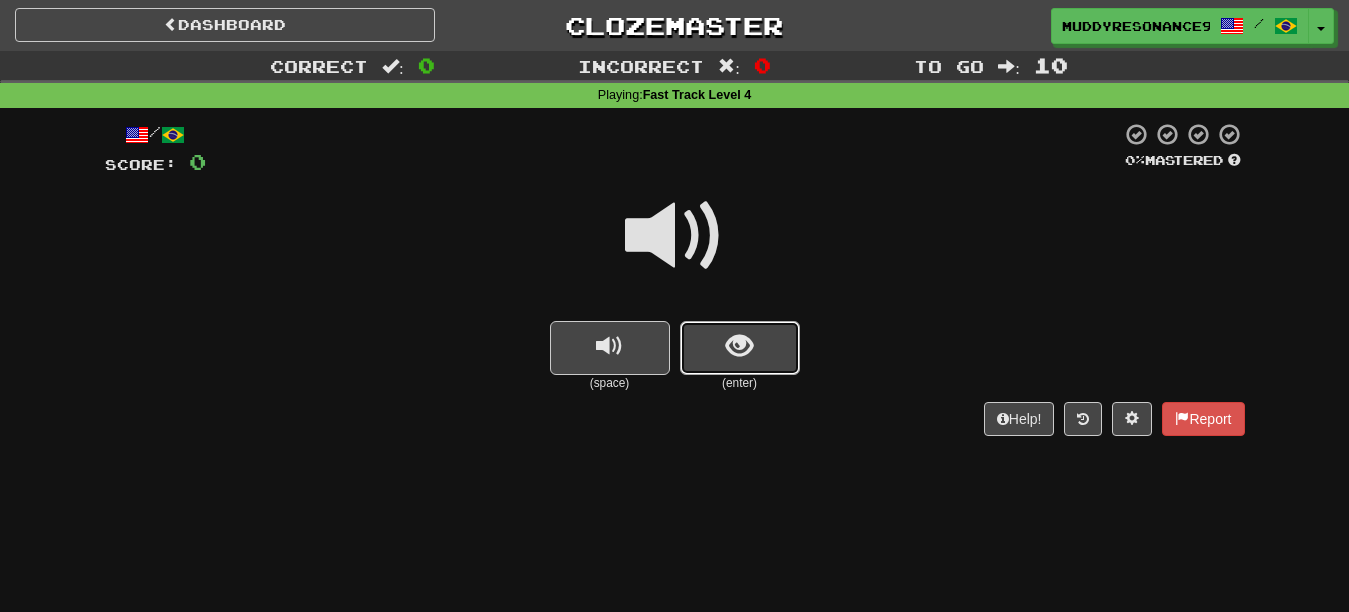 click at bounding box center [740, 348] 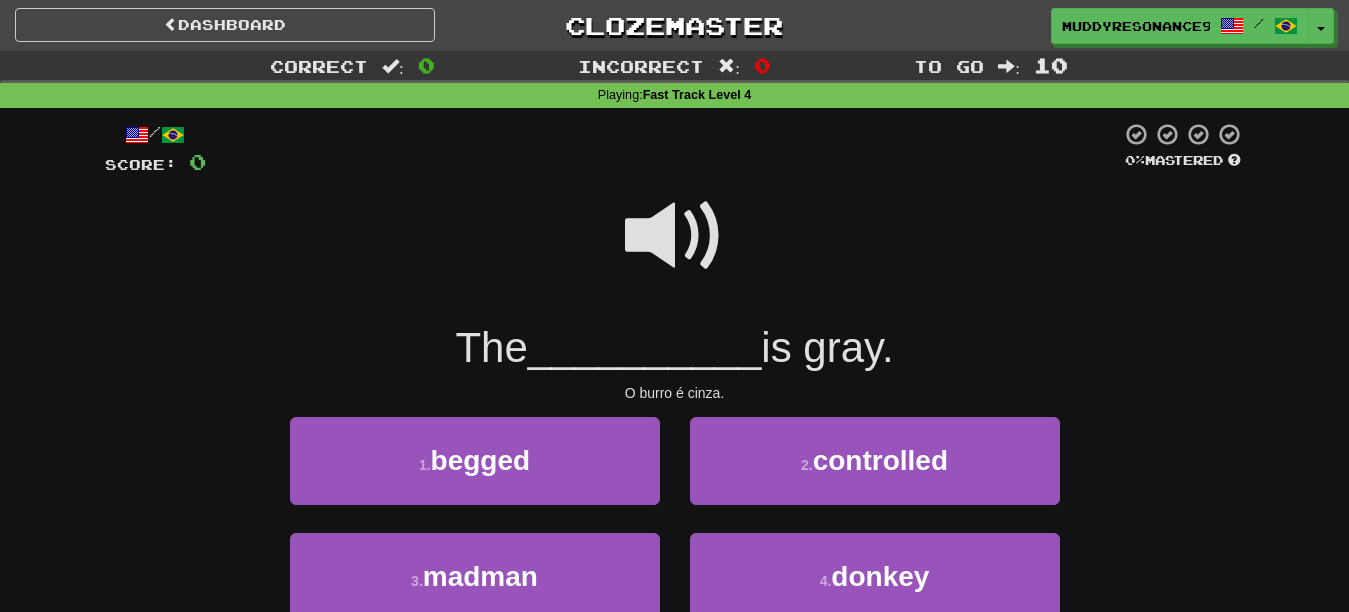 scroll, scrollTop: 114, scrollLeft: 0, axis: vertical 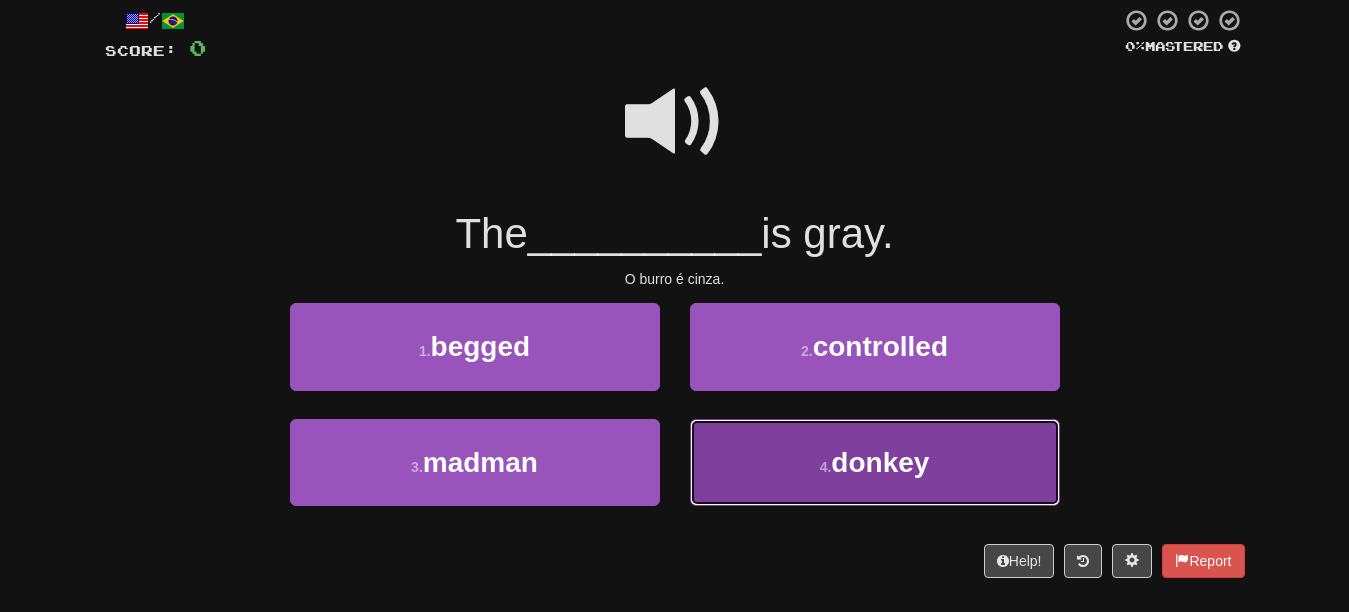 click on "4 .  donkey" at bounding box center [875, 462] 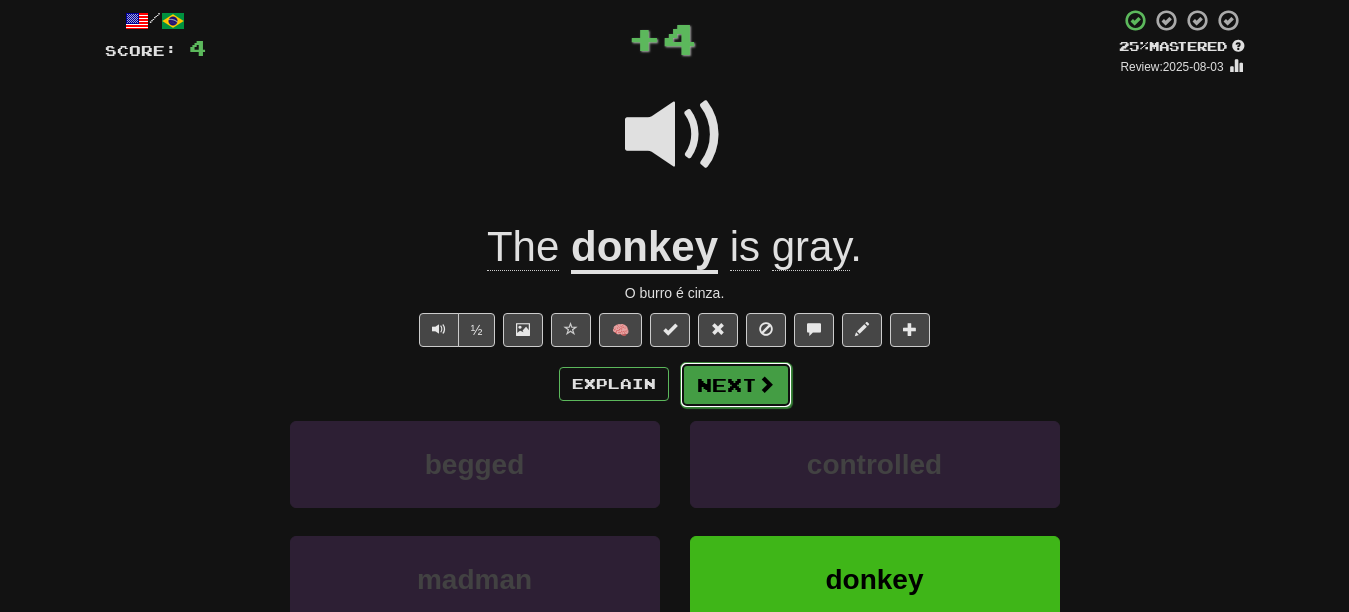 click on "Next" at bounding box center (736, 385) 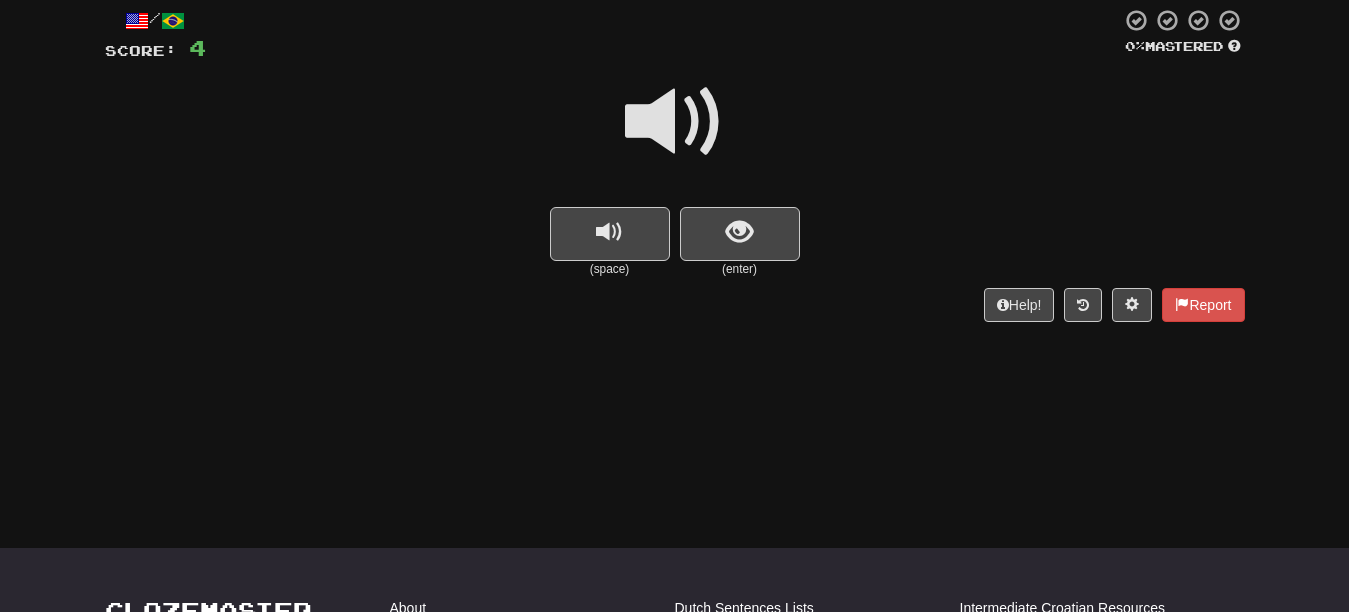 click at bounding box center (675, 122) 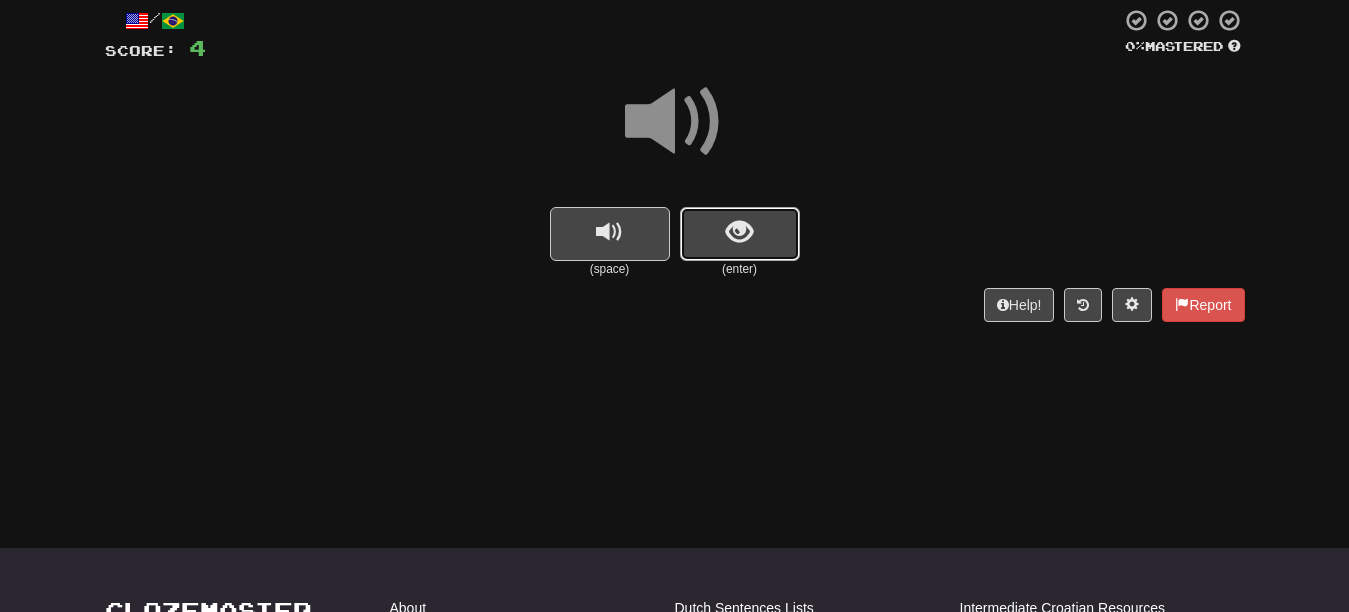 click at bounding box center (740, 234) 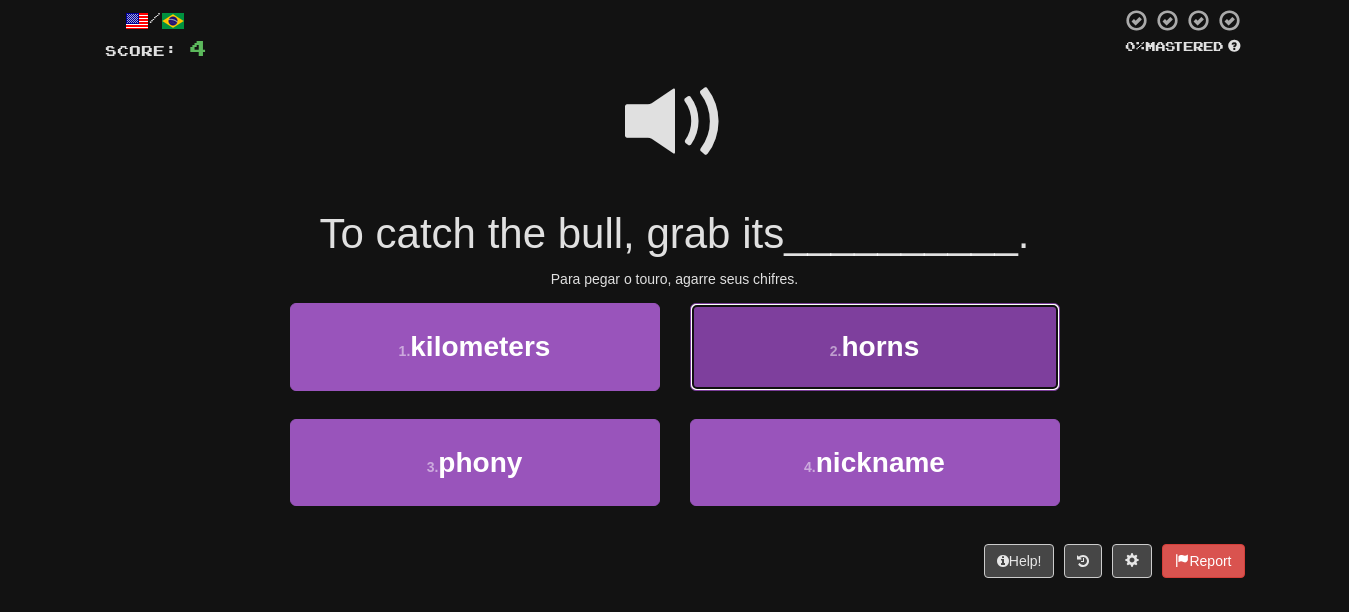 click on "horns" at bounding box center [880, 346] 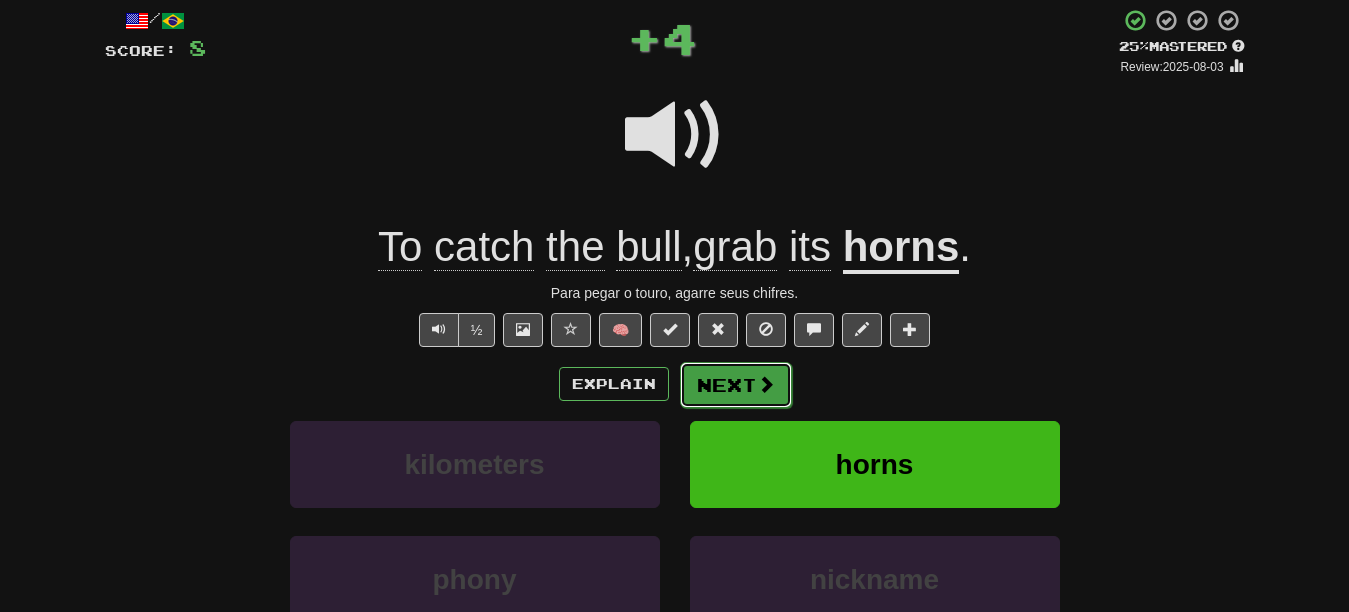 click on "Next" at bounding box center [736, 385] 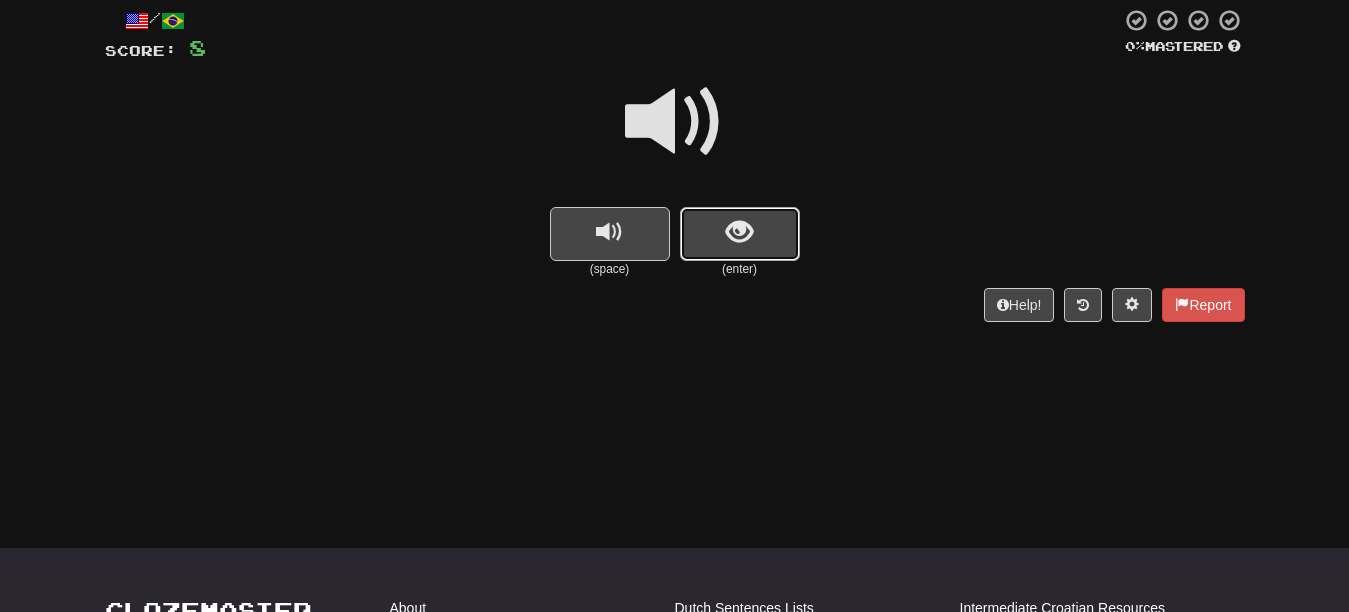 click at bounding box center [740, 234] 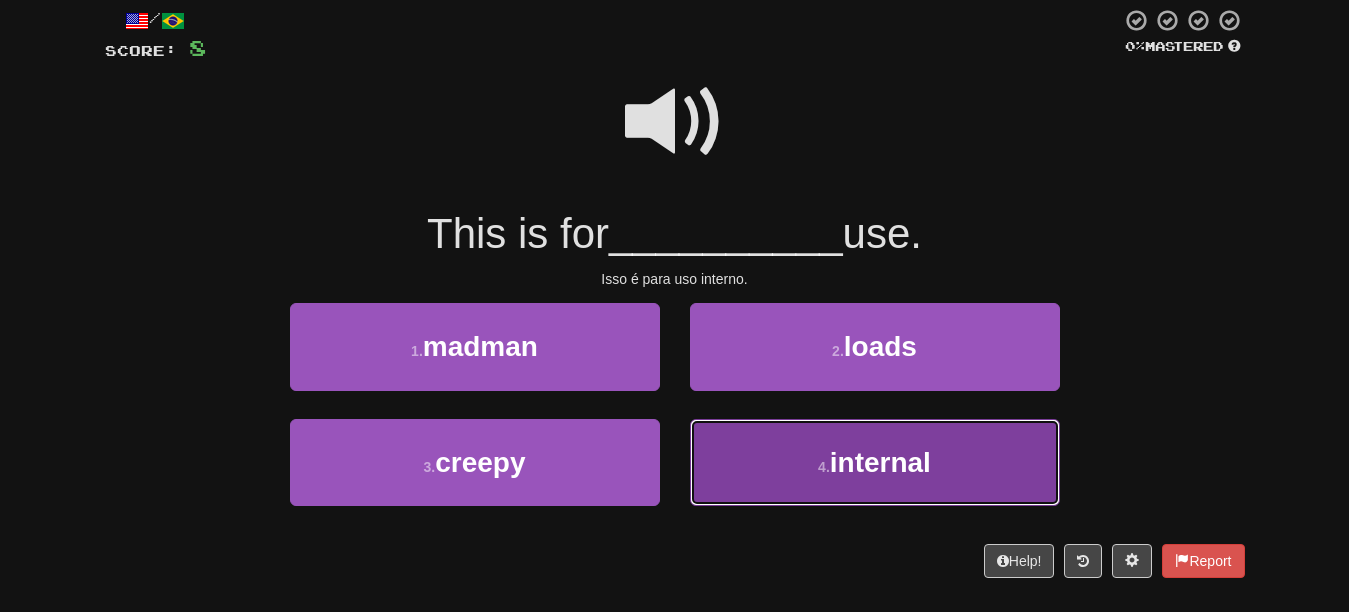 click on "internal" at bounding box center [880, 462] 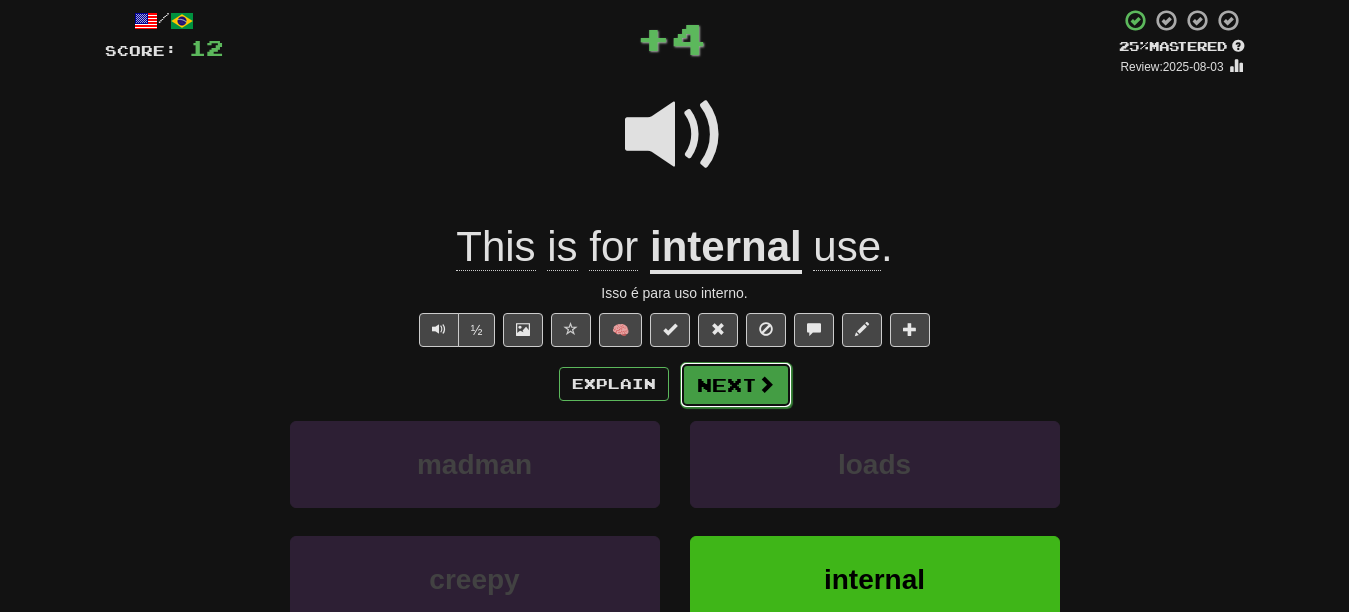 click on "Next" at bounding box center [736, 385] 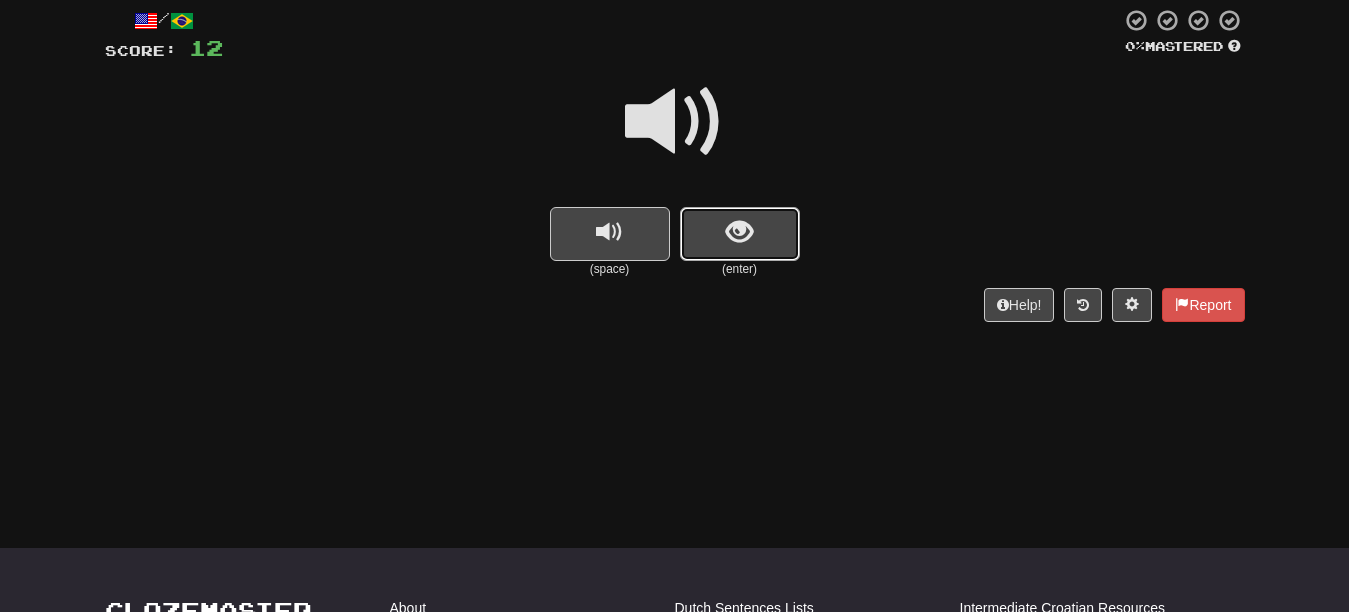 click at bounding box center [739, 232] 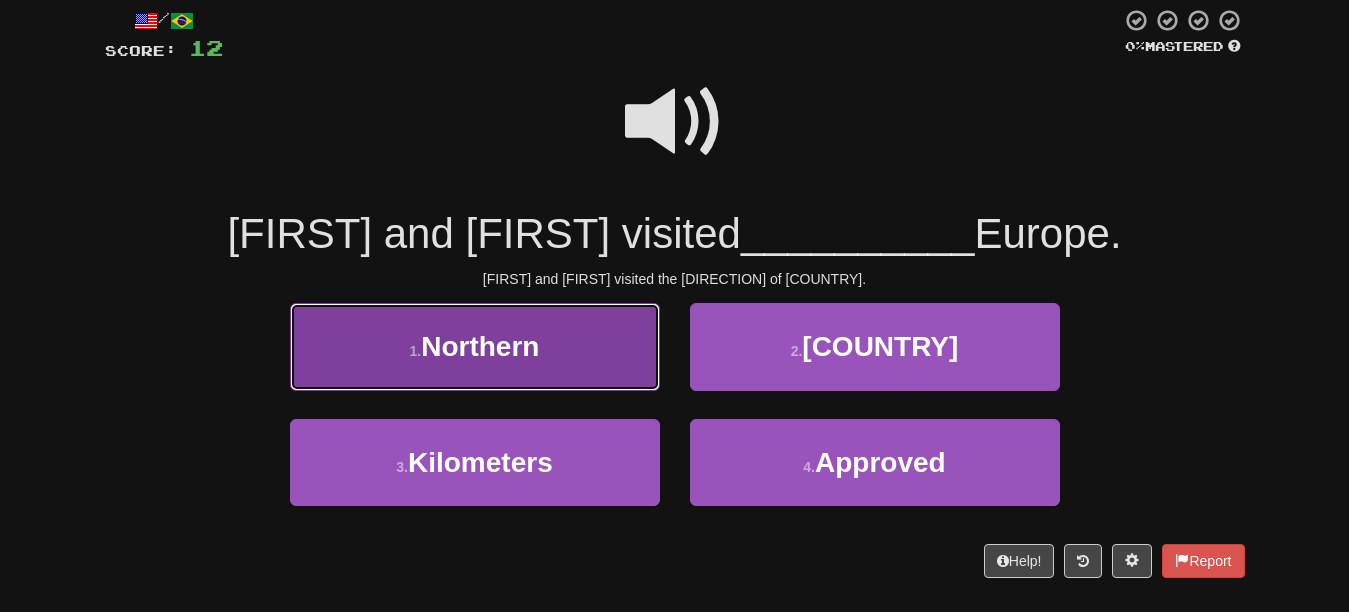 click on "1 .  Northern" at bounding box center [475, 346] 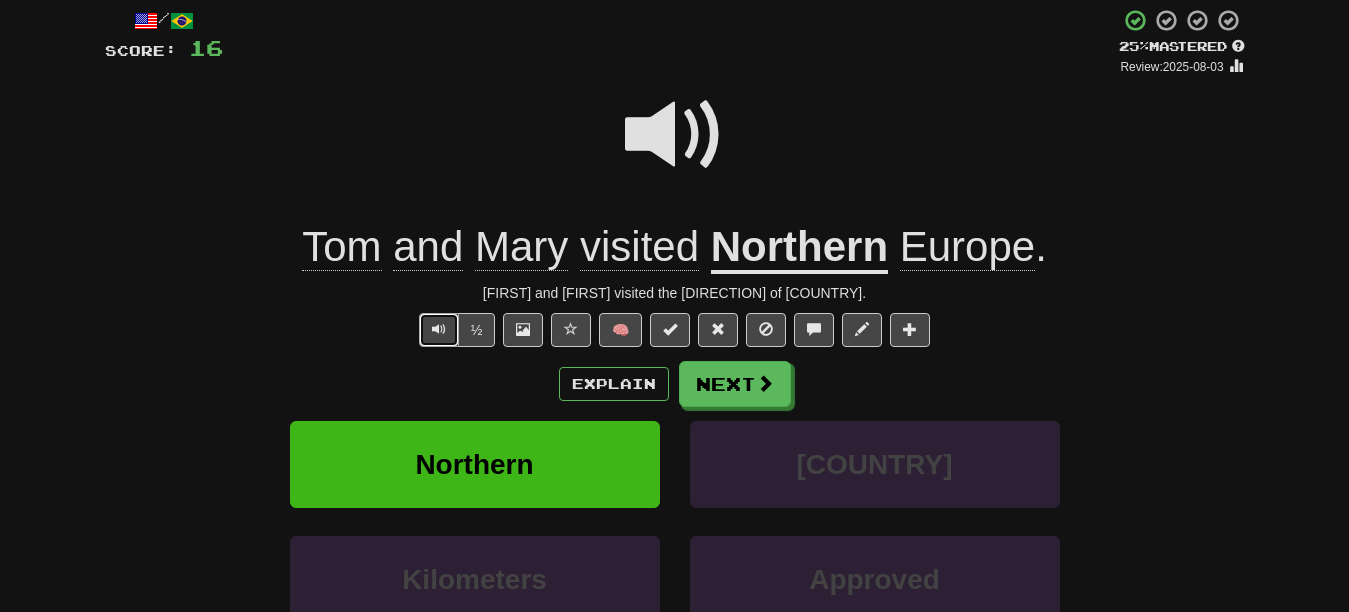 click at bounding box center (439, 329) 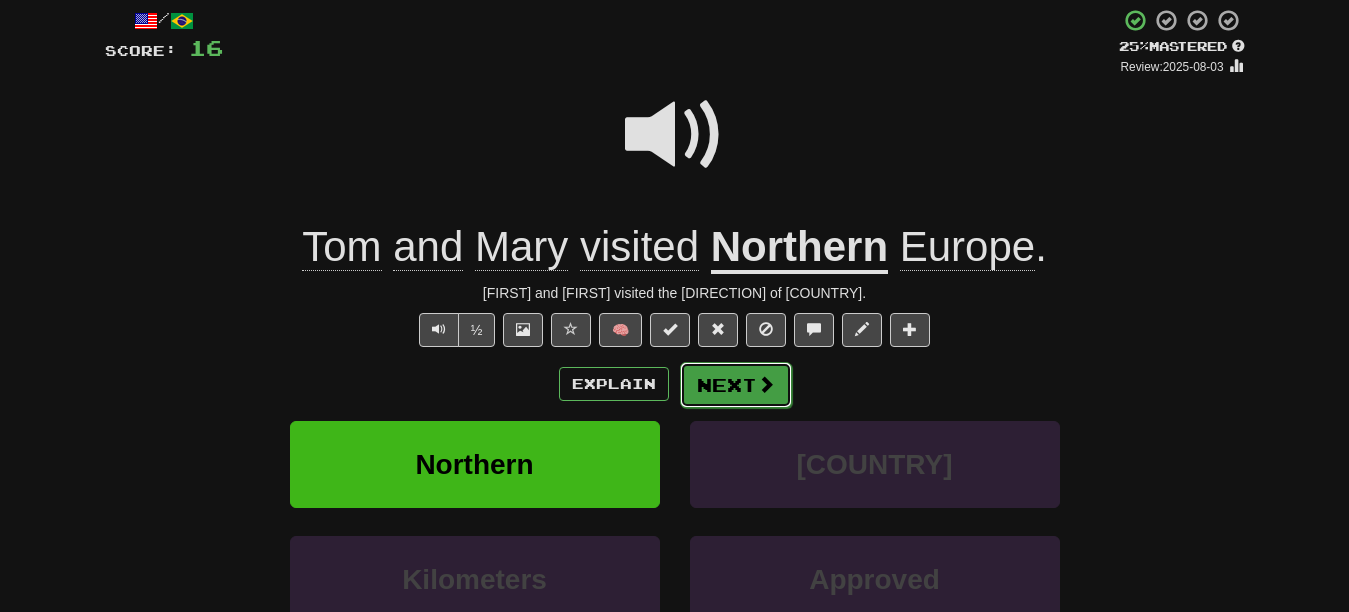 click on "Next" at bounding box center [736, 385] 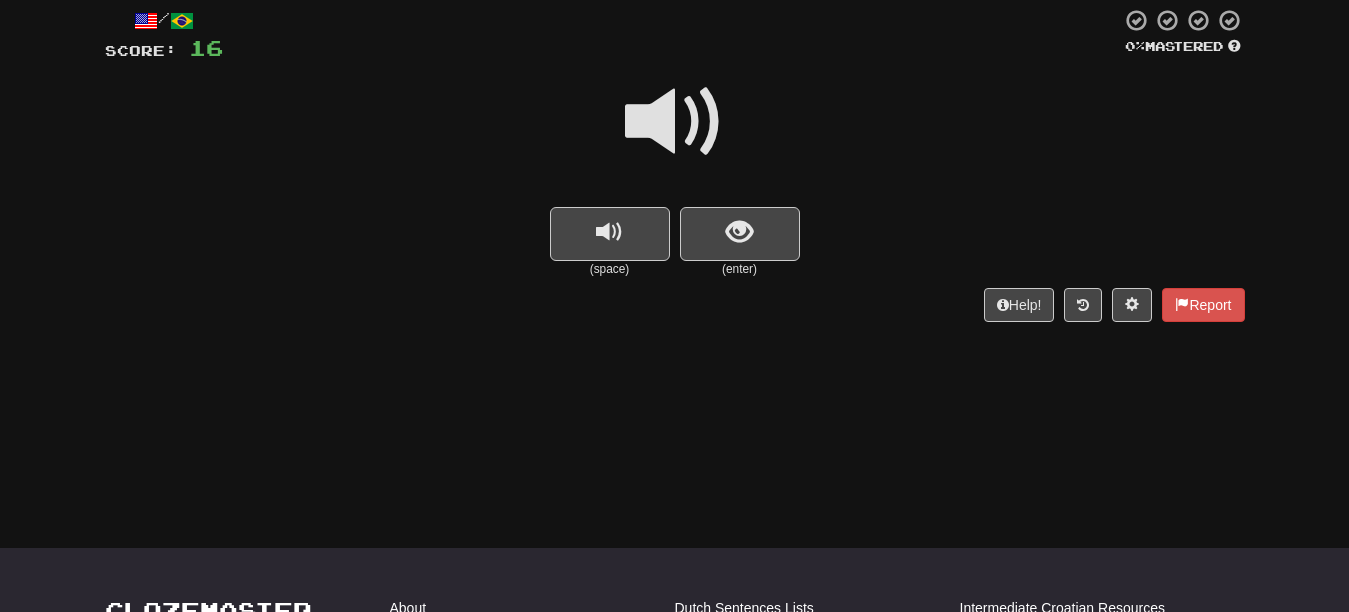 click at bounding box center [675, 122] 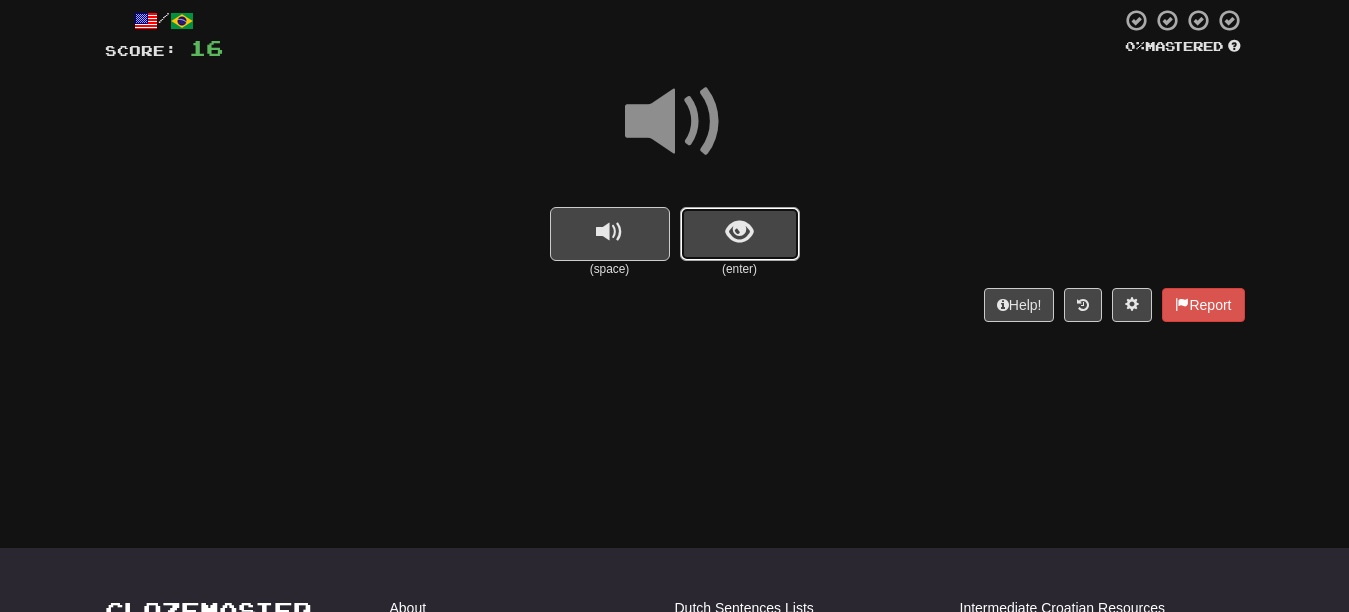 click at bounding box center (740, 234) 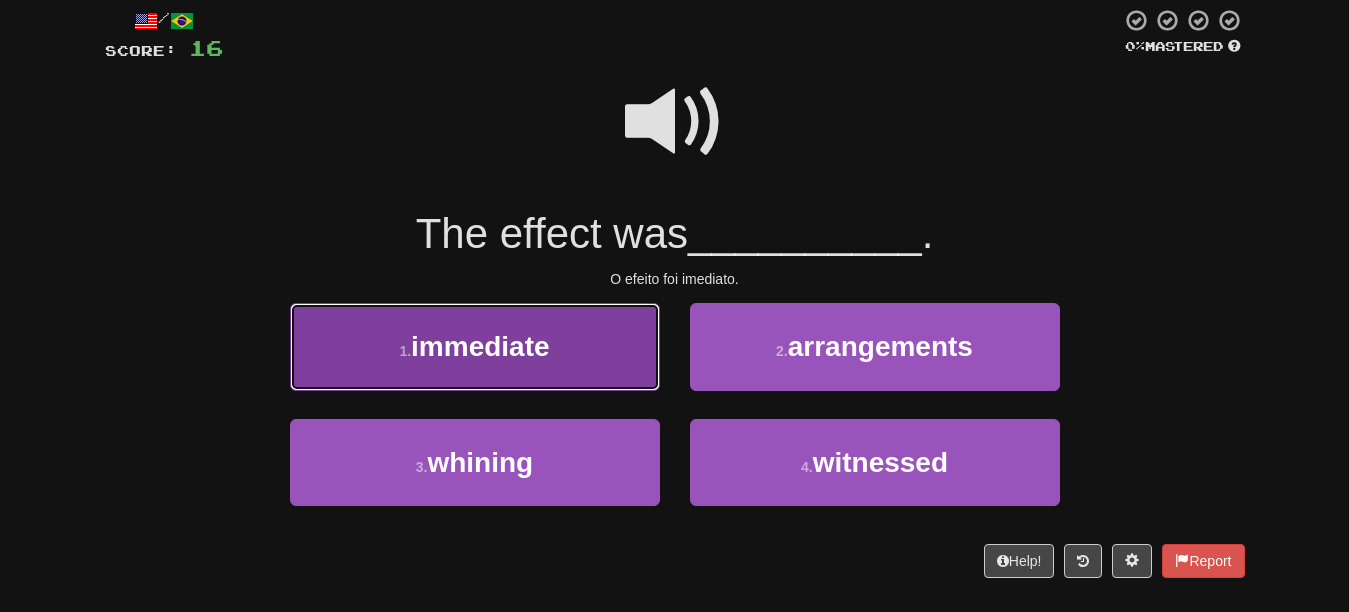 click on "1 .  immediate" at bounding box center (475, 346) 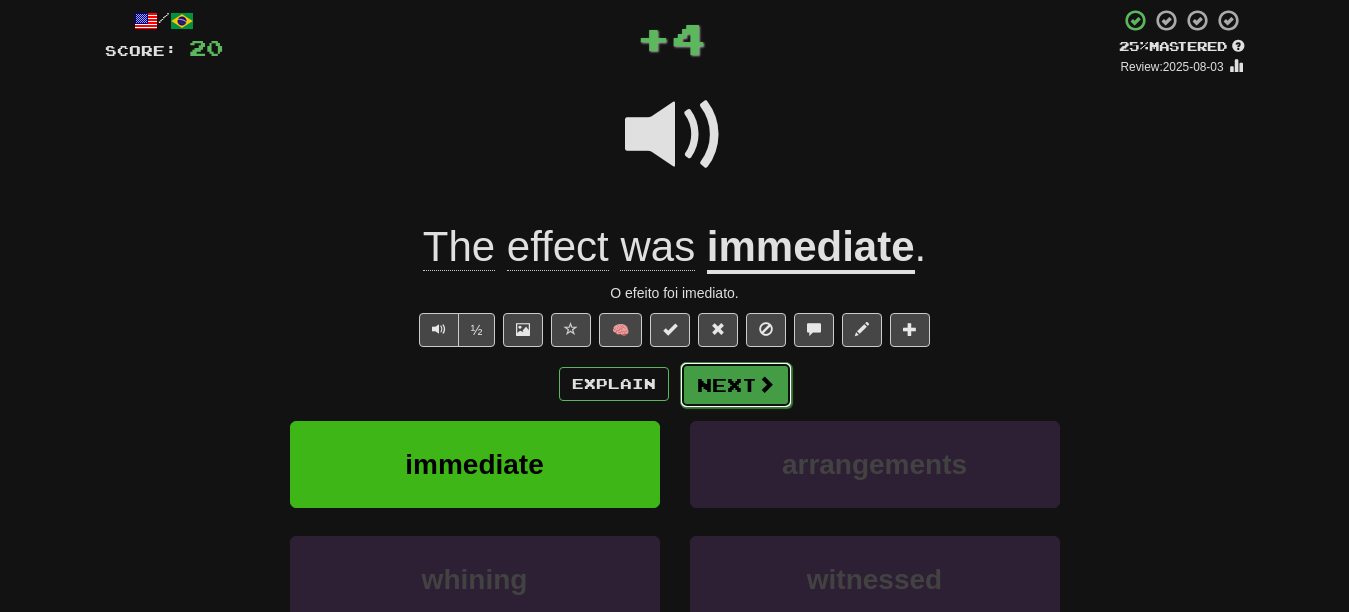 click at bounding box center (766, 384) 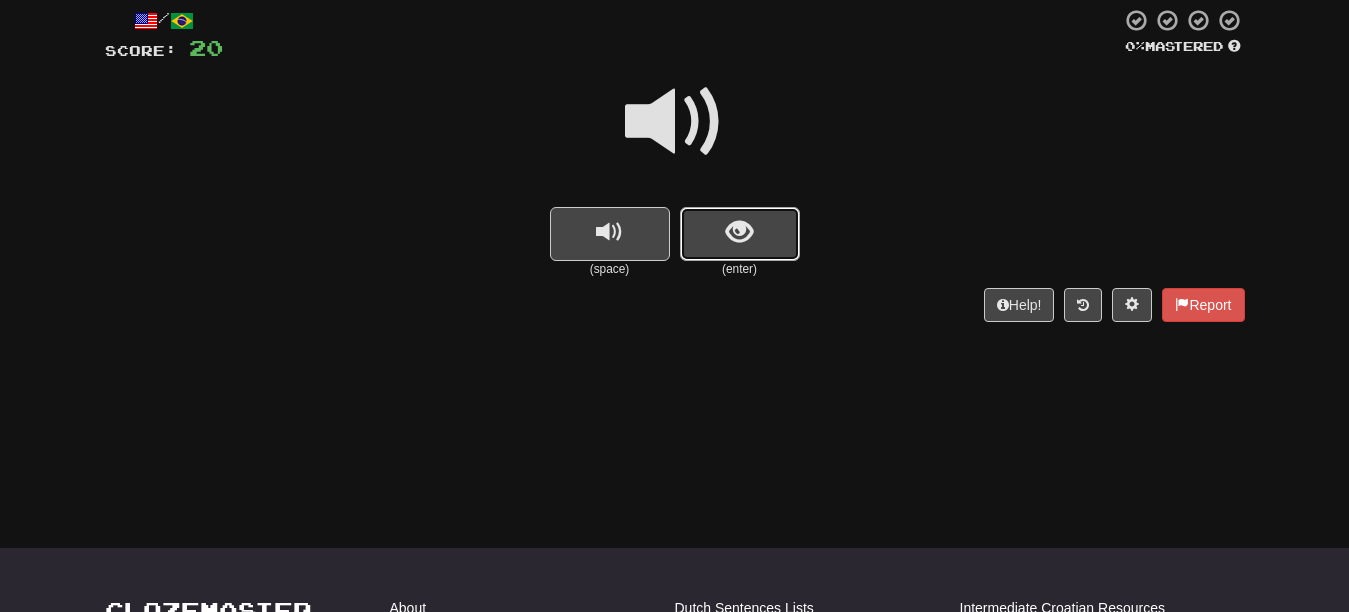 click at bounding box center (739, 232) 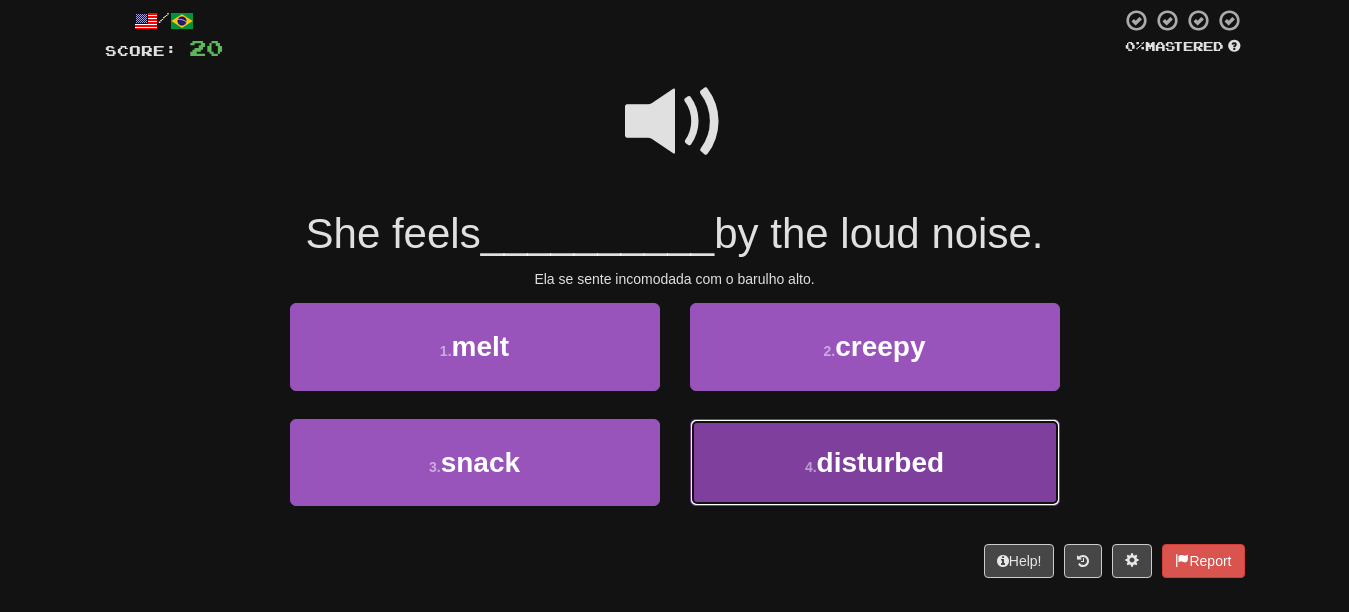 click on "4 .  disturbed" at bounding box center [875, 462] 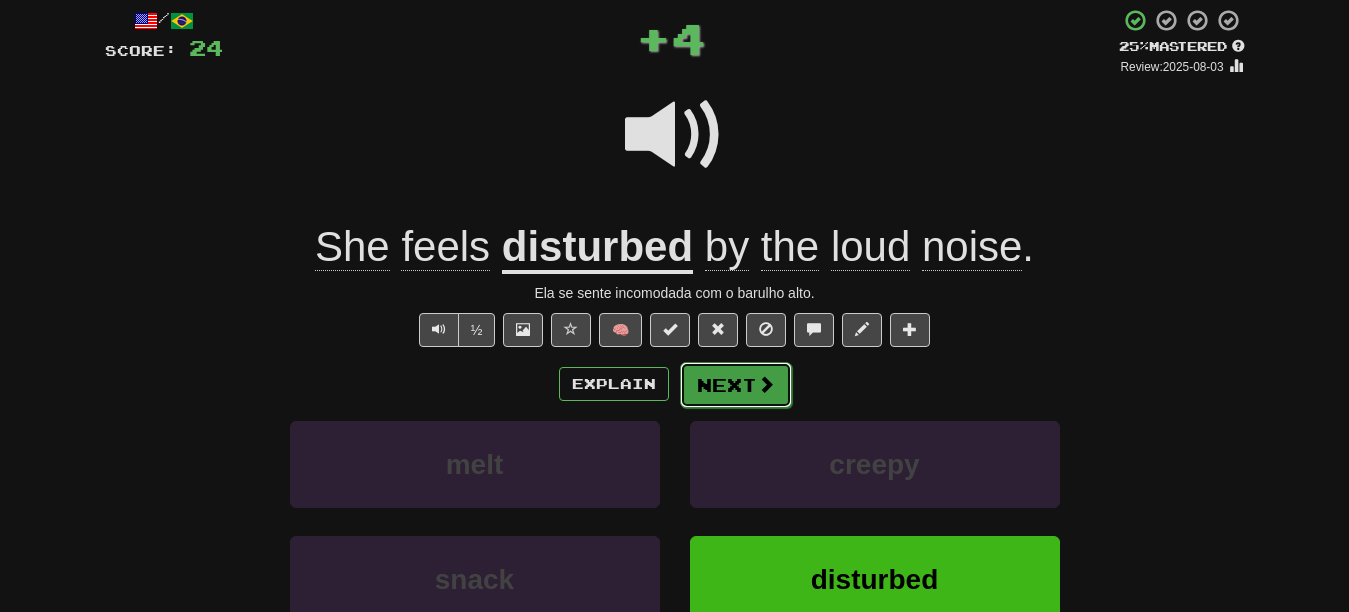 click at bounding box center (766, 384) 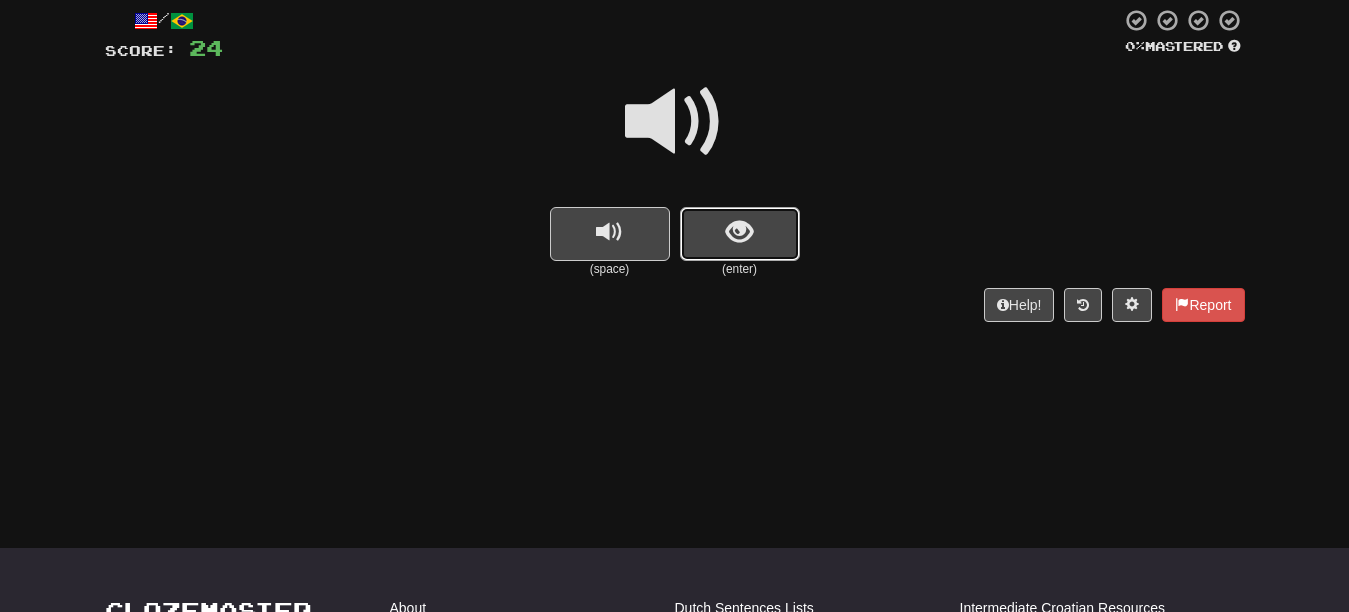 click at bounding box center (740, 234) 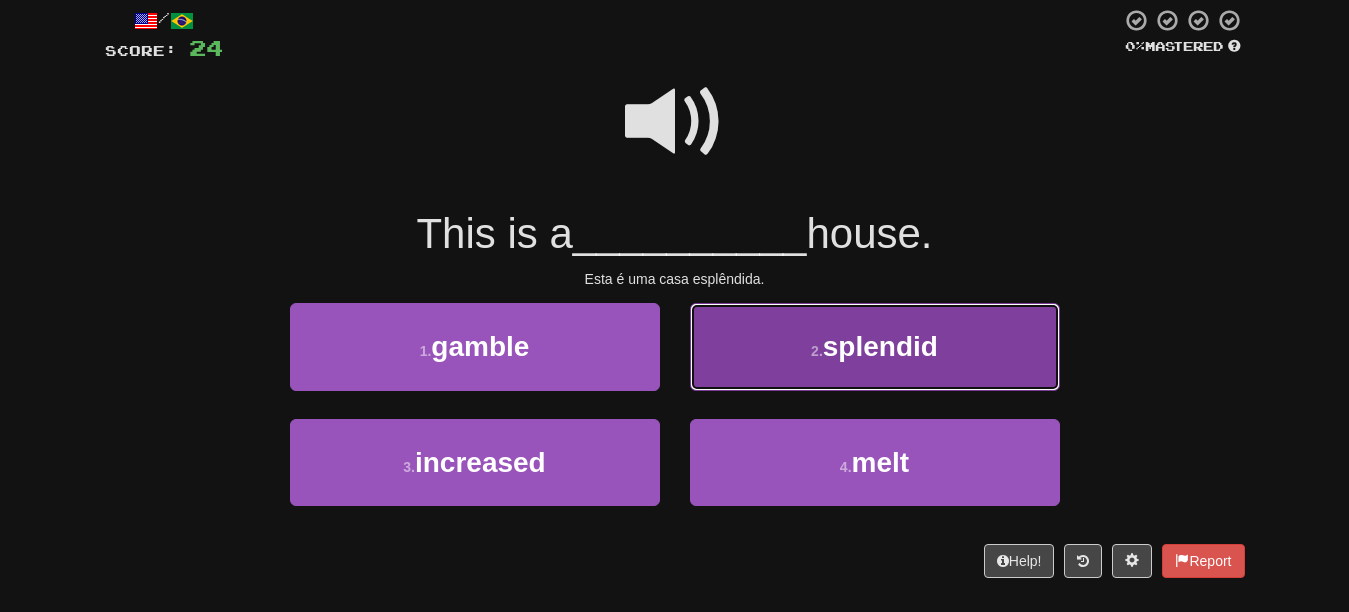 click on "2 .  splendid" at bounding box center (875, 346) 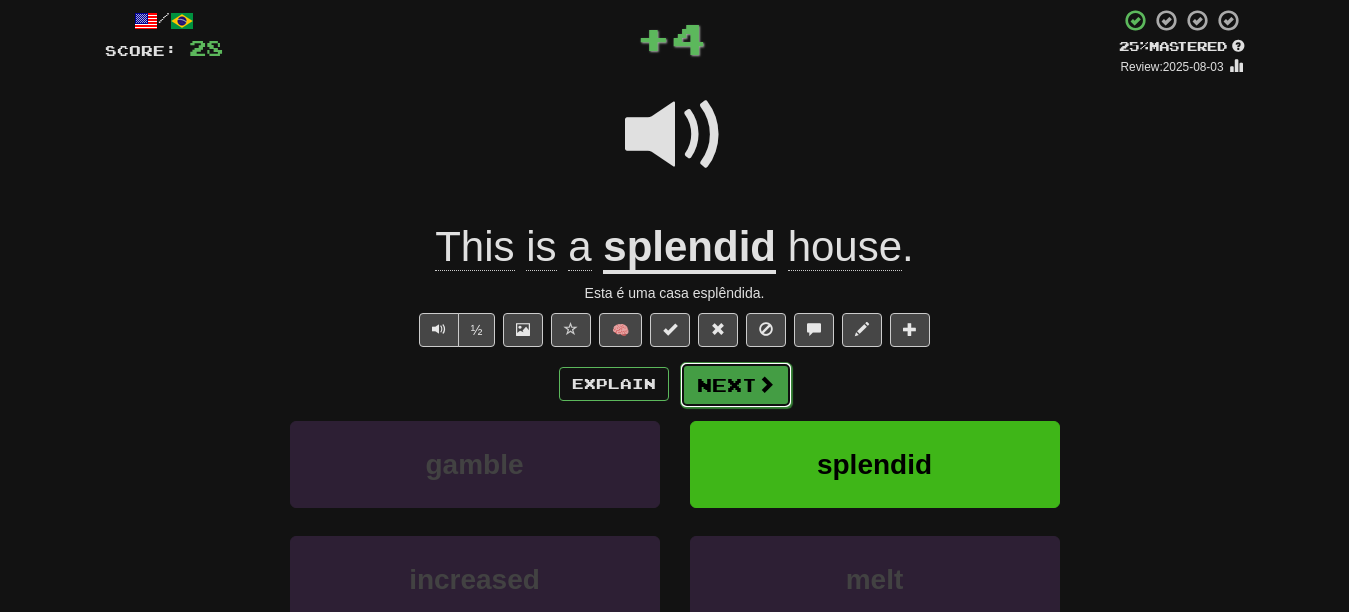 click on "Next" at bounding box center [736, 385] 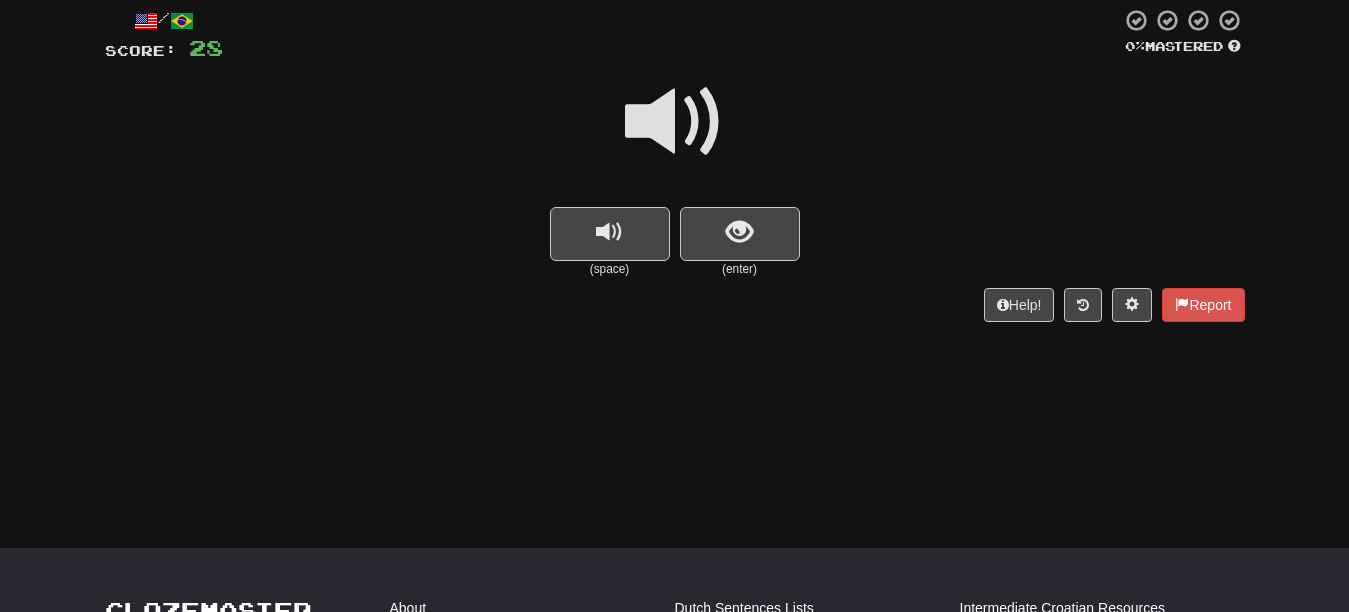 click at bounding box center (675, 122) 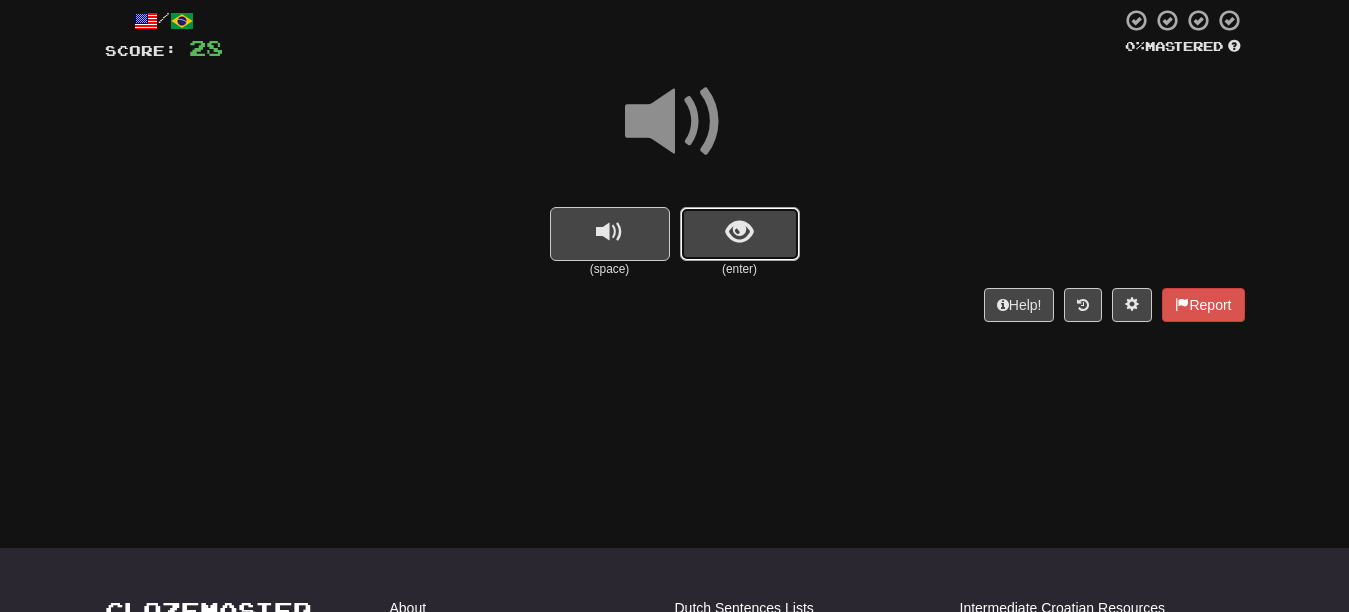 click at bounding box center (739, 232) 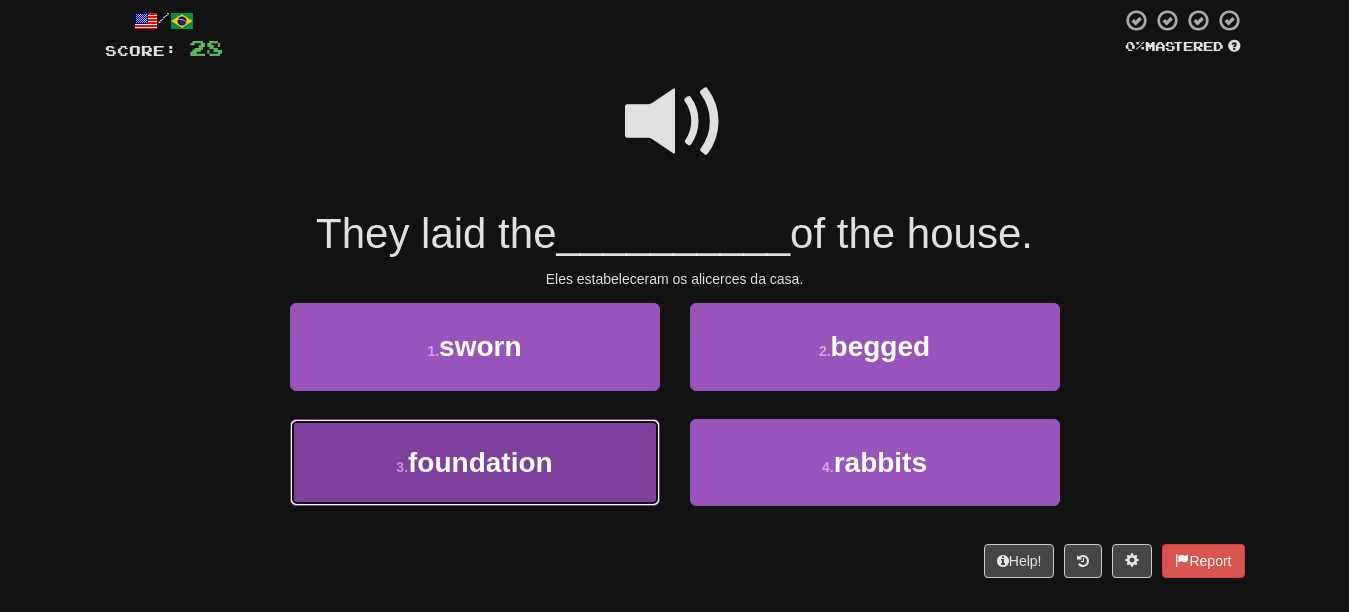 click on "3 .  foundation" at bounding box center (475, 462) 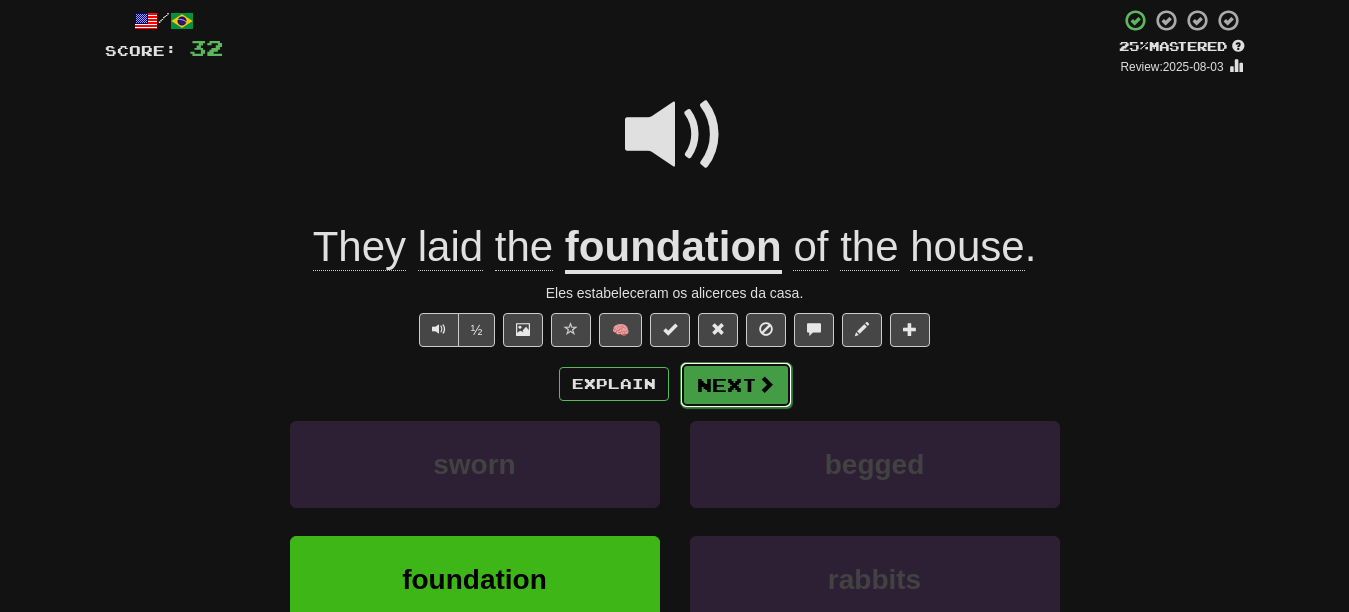click at bounding box center (766, 384) 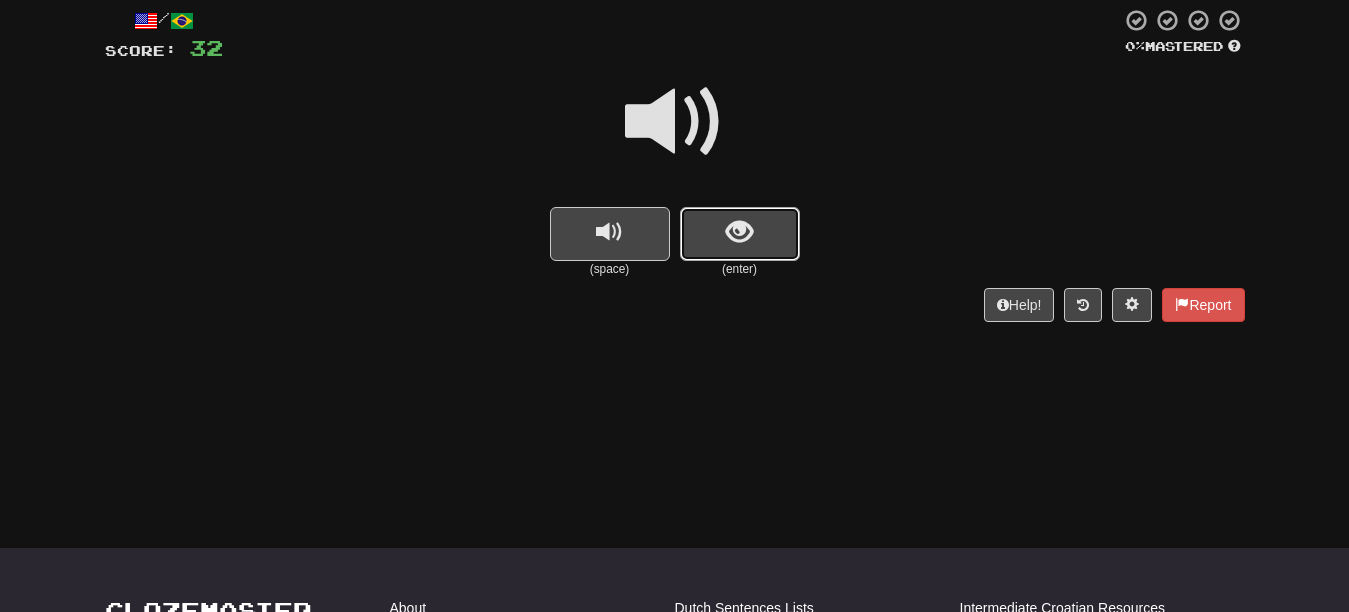click at bounding box center [740, 234] 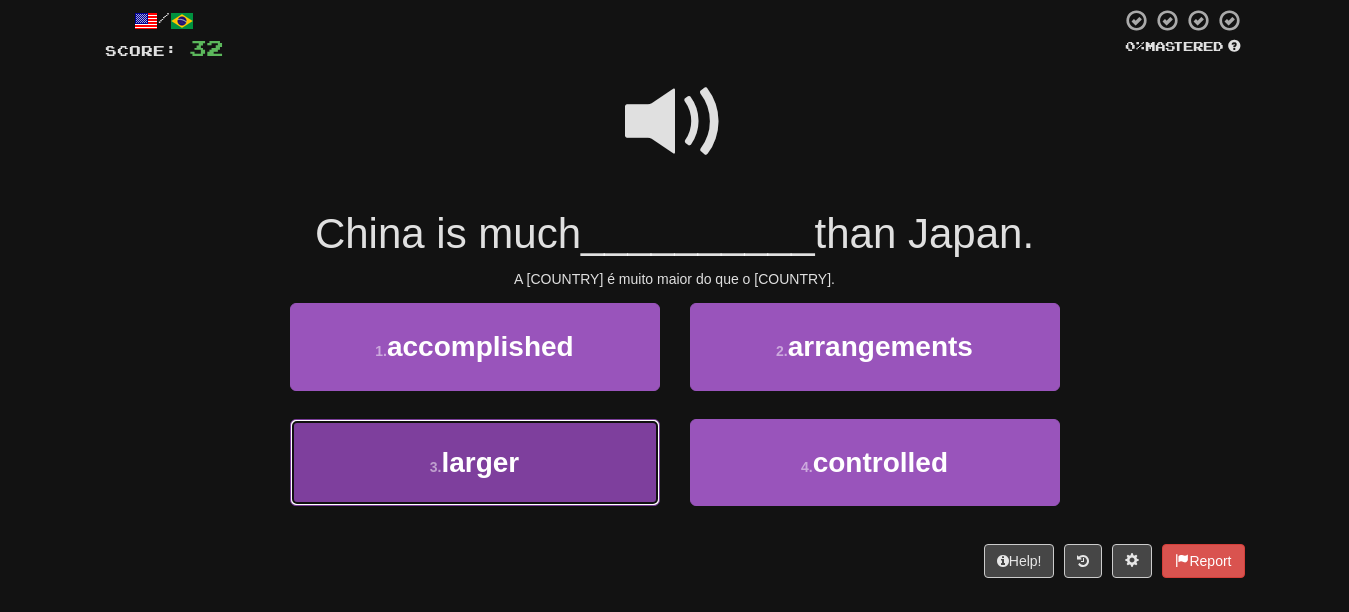 click on "3 .  larger" at bounding box center [475, 462] 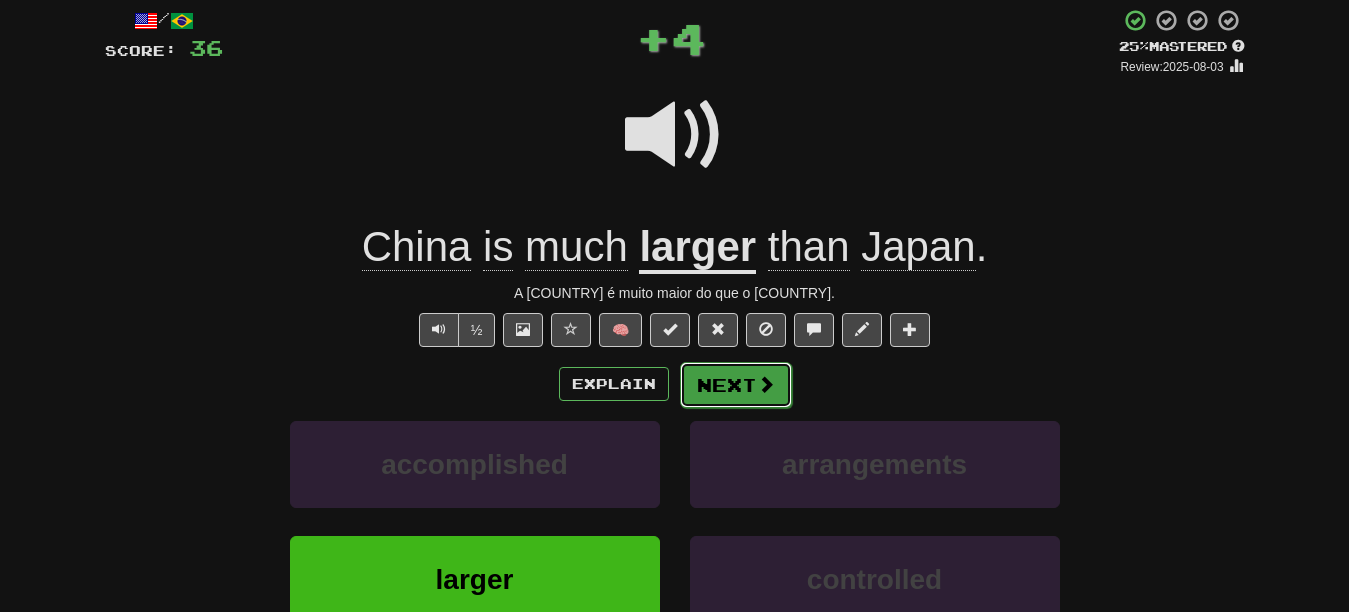 click on "Next" at bounding box center (736, 385) 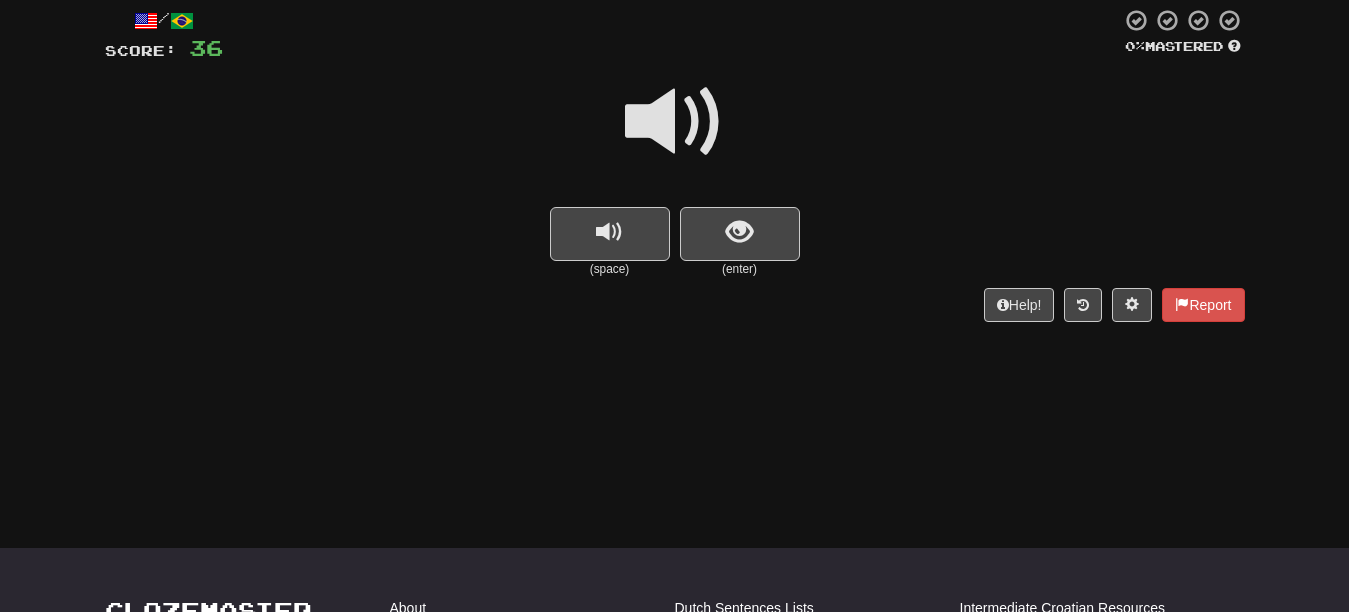 click at bounding box center [675, 122] 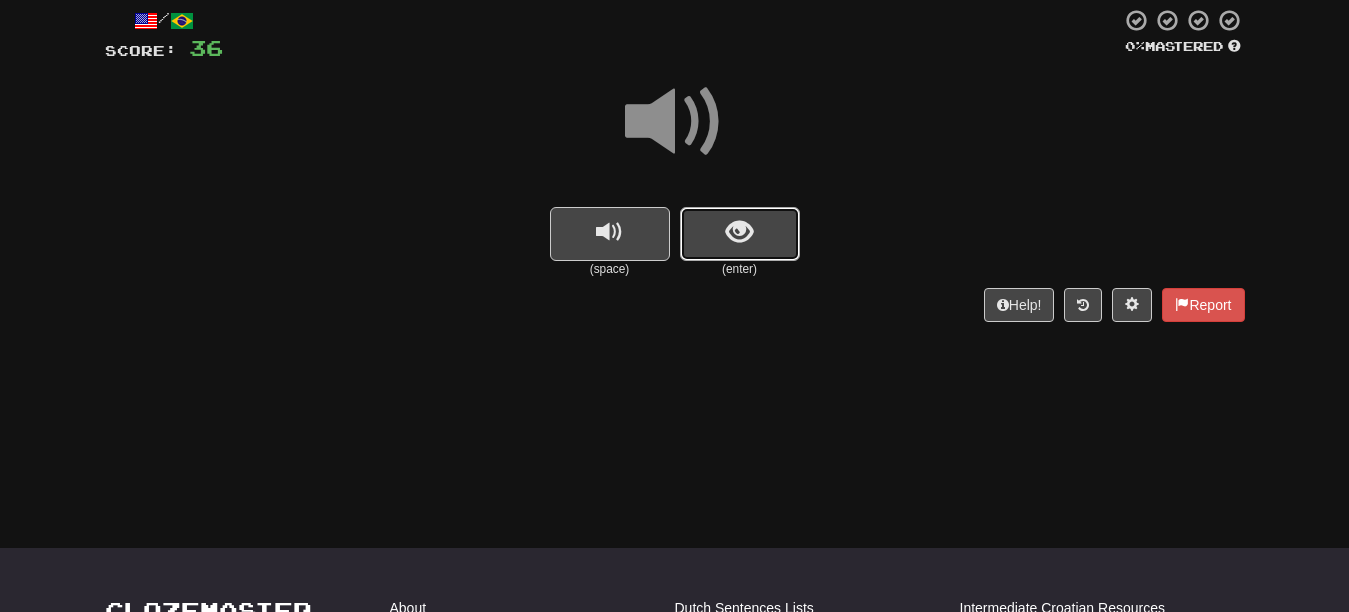 click at bounding box center (739, 232) 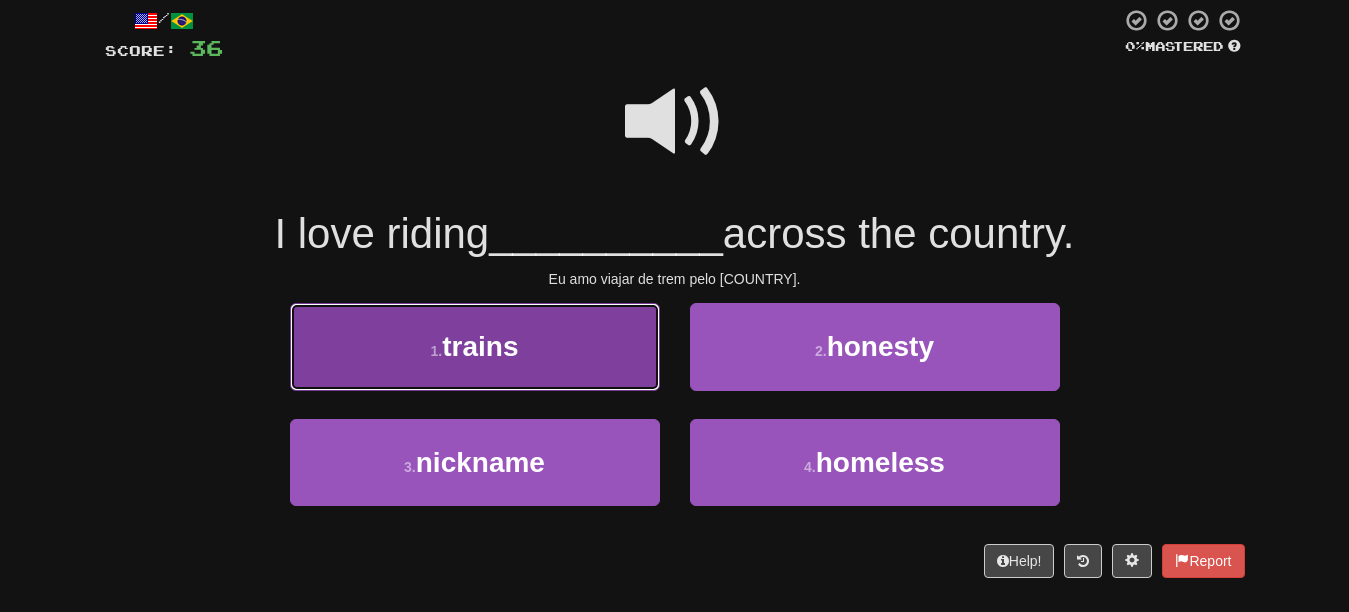 click on "1 .  trains" at bounding box center (475, 346) 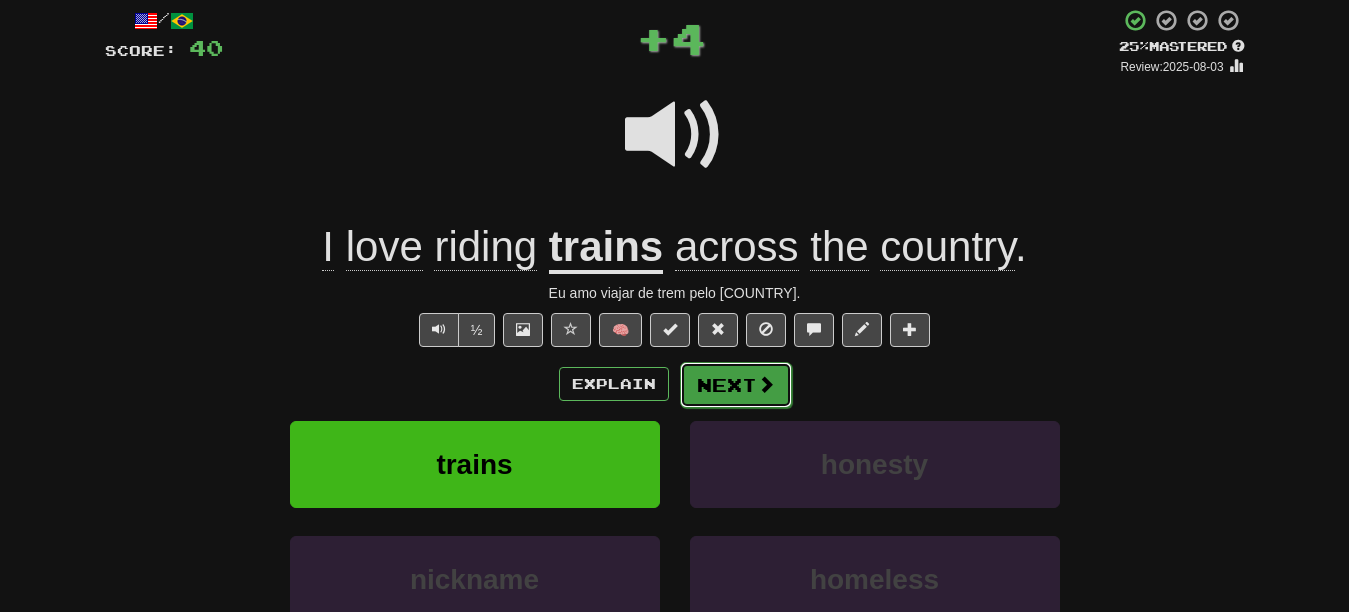 click on "Next" at bounding box center (736, 385) 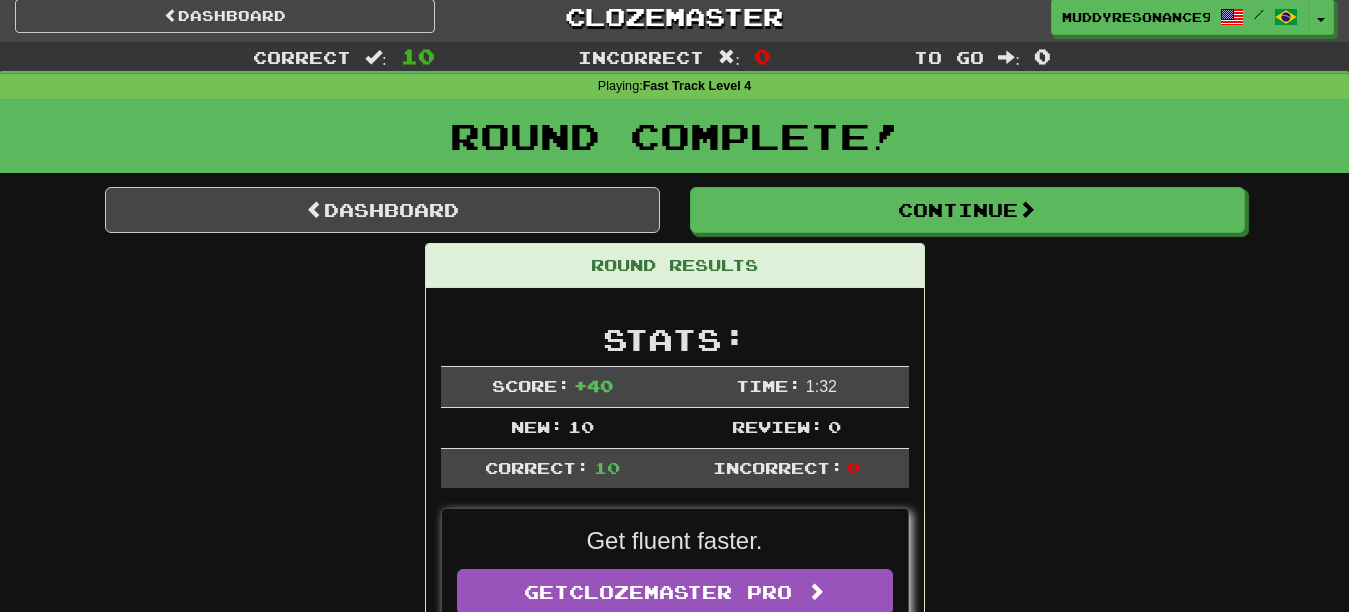 scroll, scrollTop: 0, scrollLeft: 0, axis: both 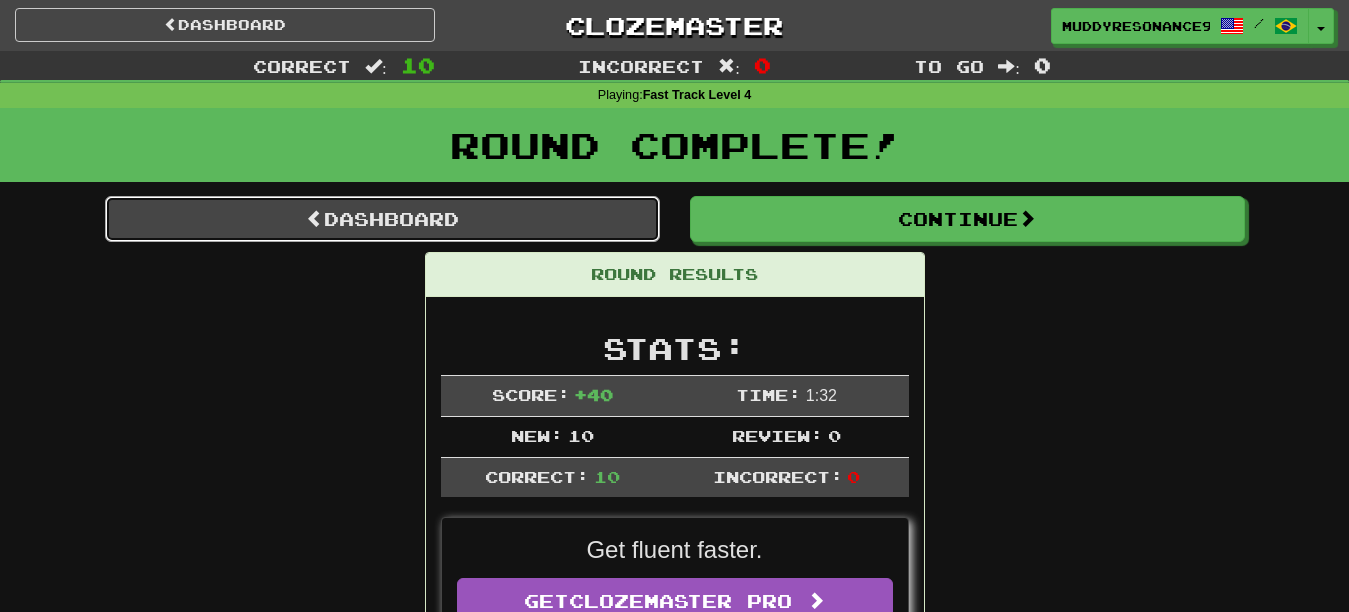 click on "Dashboard" at bounding box center (382, 219) 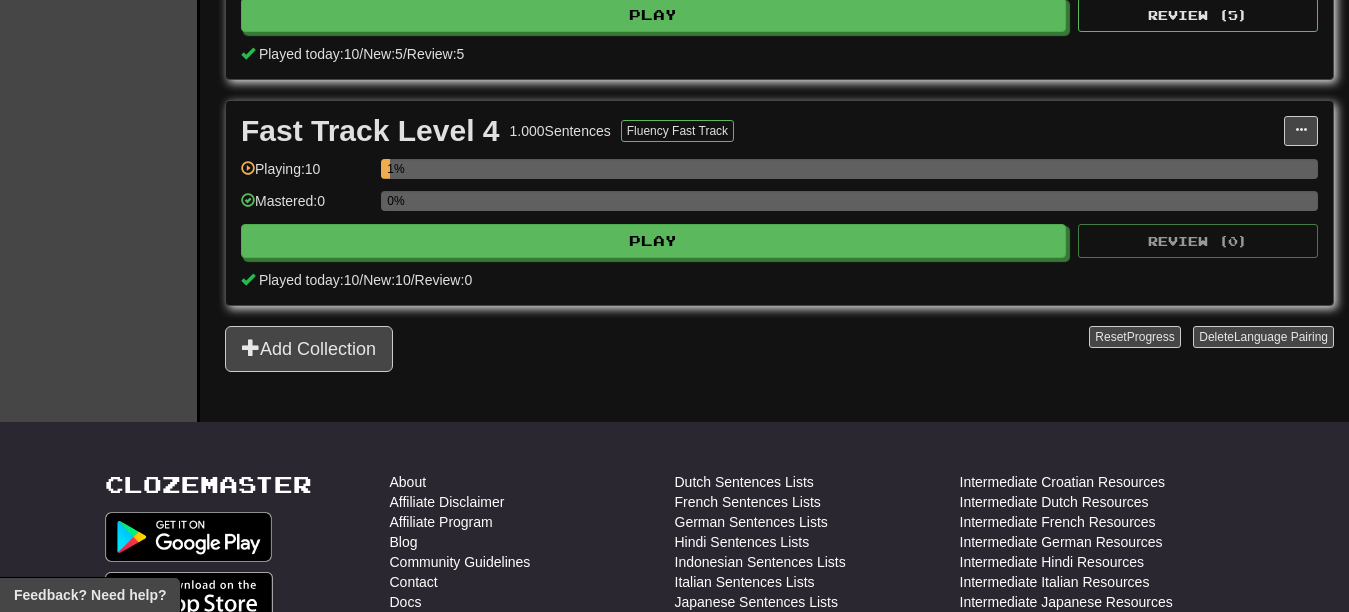 scroll, scrollTop: 1039, scrollLeft: 0, axis: vertical 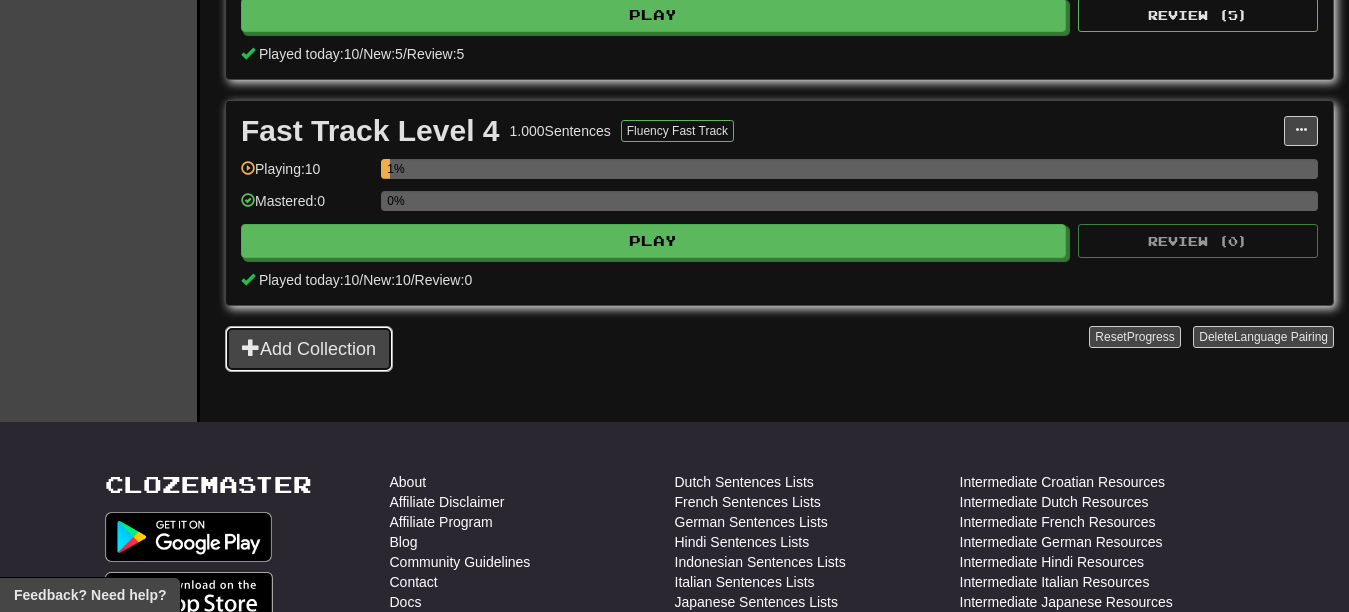 click on "Add Collection" at bounding box center (309, 349) 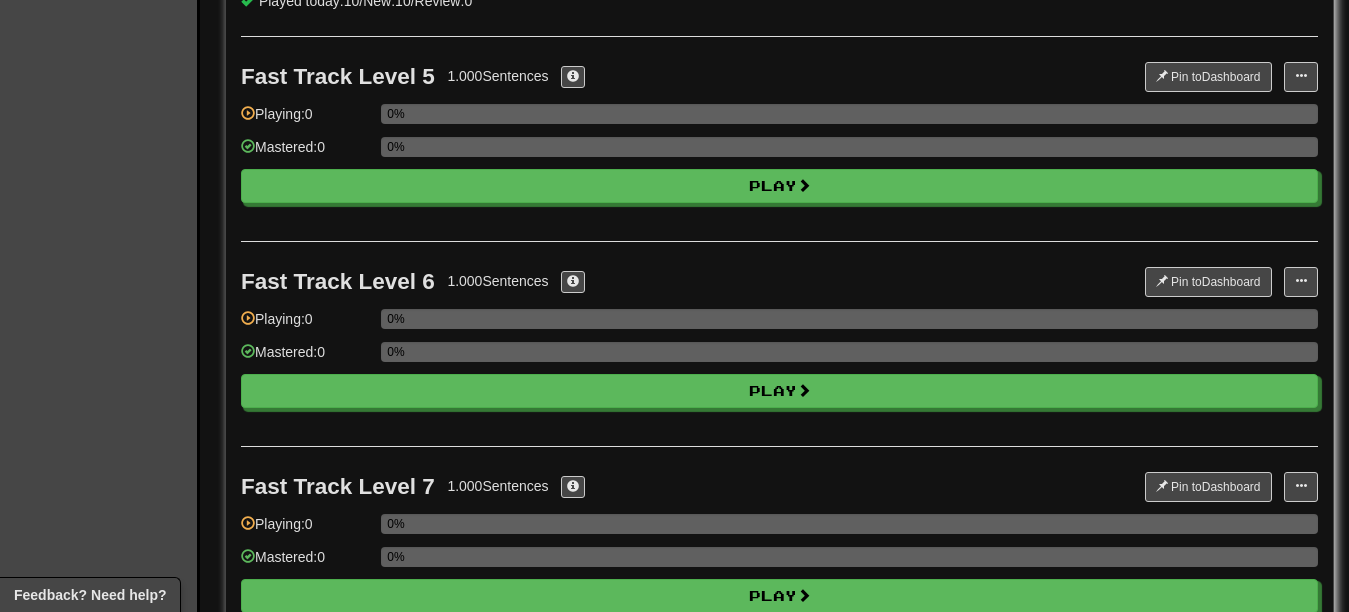scroll, scrollTop: 0, scrollLeft: 0, axis: both 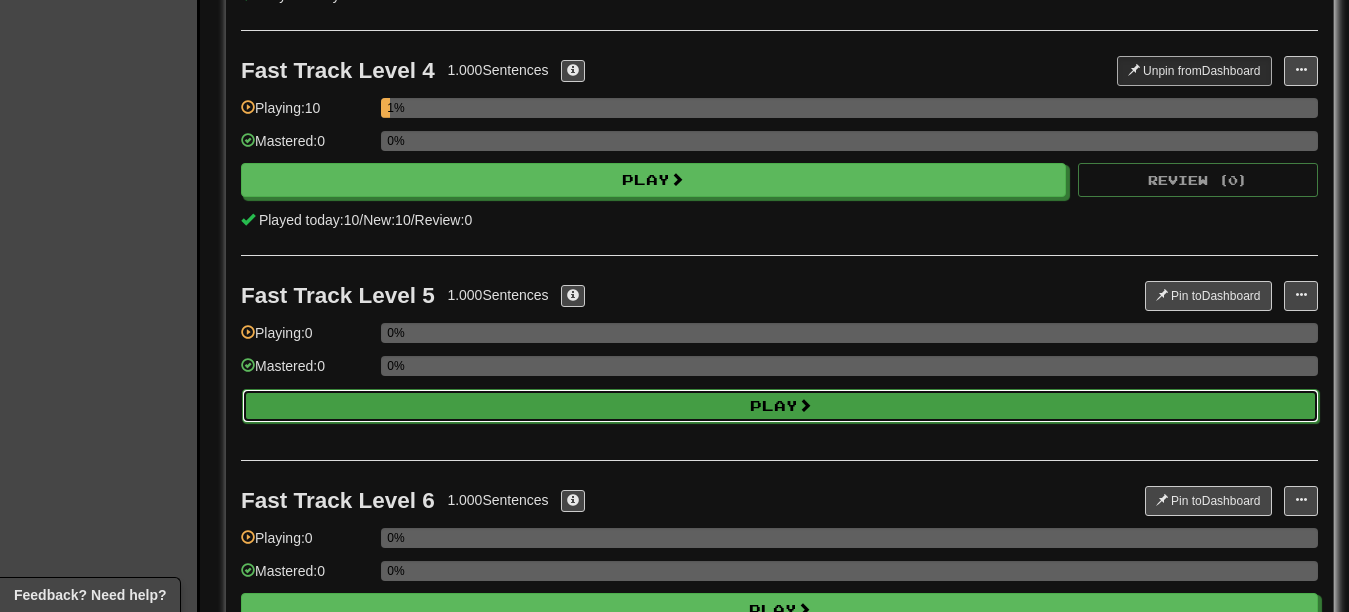 click on "Play" at bounding box center [780, 406] 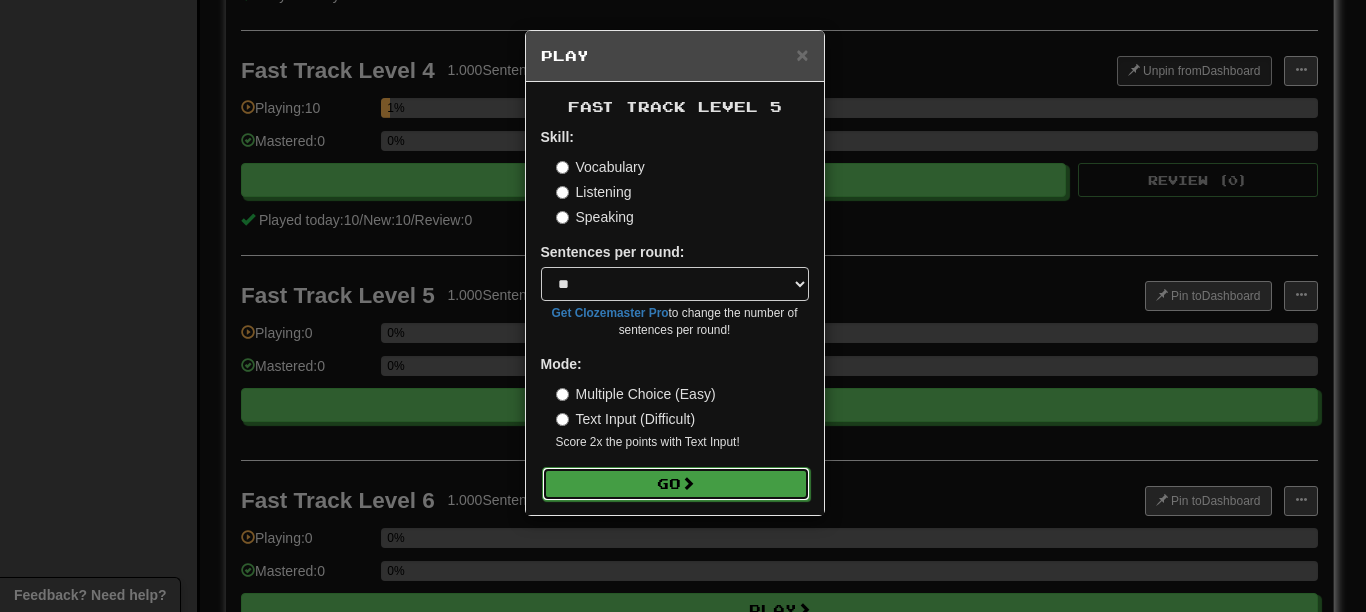 click on "Go" at bounding box center (676, 484) 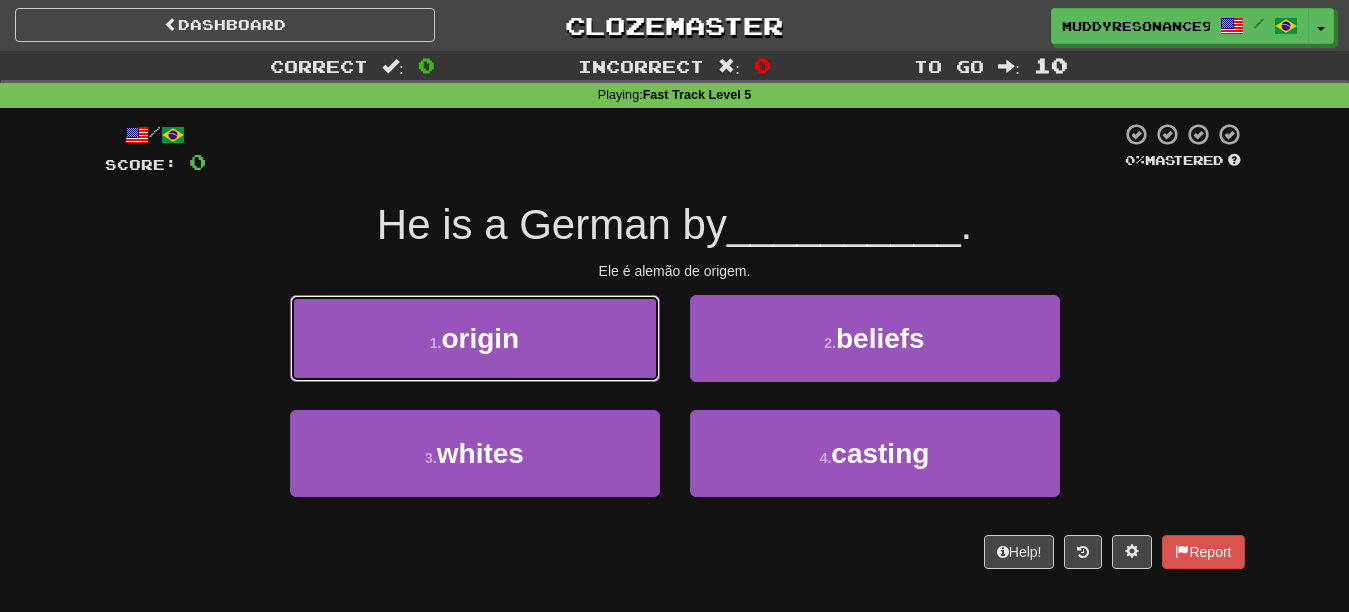 click on "origin" at bounding box center (480, 338) 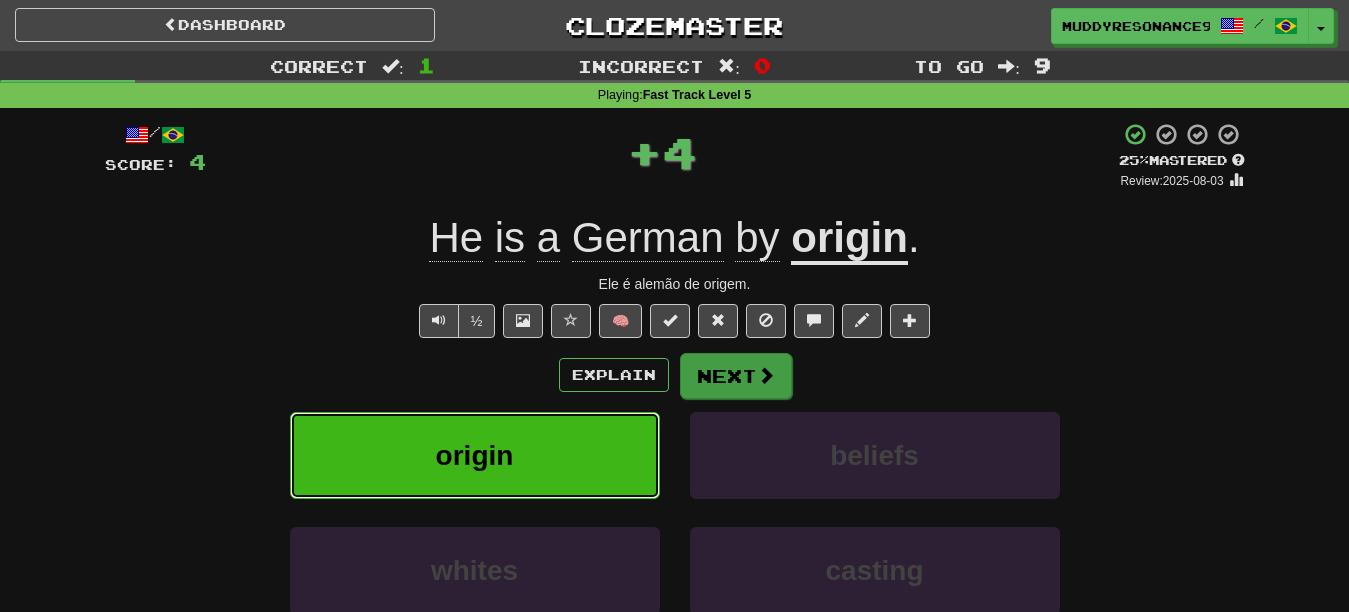 scroll, scrollTop: 0, scrollLeft: 0, axis: both 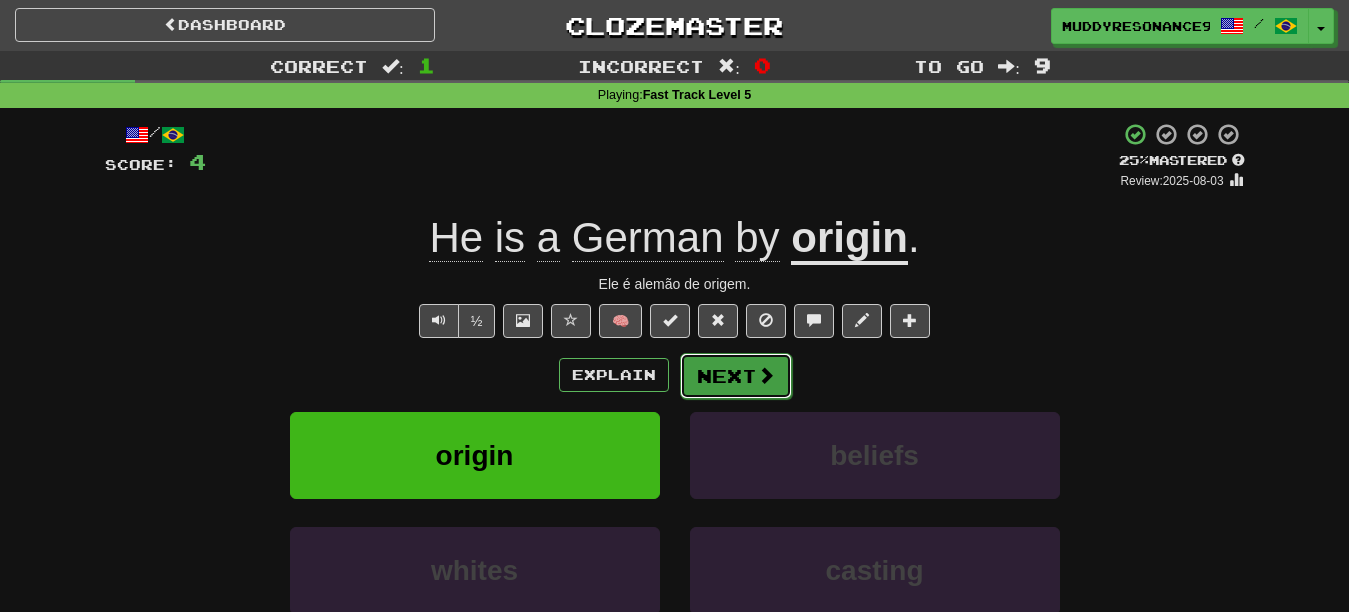 click at bounding box center [766, 375] 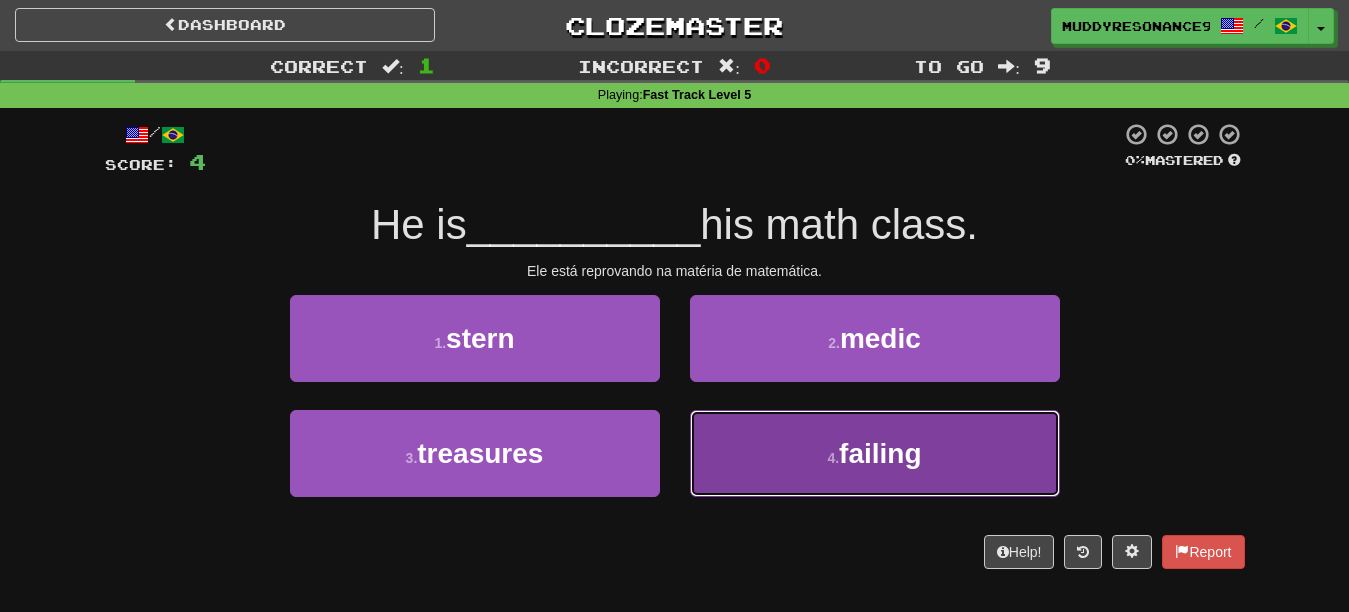 click on "4 .  failing" at bounding box center [875, 453] 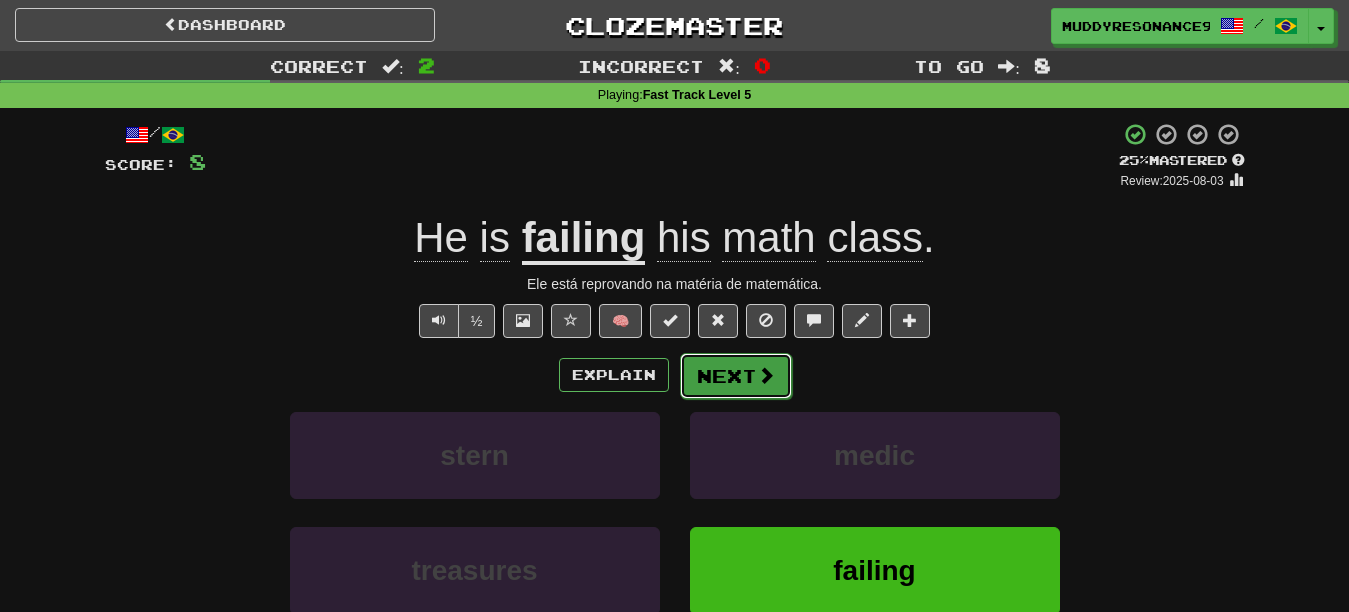 click on "Next" at bounding box center [736, 376] 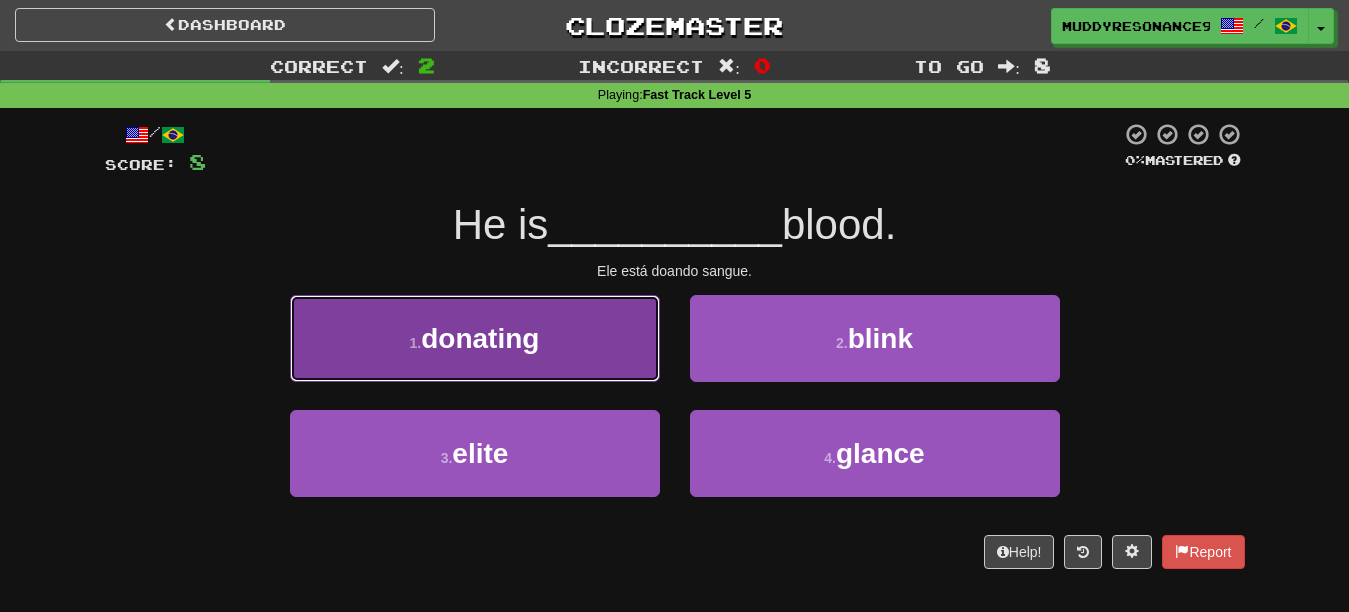 click on "1 .  donating" at bounding box center [475, 338] 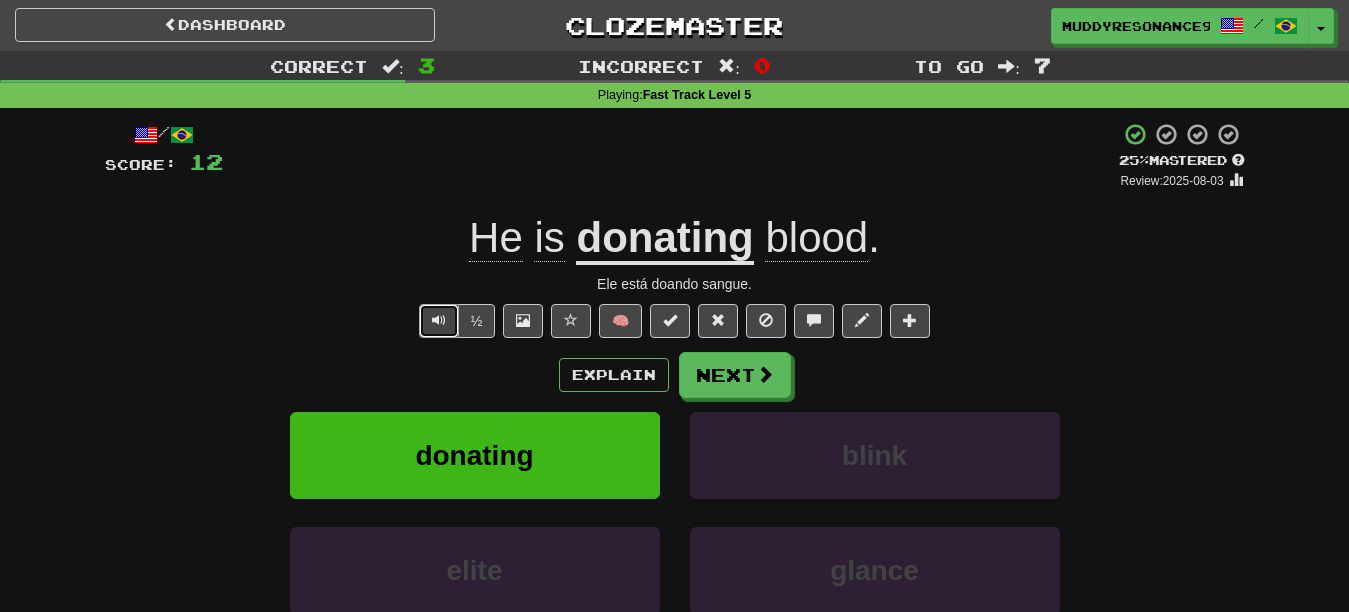 click at bounding box center [439, 320] 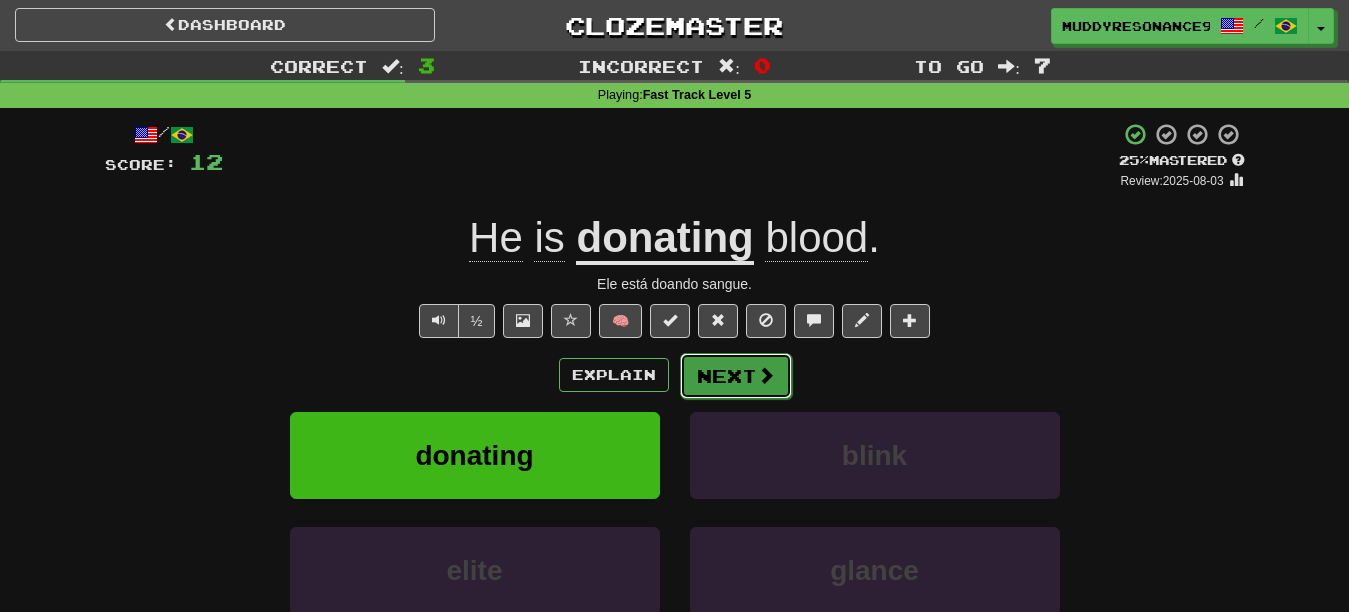 click on "Next" at bounding box center (736, 376) 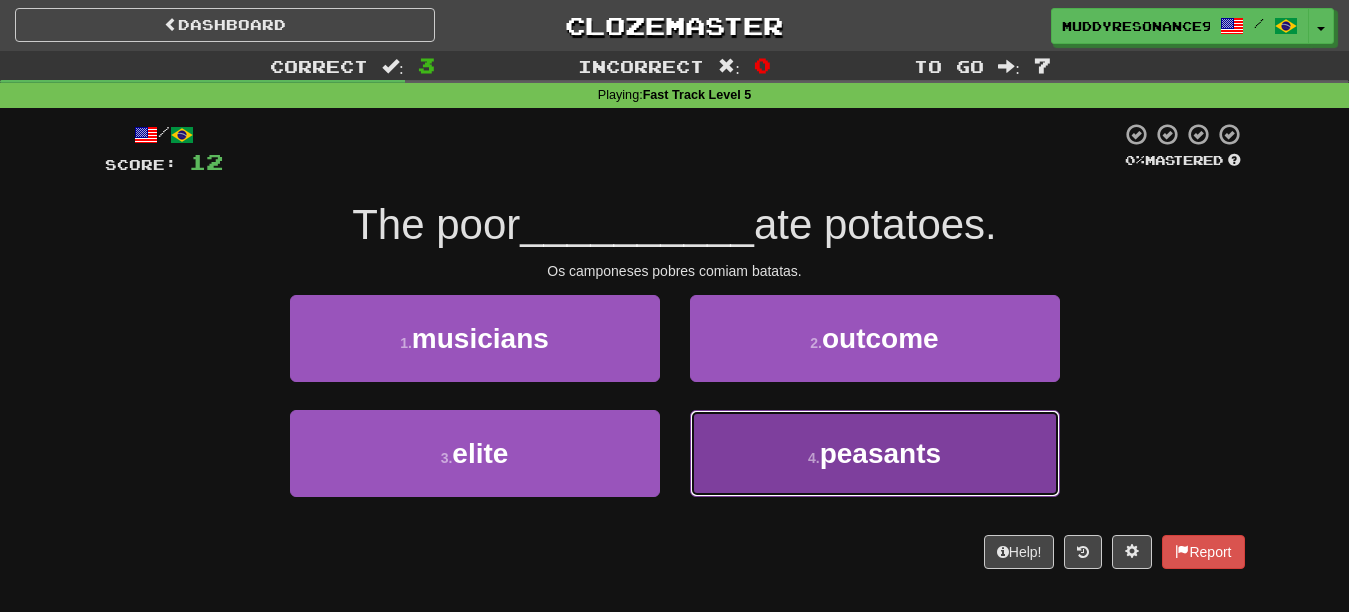click on "4 .  peasants" at bounding box center [875, 453] 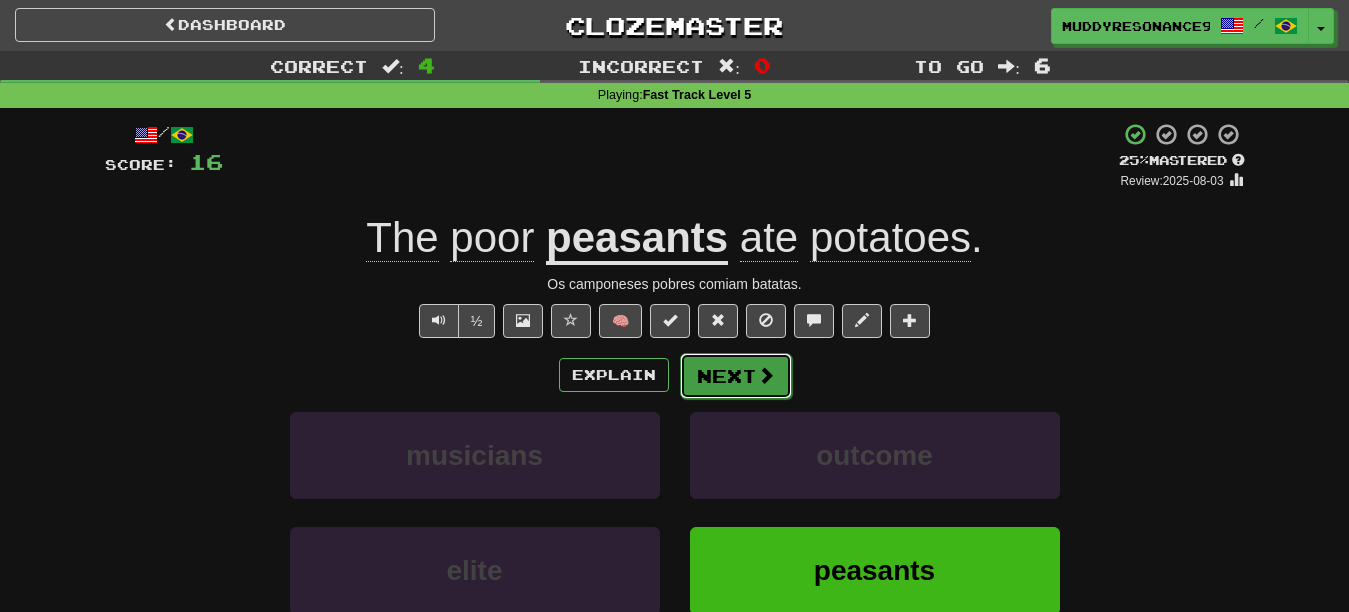 click on "Next" at bounding box center (736, 376) 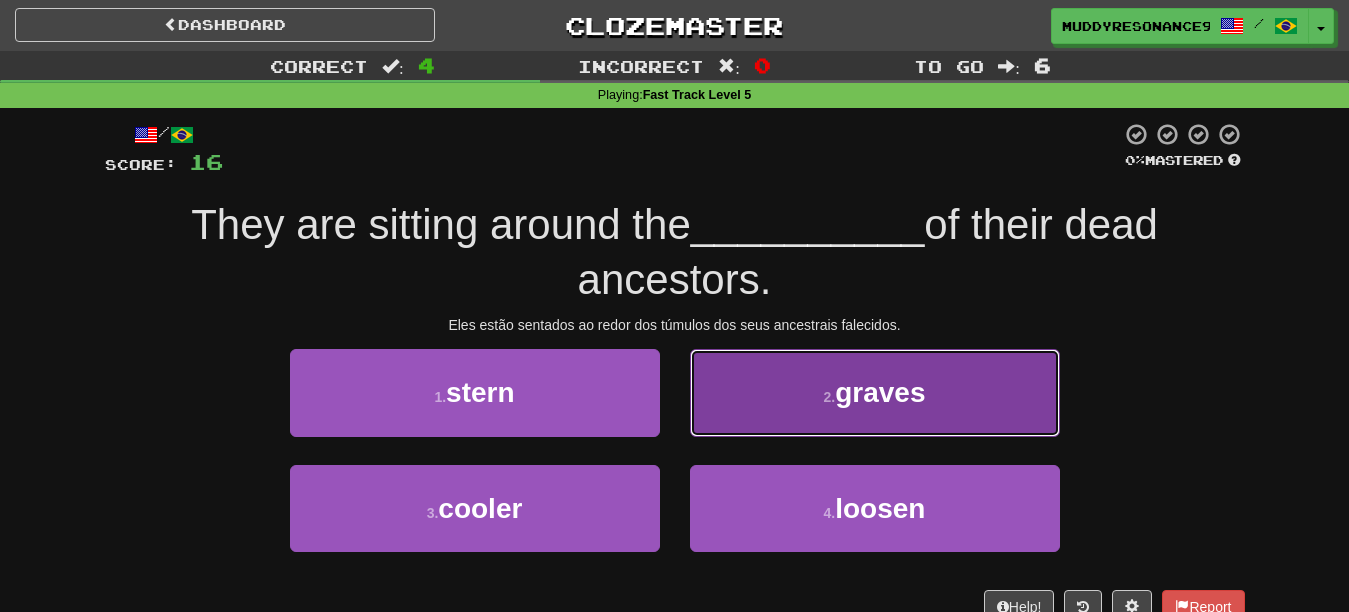 click on "graves" at bounding box center (880, 392) 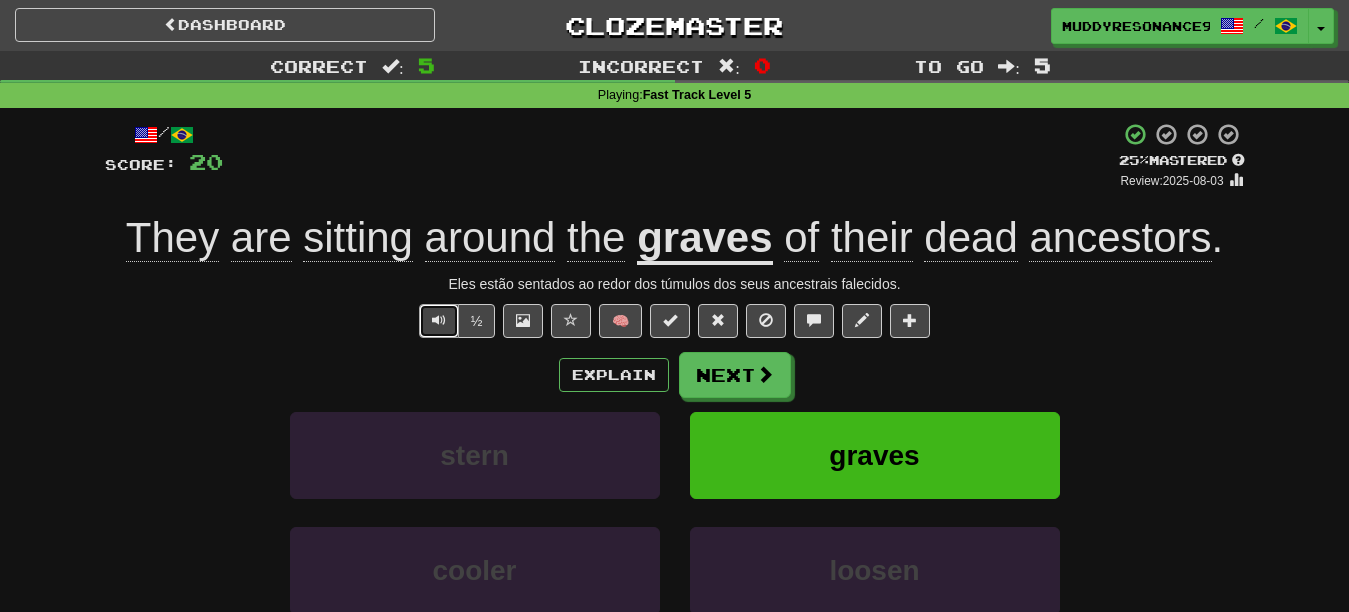 click at bounding box center (439, 320) 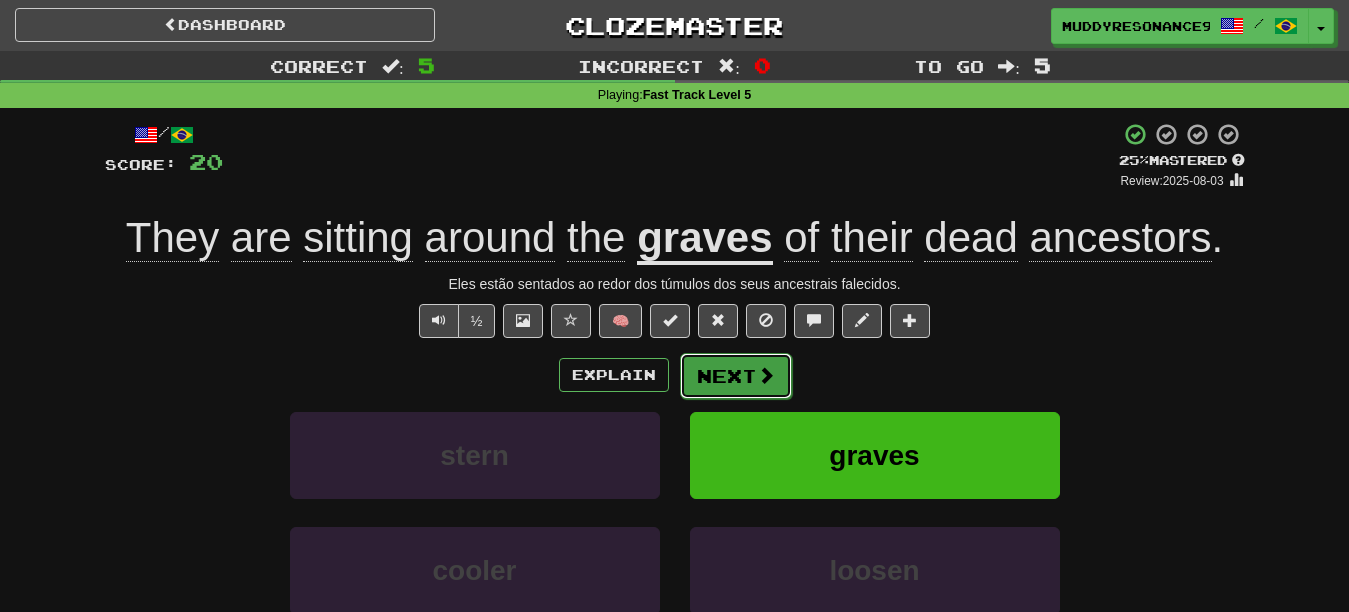 click on "Next" at bounding box center (736, 376) 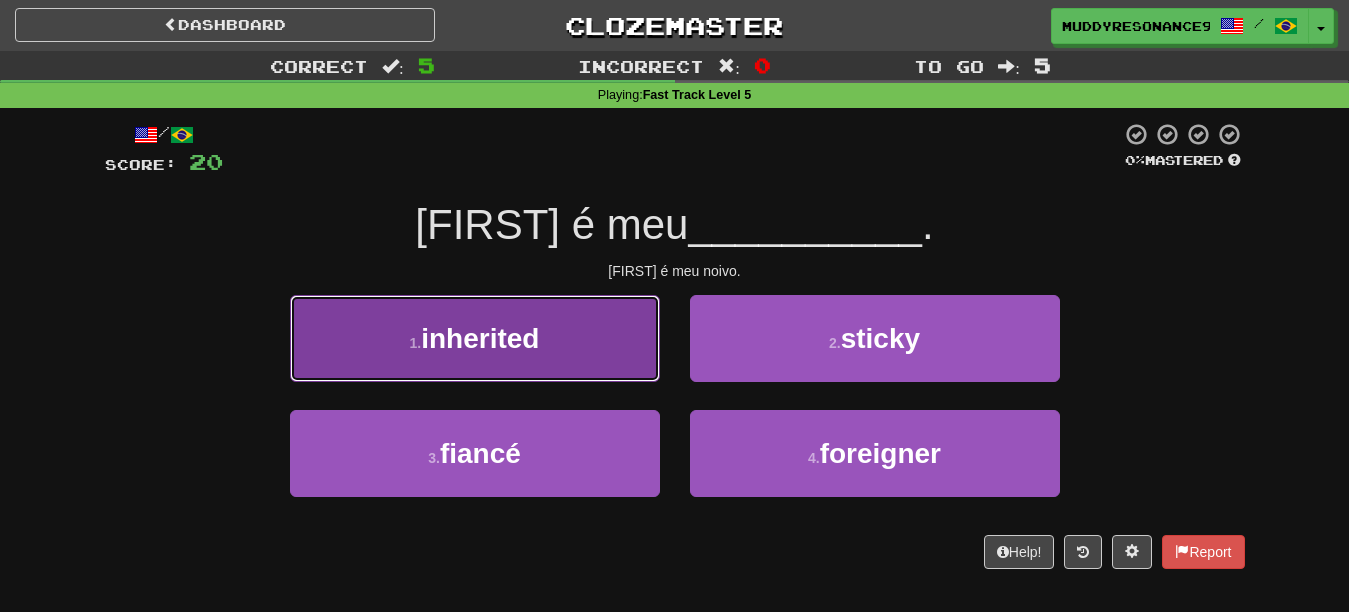 click on "1 .  inherited" at bounding box center (475, 338) 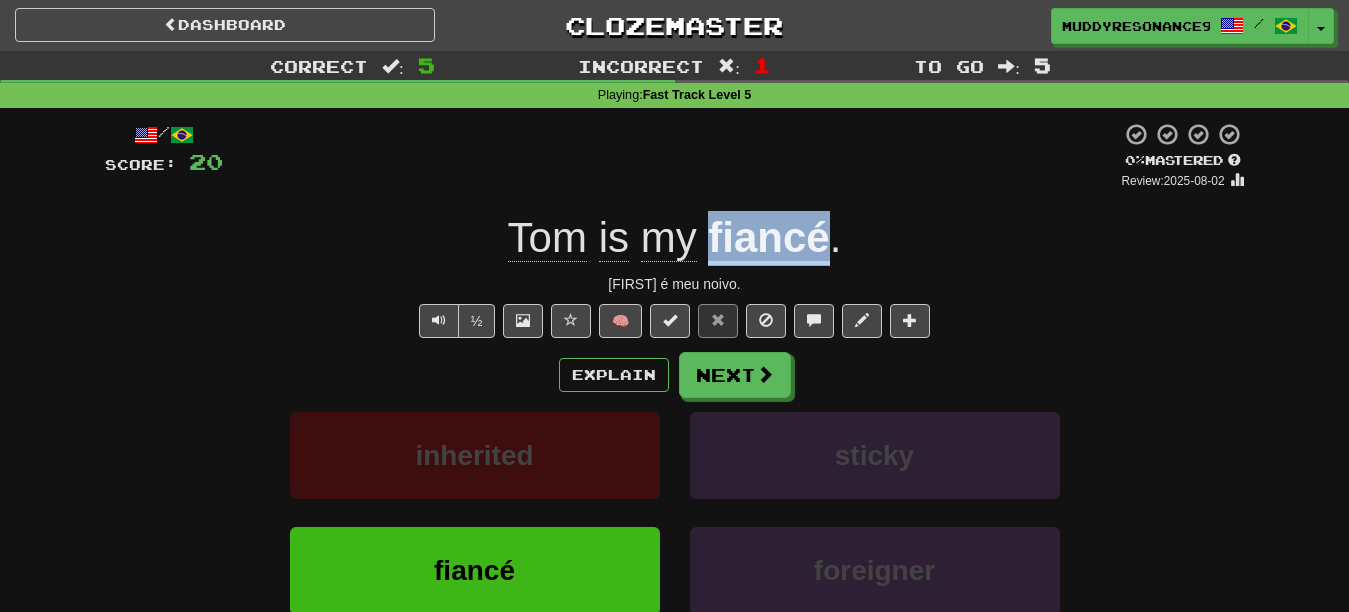 drag, startPoint x: 703, startPoint y: 240, endPoint x: 821, endPoint y: 249, distance: 118.34272 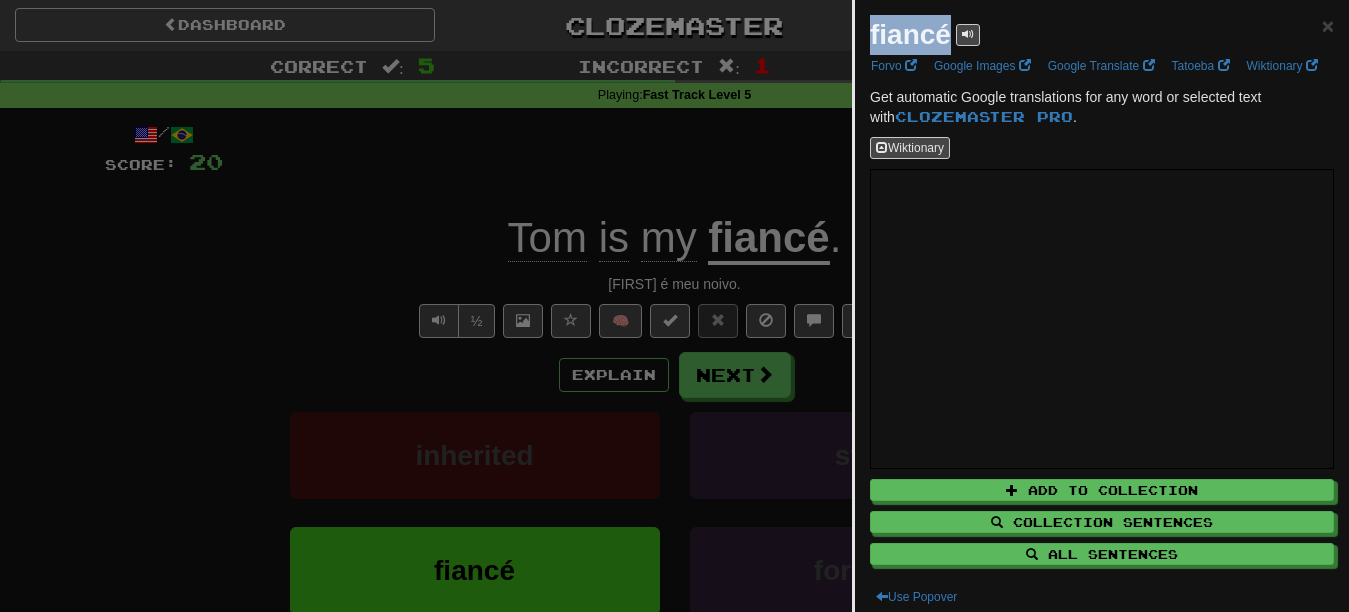 drag, startPoint x: 949, startPoint y: 39, endPoint x: 857, endPoint y: 37, distance: 92.021736 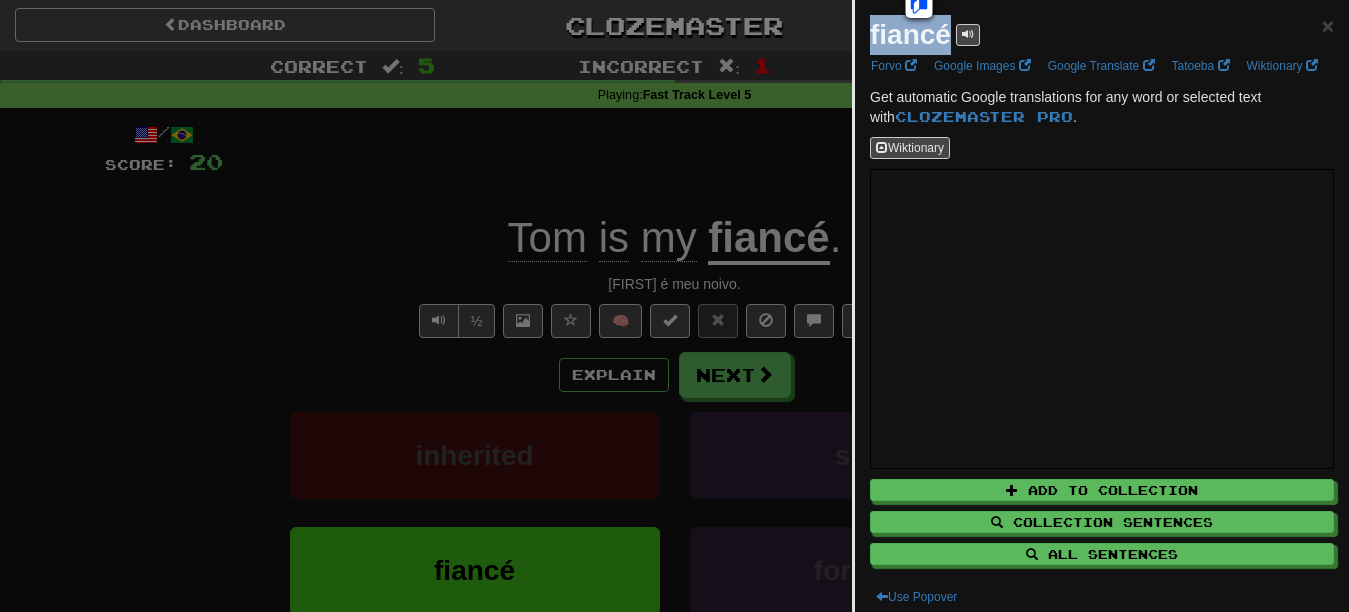 copy on "fiancé" 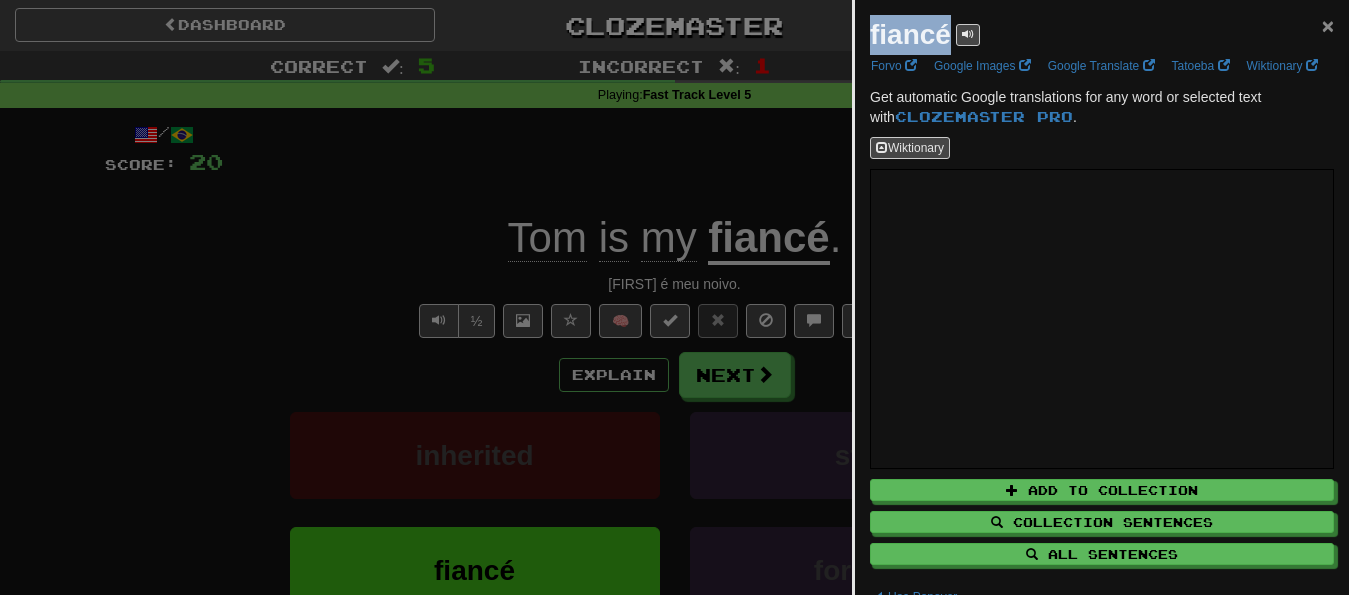 click on "×" at bounding box center (1328, 25) 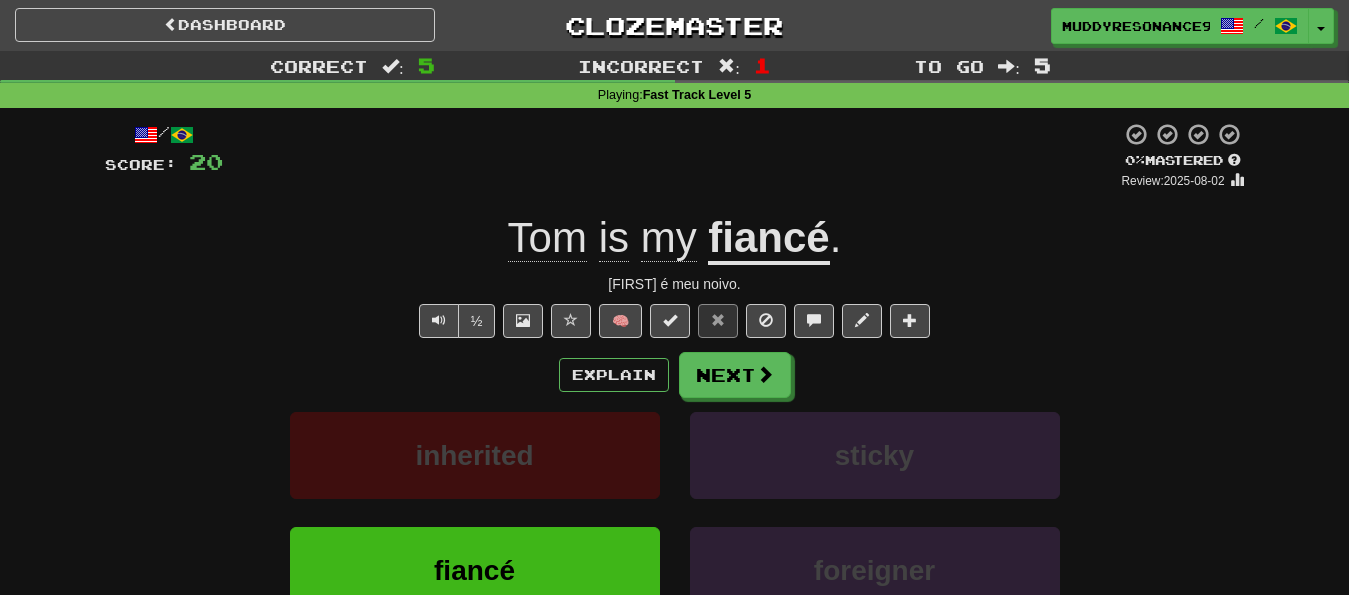 click on "Correct   :   5 Incorrect   :   1 To go   :   5 Playing :  Fast Track Level 5  /  Score:   20 0 %  Mastered Review:  2025-08-02 Tom   is   my   fiancé . Tom é meu noivo. ½ 🧠 Explain Next inherited sticky fiancé foreigner Learn more: inherited sticky fiancé foreigner  Help!  Report" at bounding box center (674, 398) 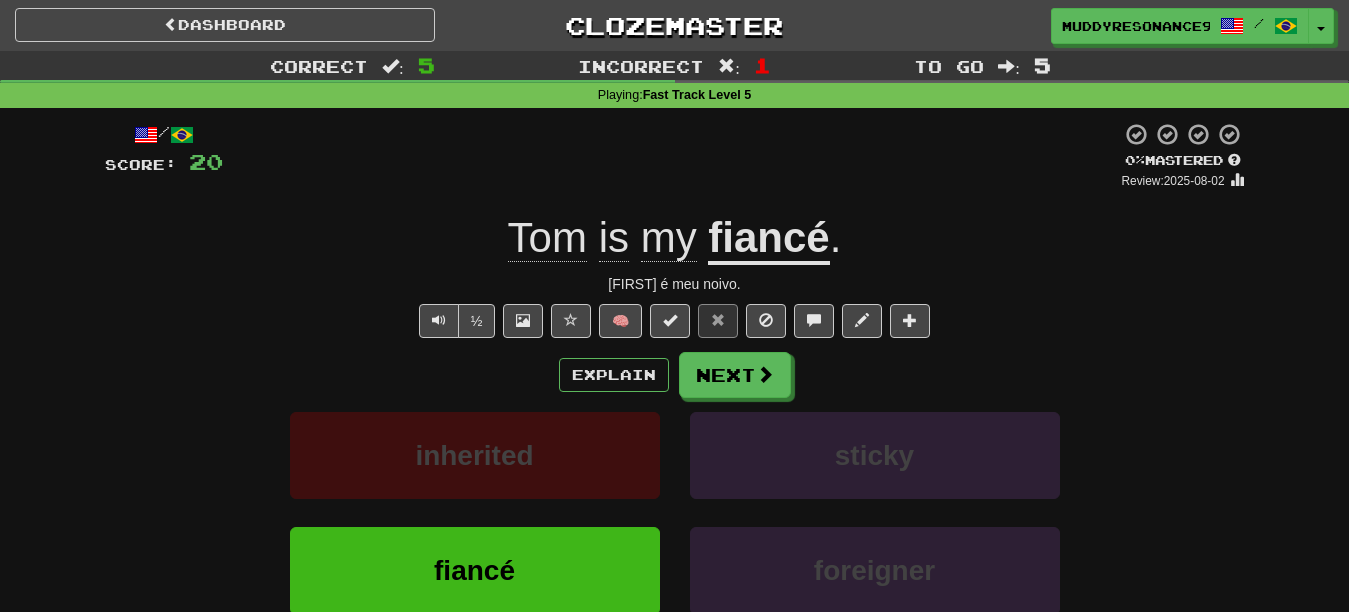 click on "½ 🧠" at bounding box center (675, 321) 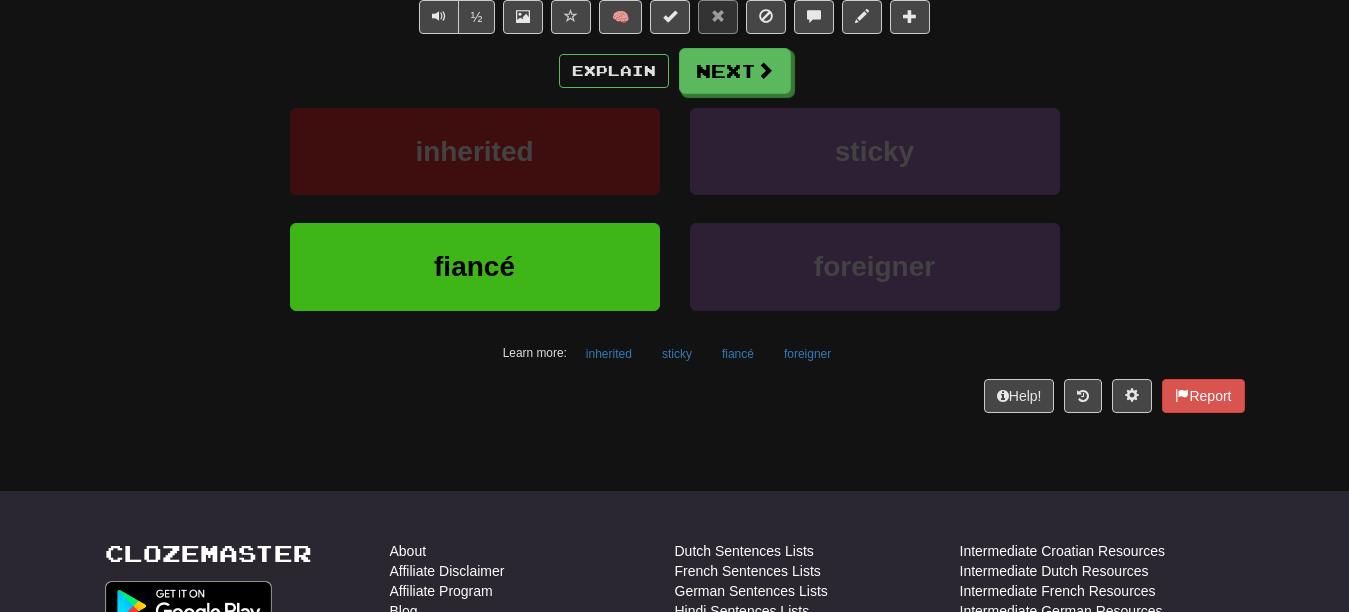 scroll, scrollTop: 221, scrollLeft: 0, axis: vertical 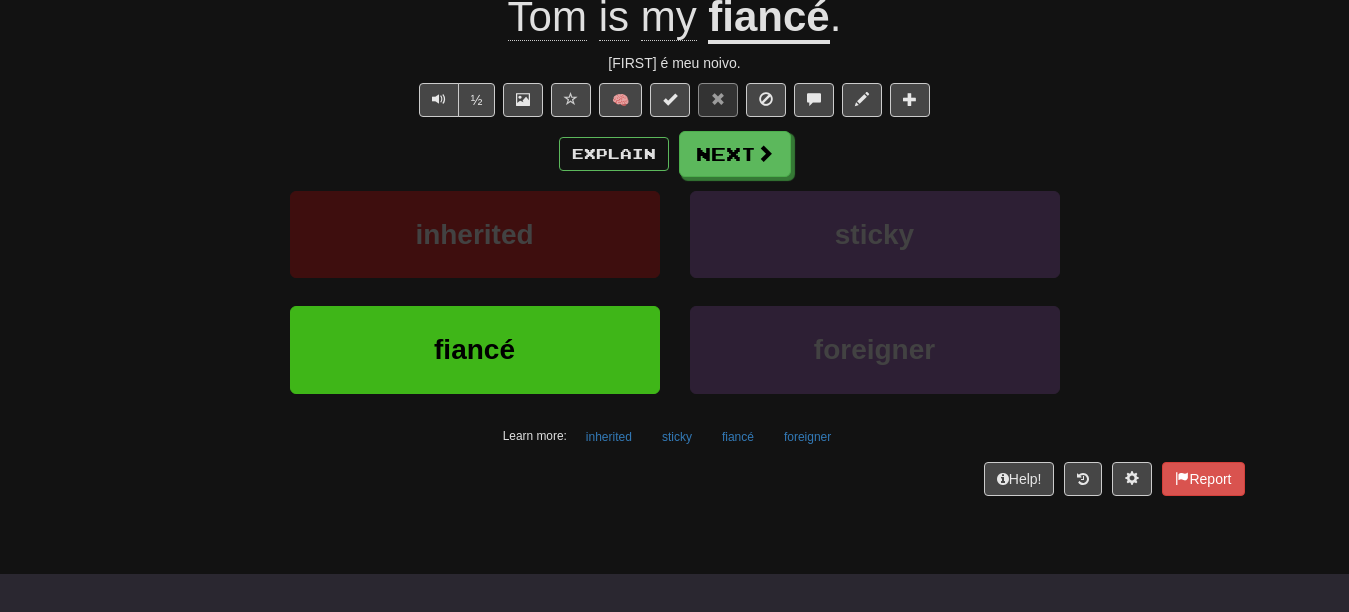 click on "Correct   :   5 Incorrect   :   1 To go   :   5 Playing :  Fast Track Level 5  /  Score:   20 0 %  Mastered Review:  2025-08-02 Tom   is   my   fiancé . Tom é meu noivo. ½ 🧠 Explain Next inherited sticky fiancé foreigner Learn more: inherited sticky fiancé foreigner  Help!  Report" at bounding box center [674, 177] 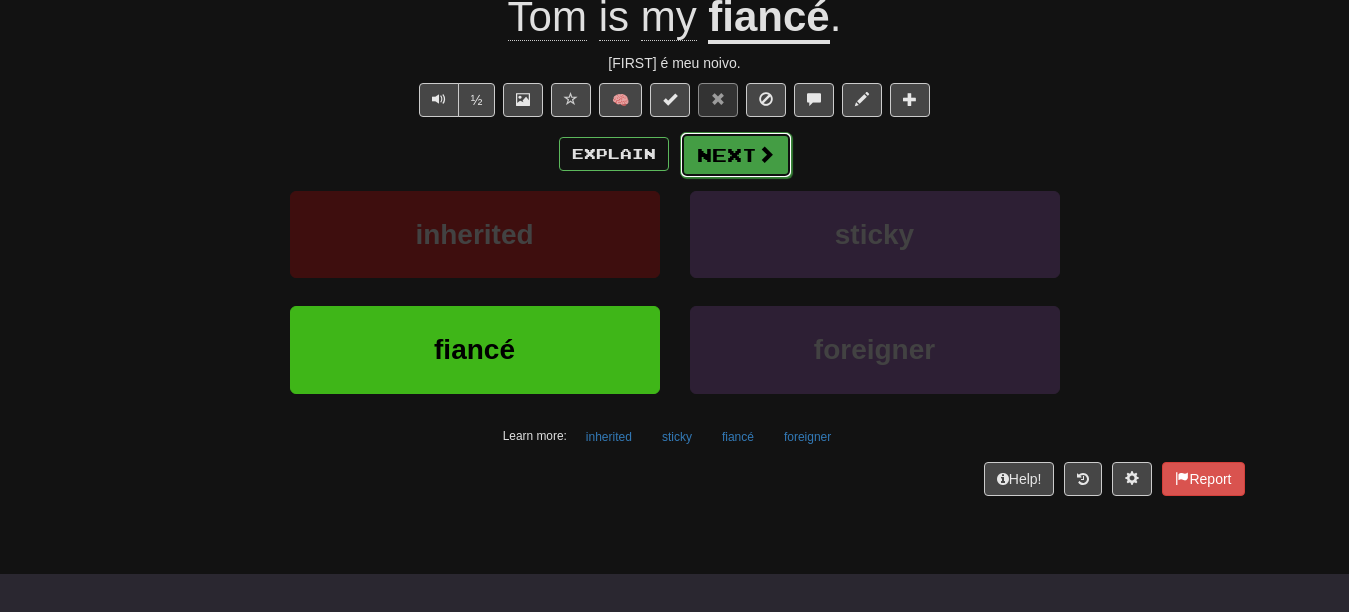 click on "Next" at bounding box center [736, 155] 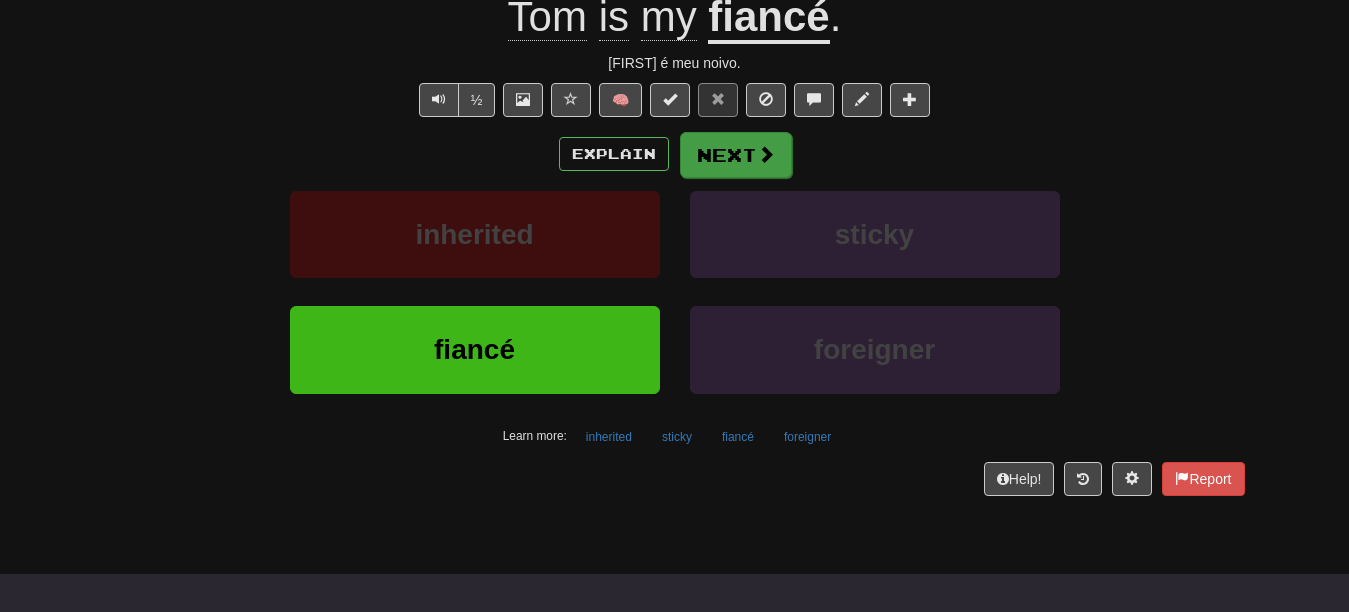 scroll, scrollTop: 208, scrollLeft: 0, axis: vertical 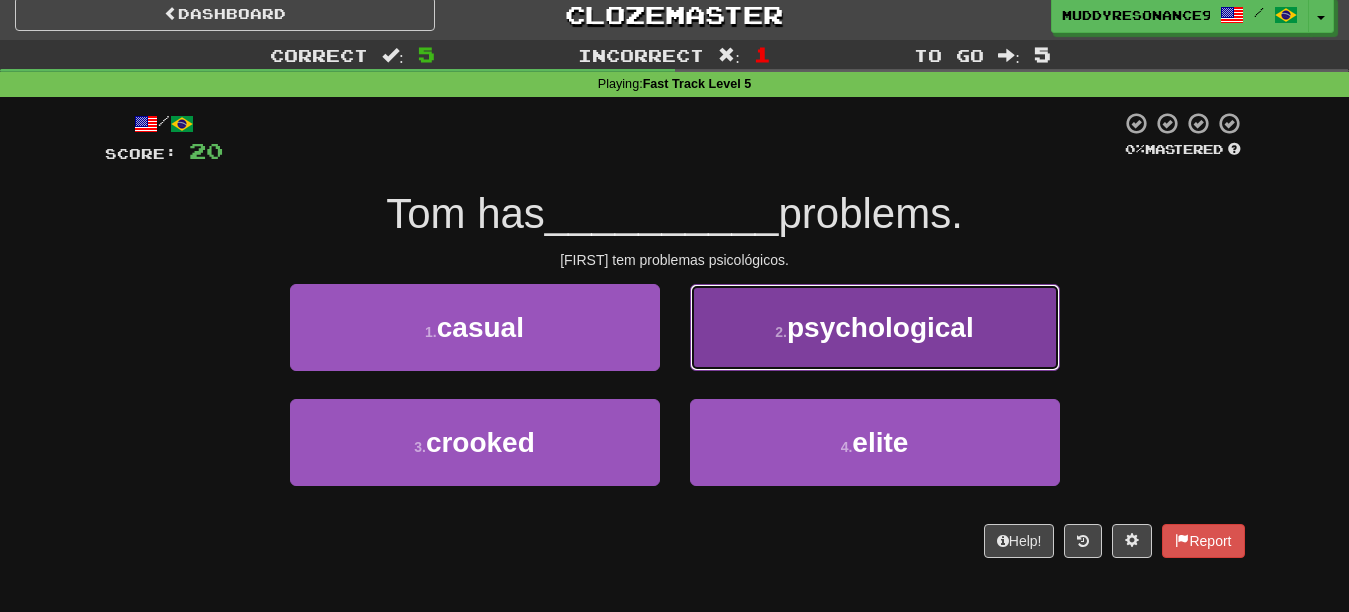click on "psychological" at bounding box center [880, 327] 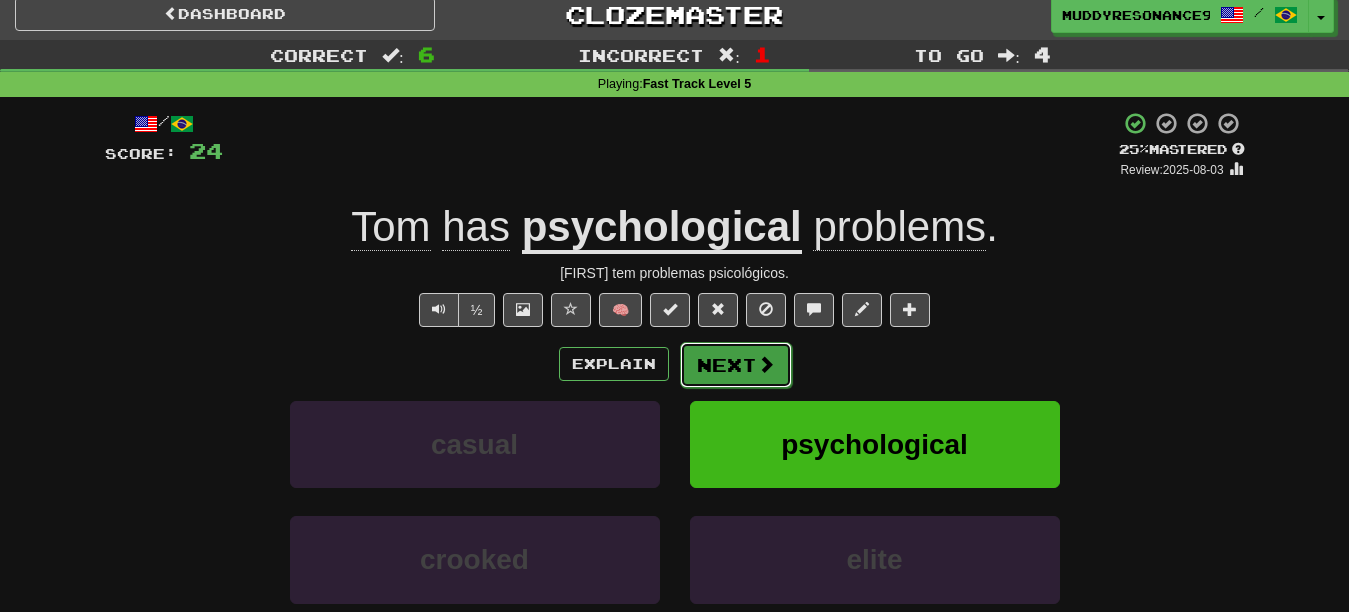 click on "Next" at bounding box center (736, 365) 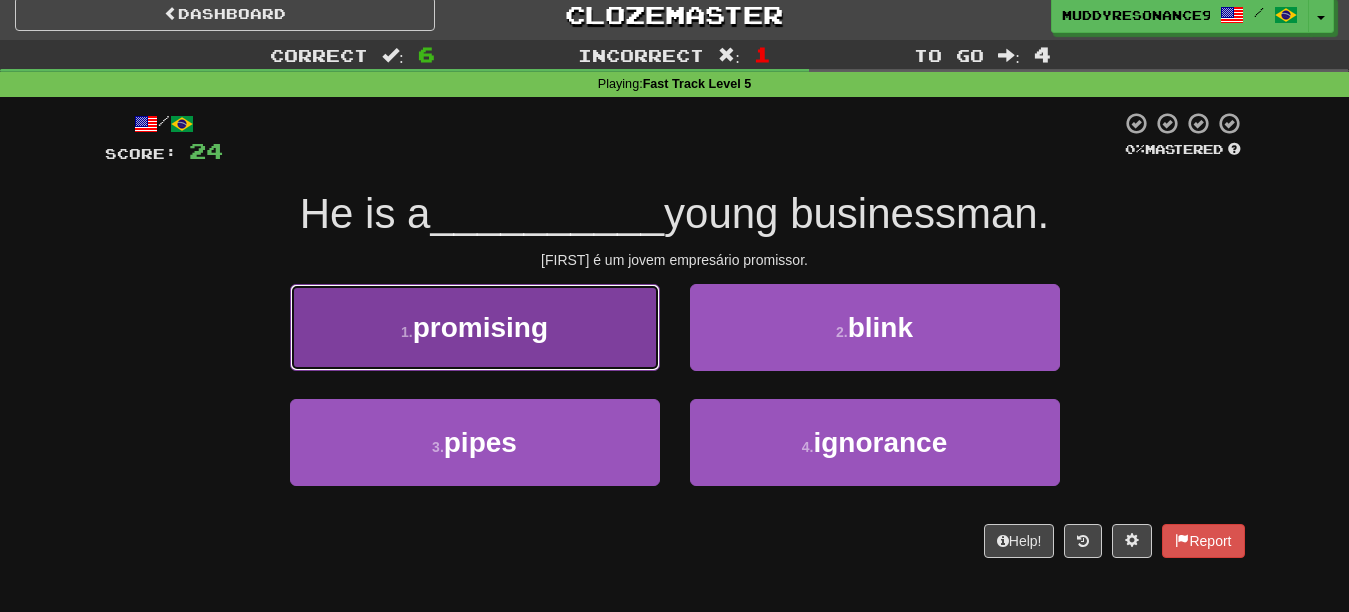 click on "1 .  promising" at bounding box center [475, 327] 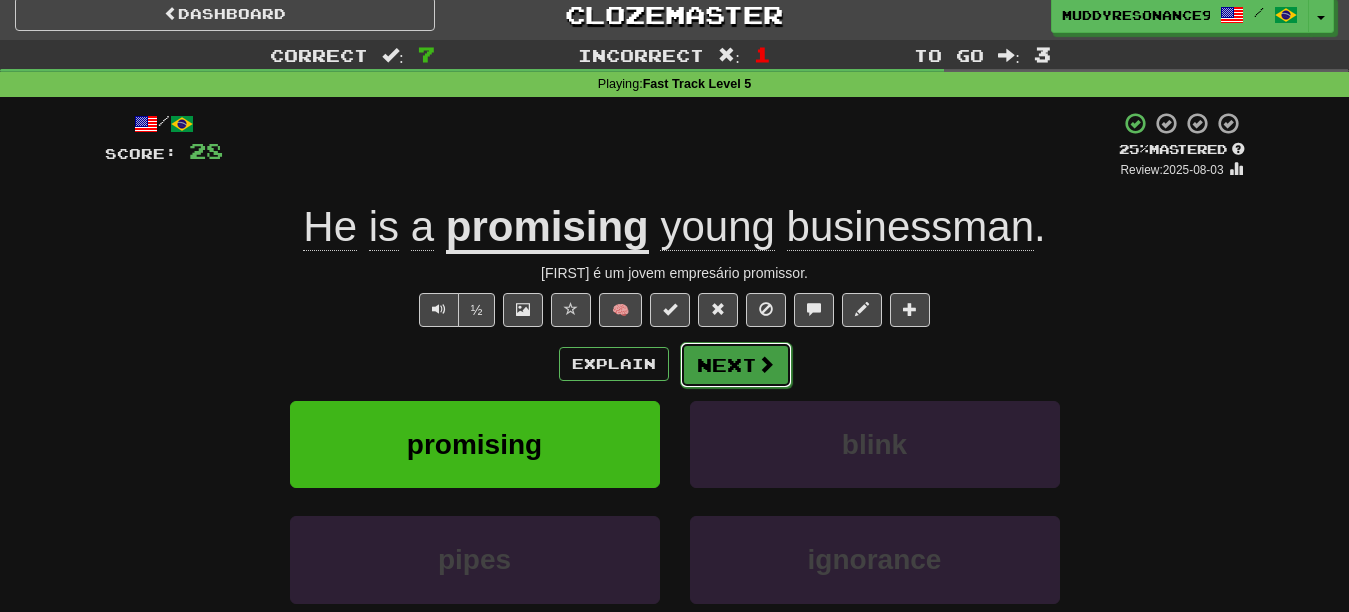 click at bounding box center [766, 364] 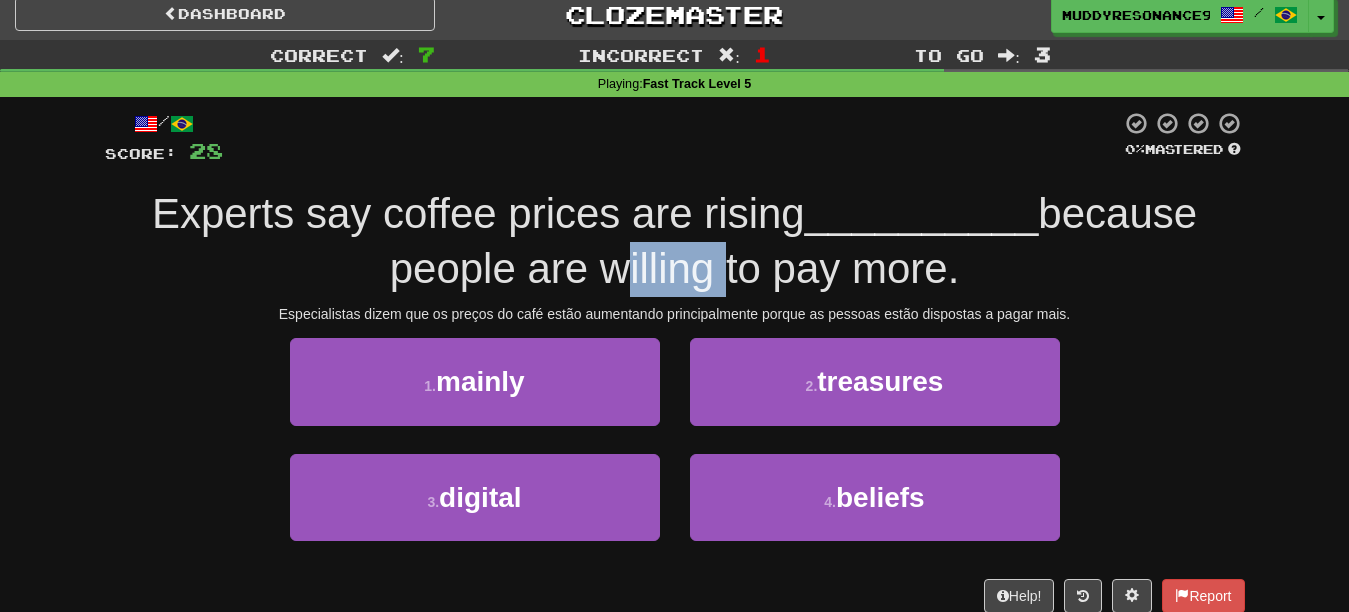 drag, startPoint x: 596, startPoint y: 281, endPoint x: 709, endPoint y: 280, distance: 113.004425 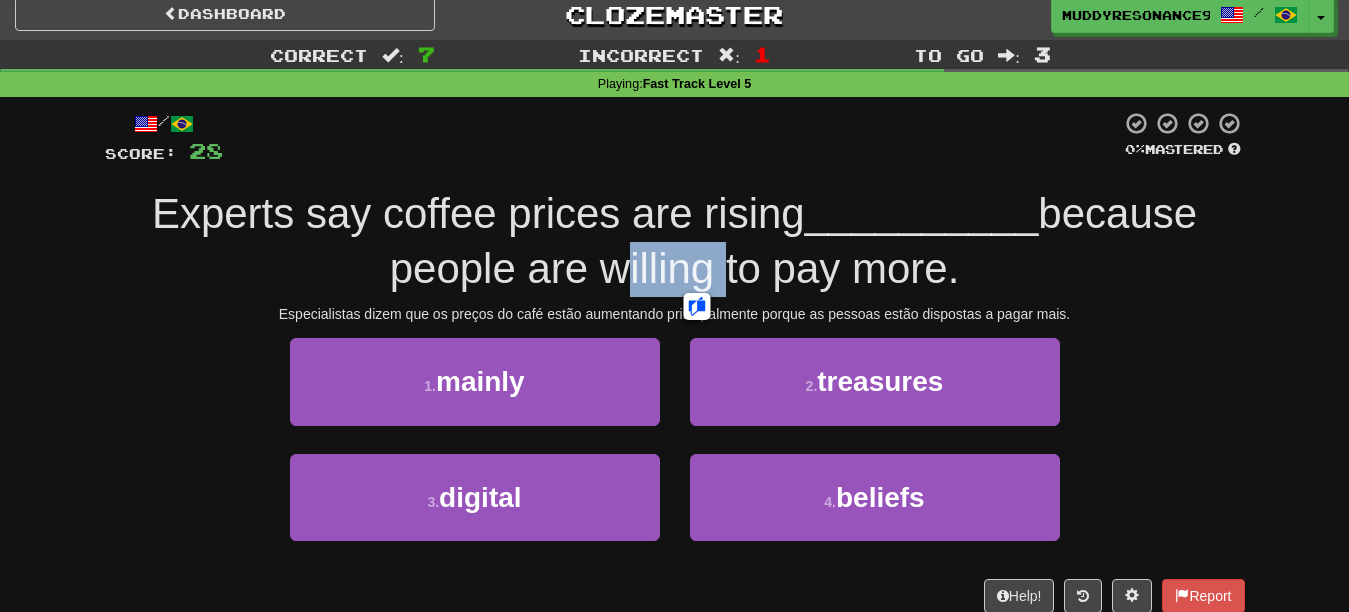 copy on "willing" 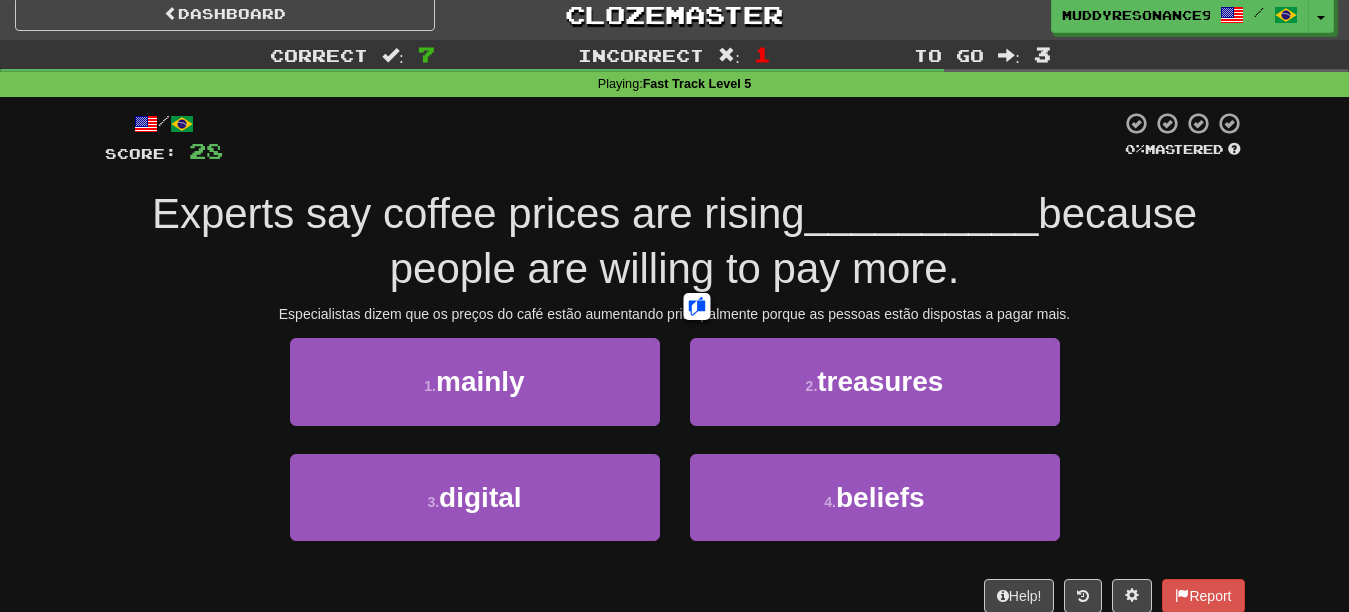 click at bounding box center [672, 138] 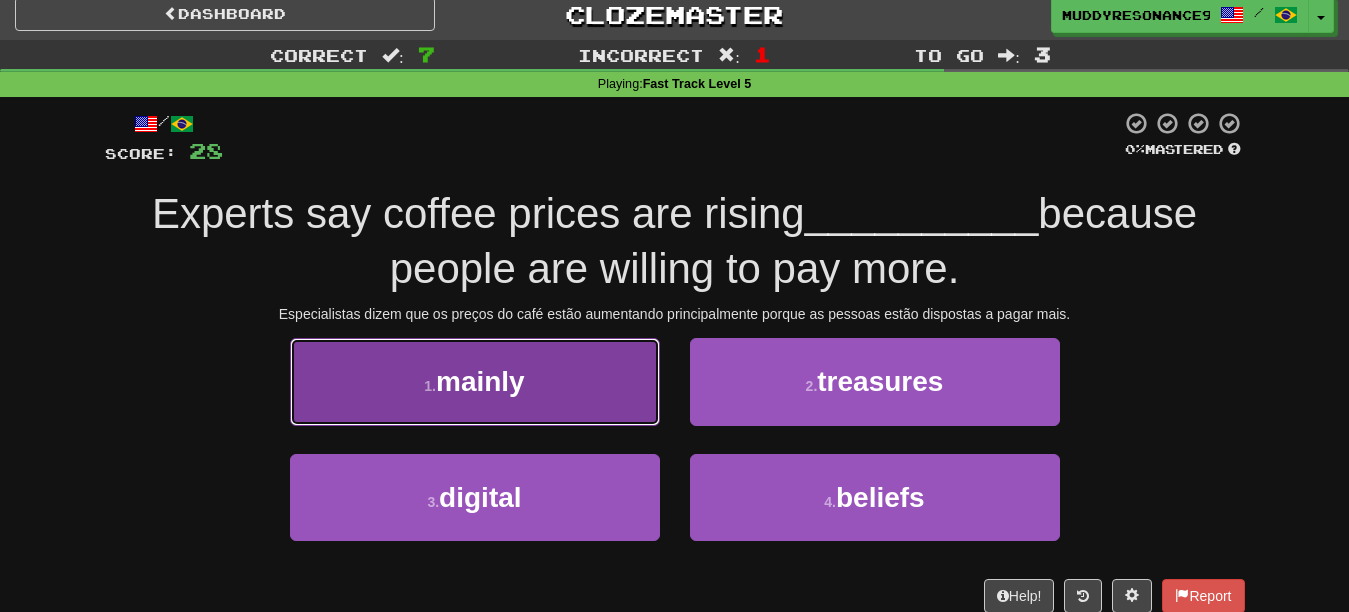 click on "1 .  mainly" at bounding box center [475, 381] 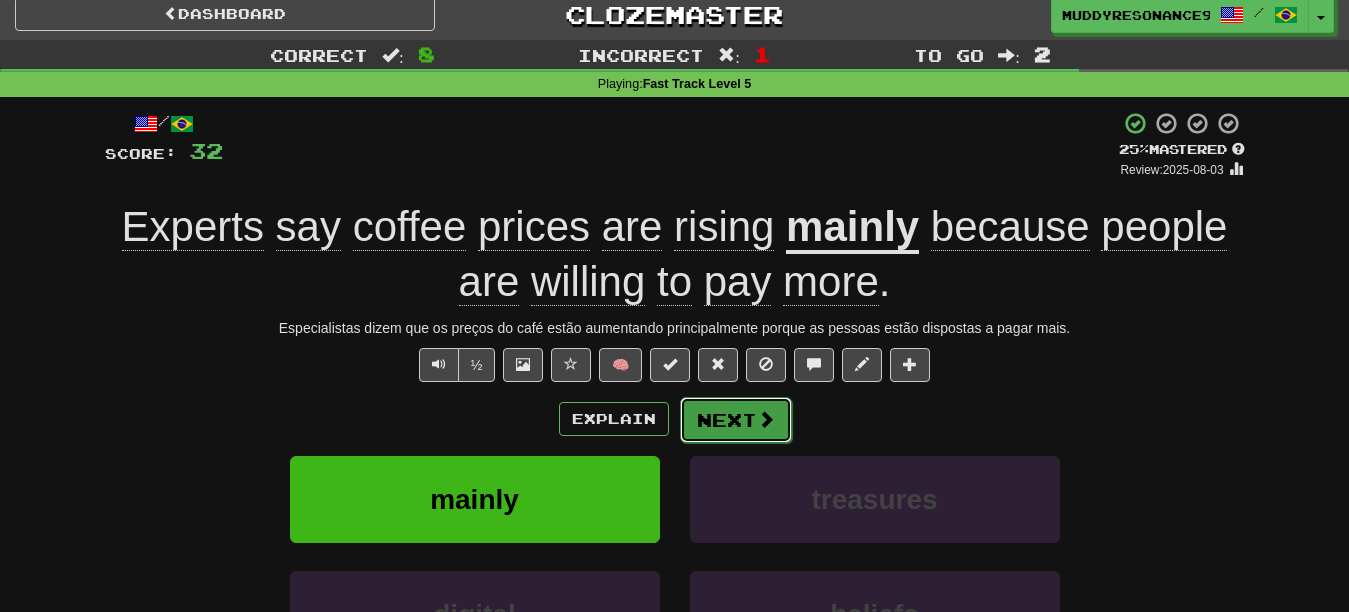 click on "Next" at bounding box center (736, 420) 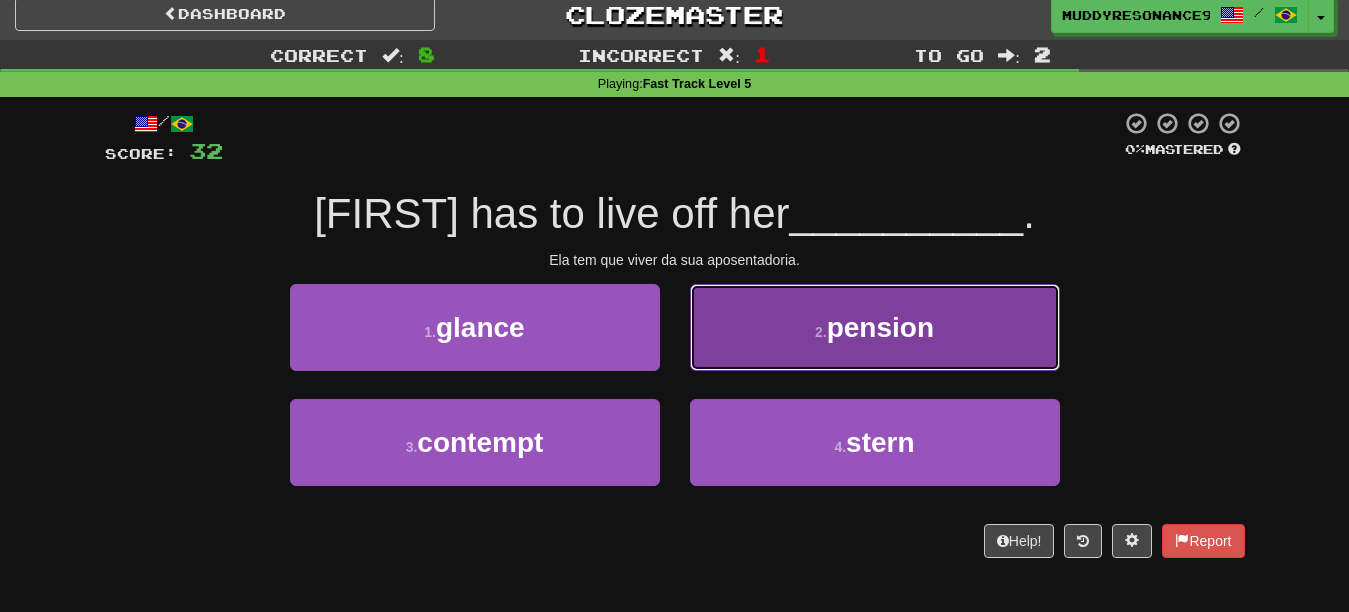 click on "pension" at bounding box center [880, 327] 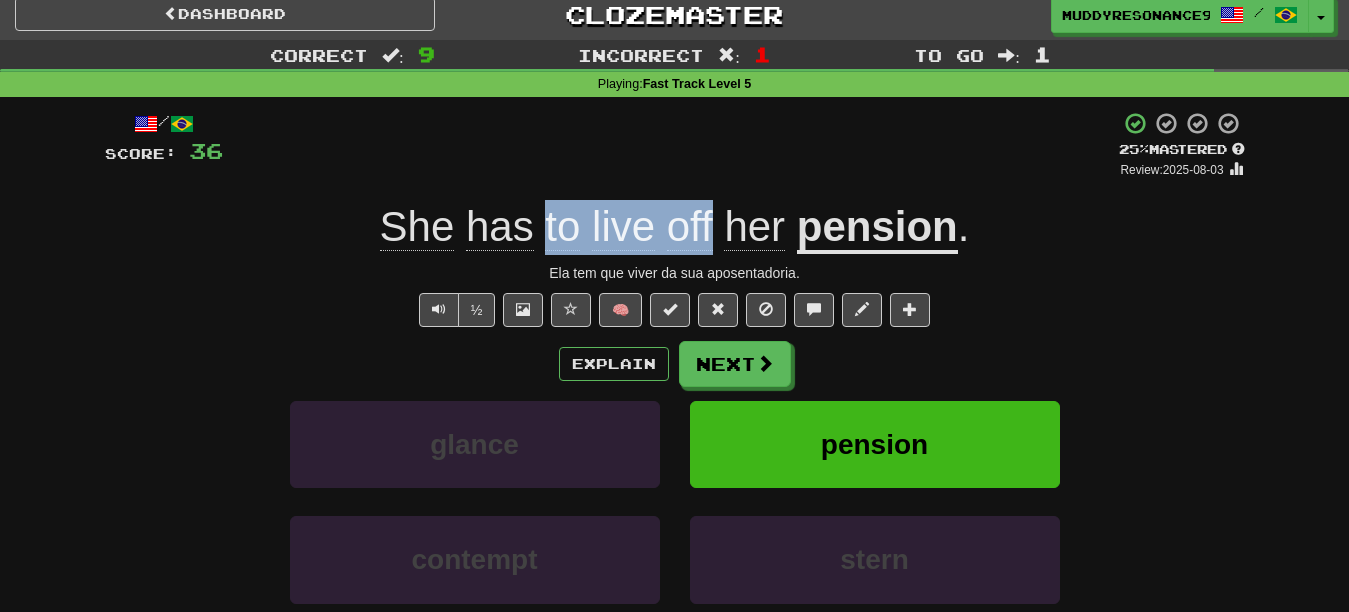 drag, startPoint x: 542, startPoint y: 232, endPoint x: 713, endPoint y: 231, distance: 171.00293 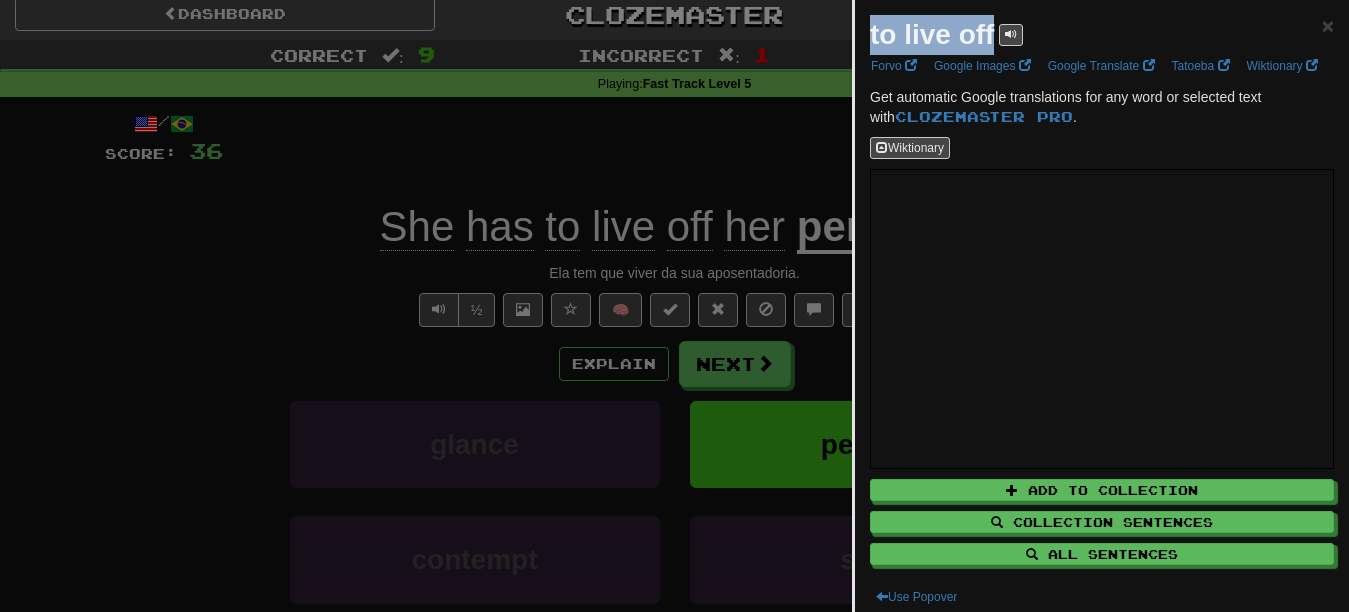 drag, startPoint x: 993, startPoint y: 39, endPoint x: 862, endPoint y: 42, distance: 131.03435 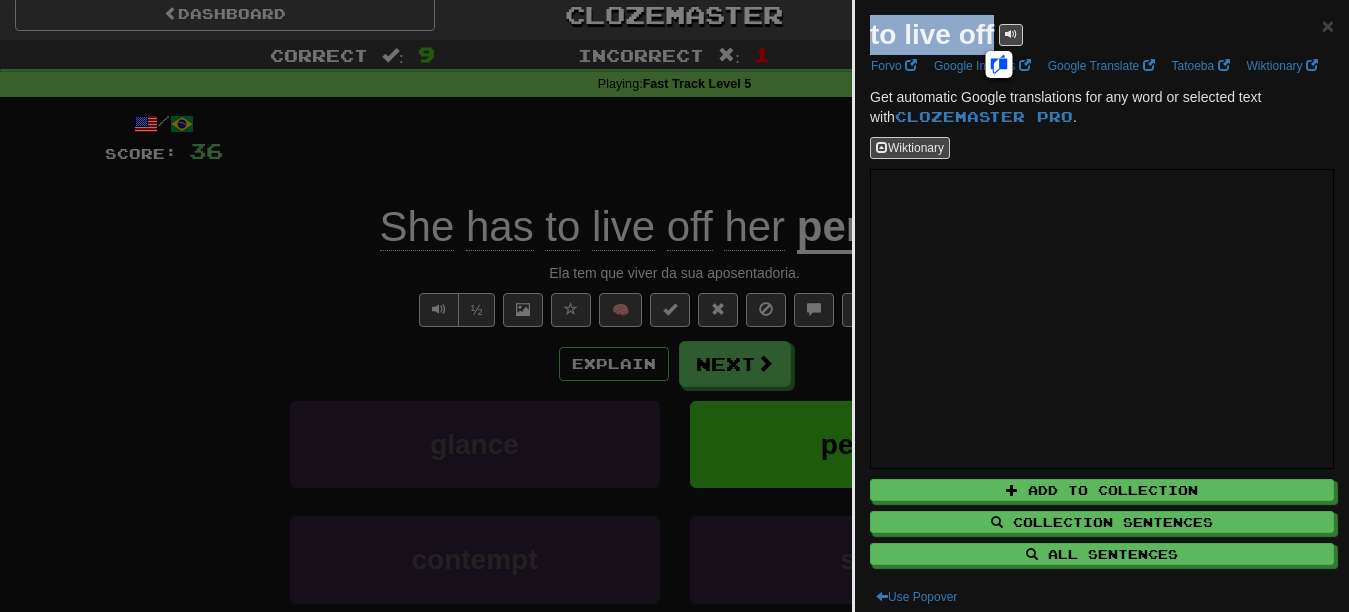 click 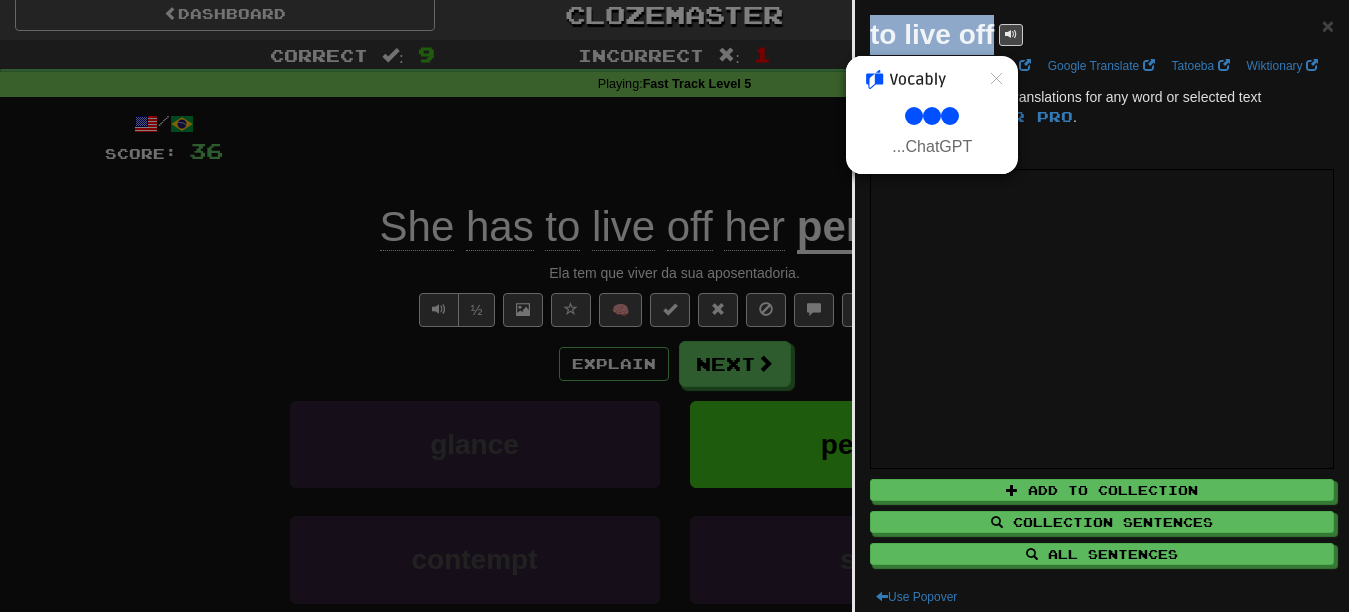 select on "**" 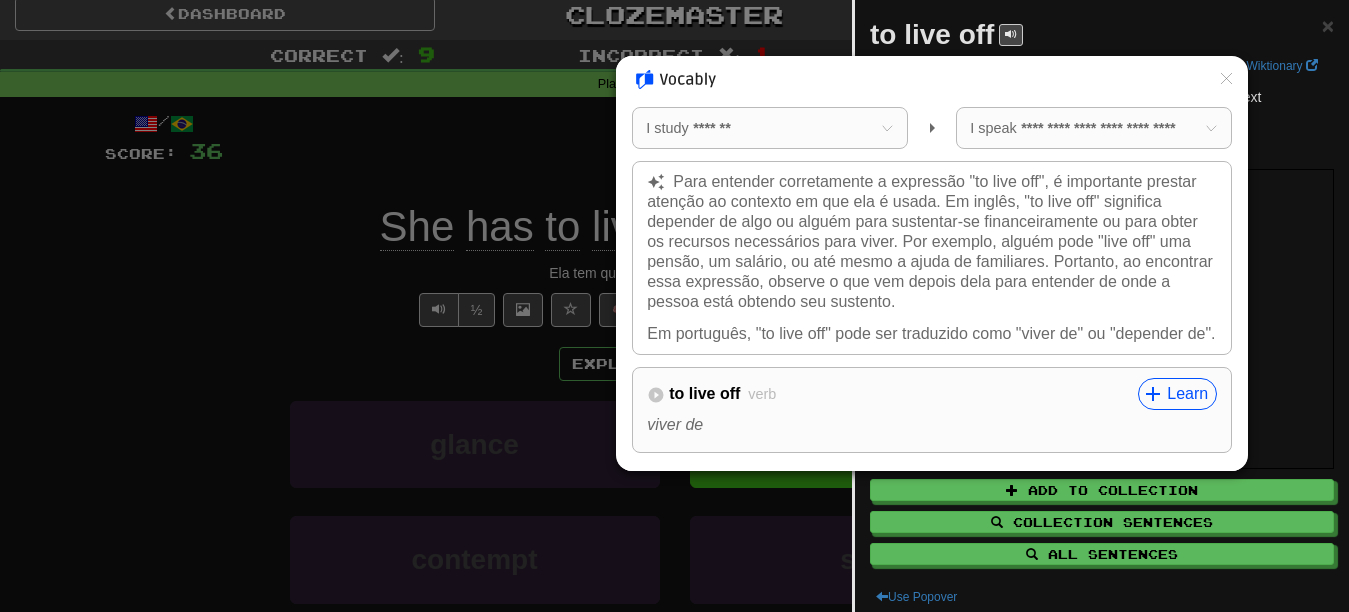 drag, startPoint x: 741, startPoint y: 400, endPoint x: 669, endPoint y: 399, distance: 72.00694 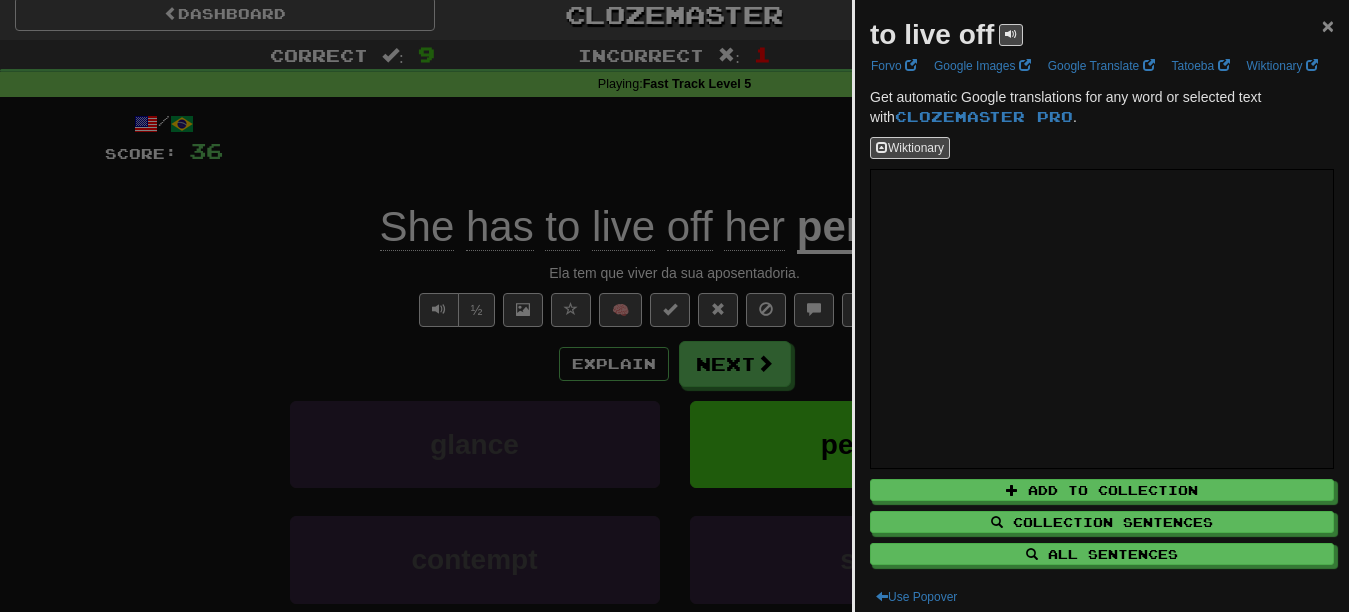 click on "×" at bounding box center (1328, 25) 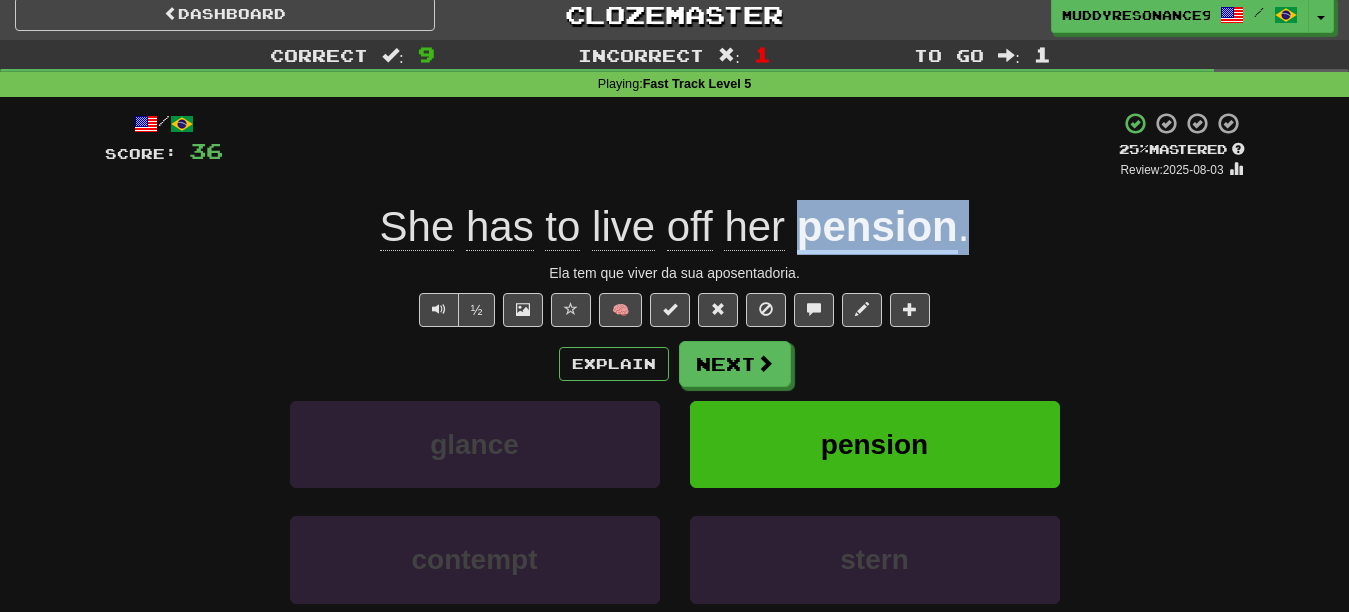 drag, startPoint x: 986, startPoint y: 230, endPoint x: 808, endPoint y: 231, distance: 178.0028 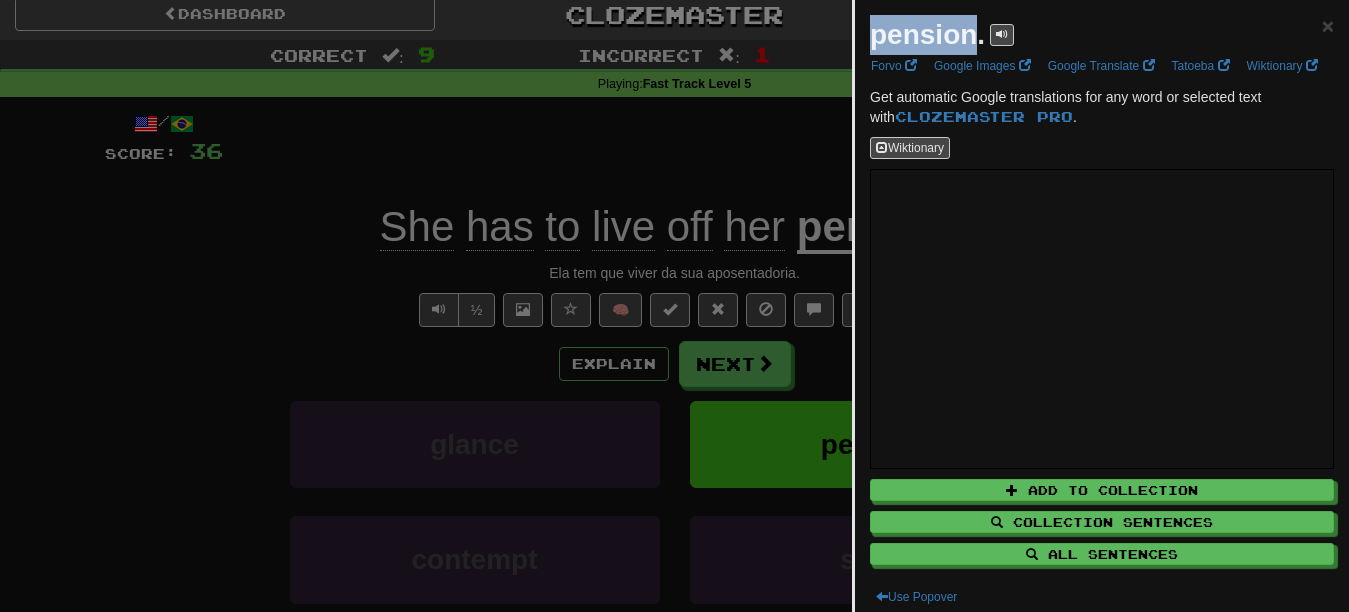 drag, startPoint x: 981, startPoint y: 38, endPoint x: 861, endPoint y: 30, distance: 120.26637 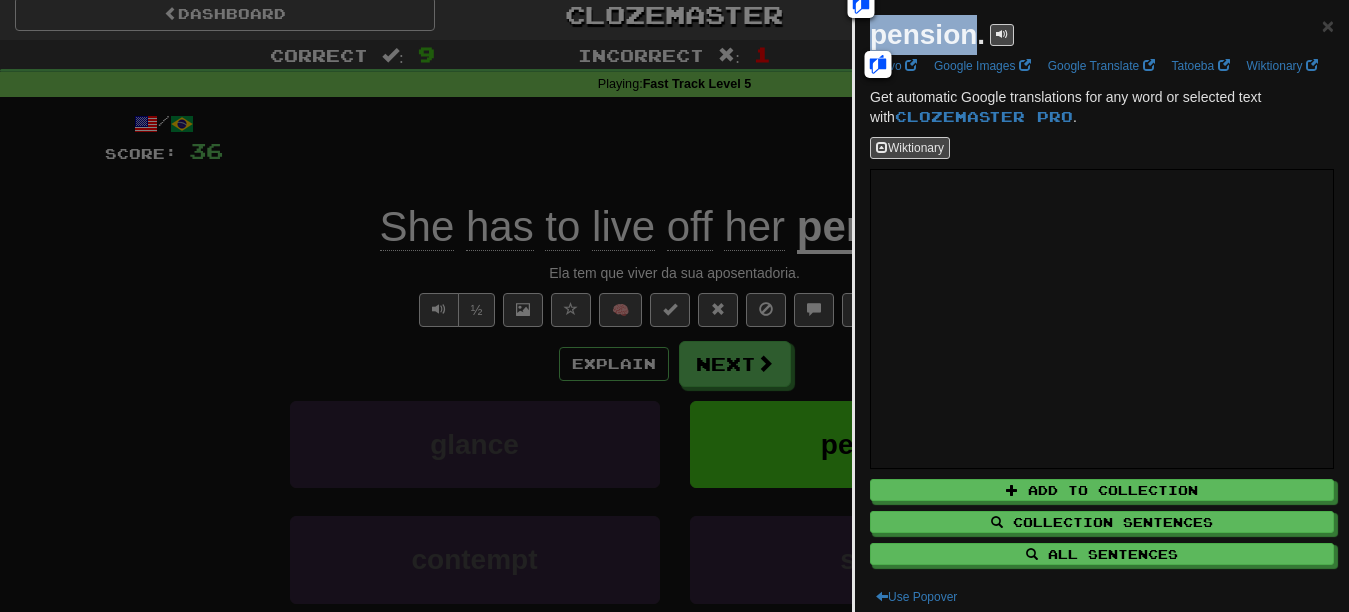 copy on "pension" 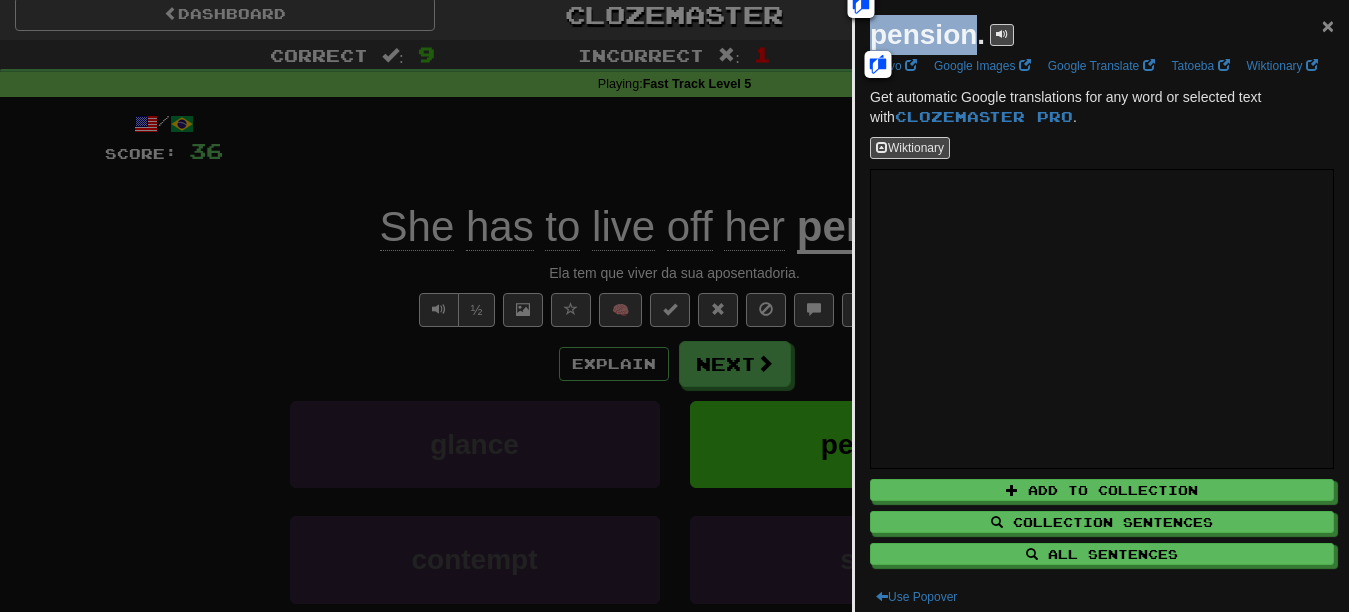 click on "×" at bounding box center (1328, 25) 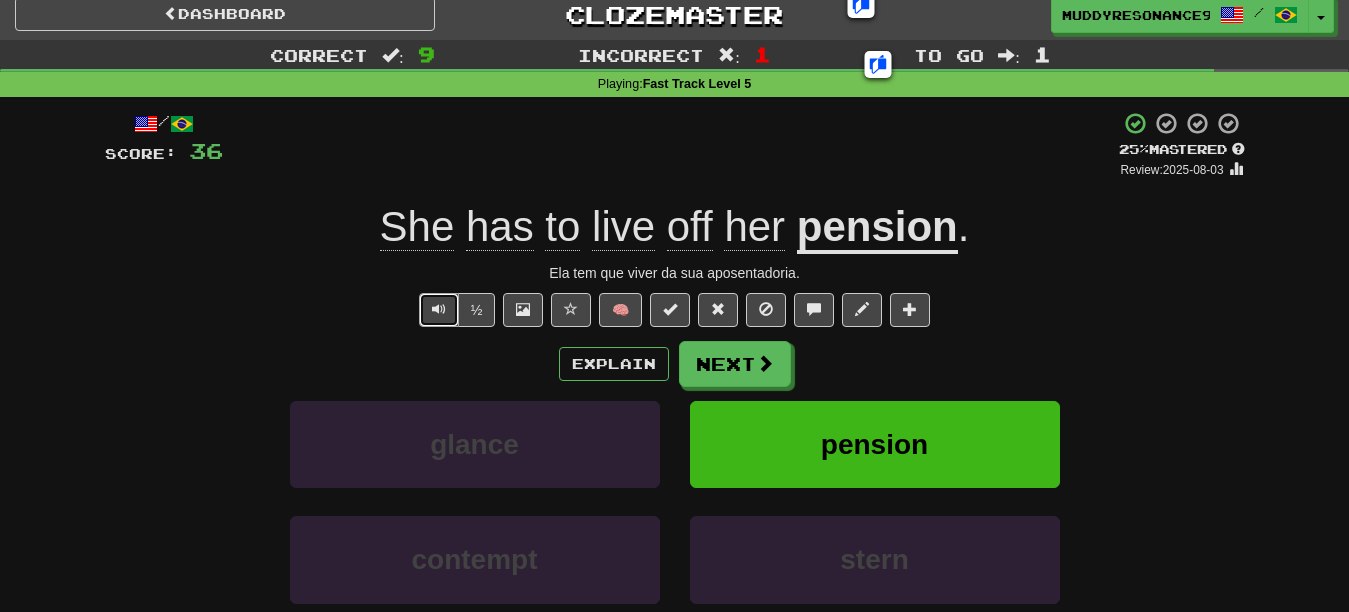 click at bounding box center [439, 309] 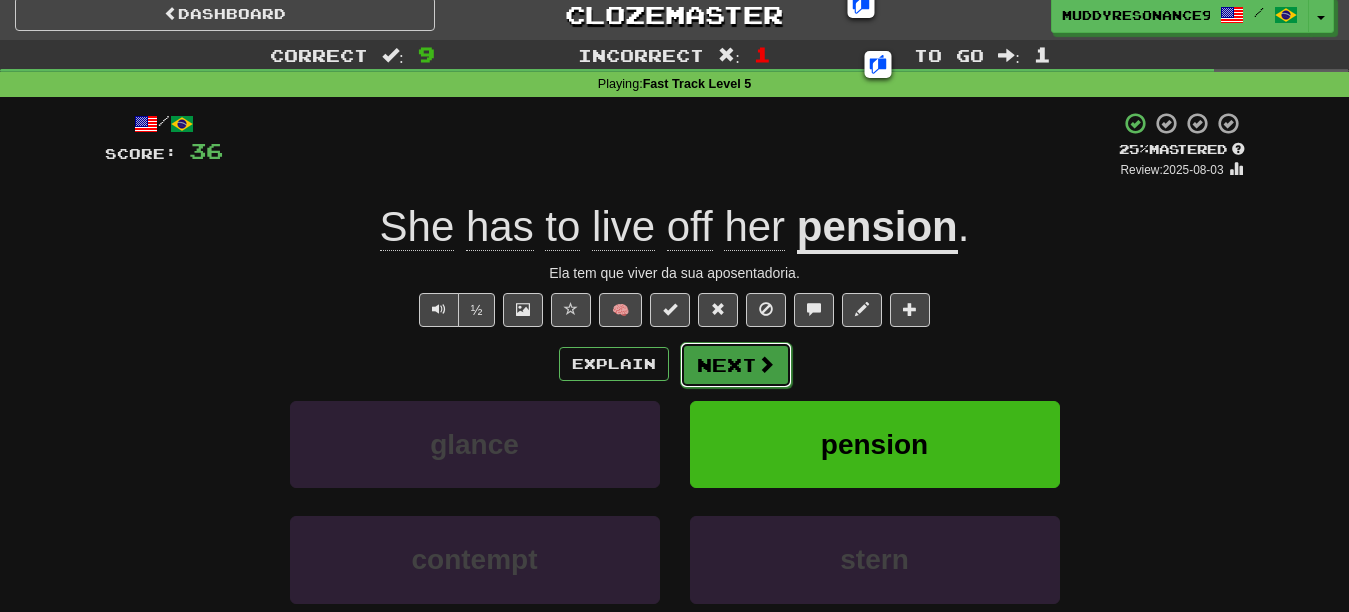 click on "Next" at bounding box center (736, 365) 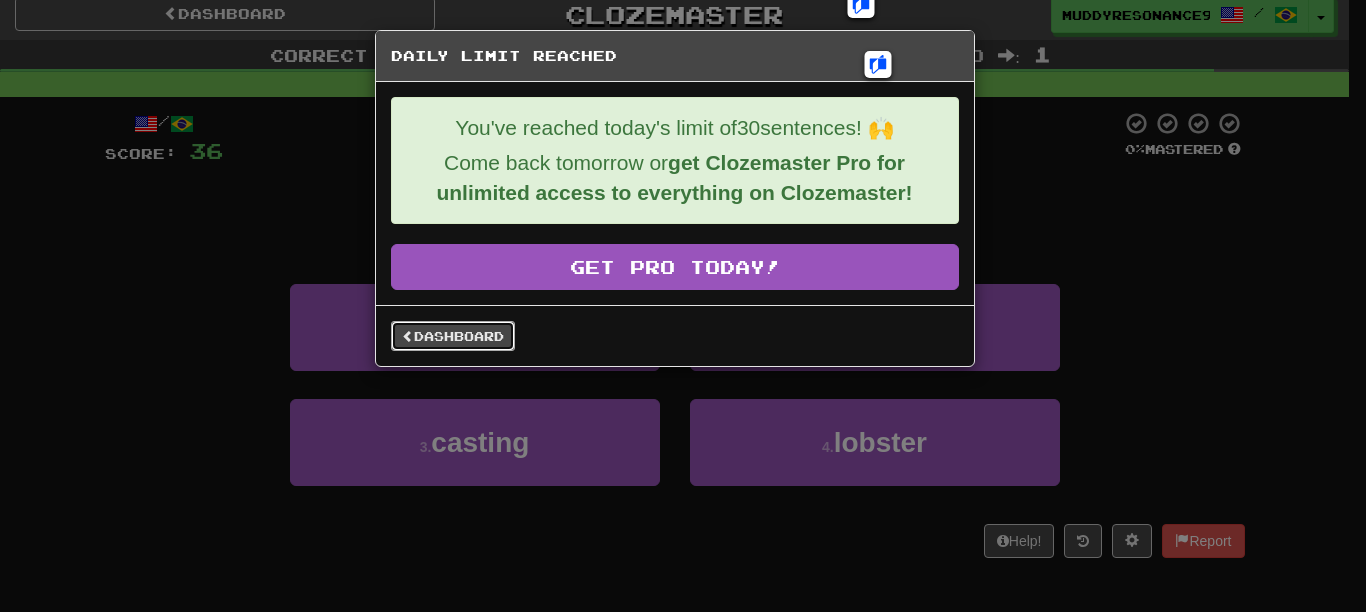 click on "Dashboard" at bounding box center [453, 336] 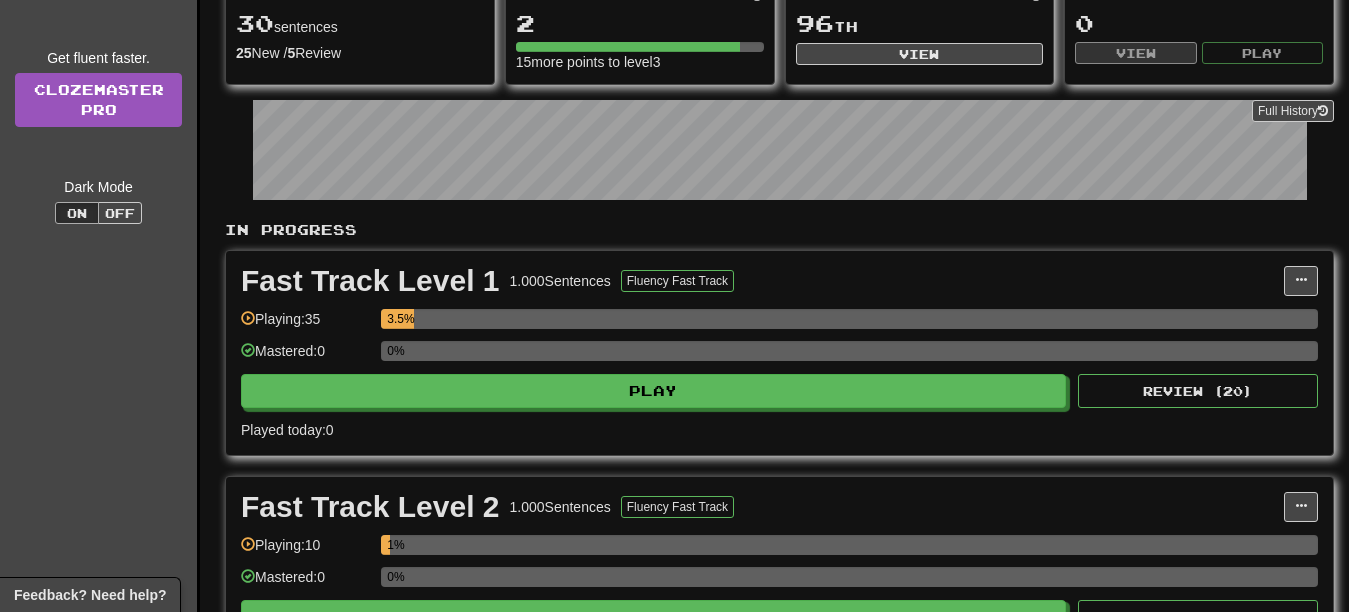 scroll, scrollTop: 211, scrollLeft: 0, axis: vertical 